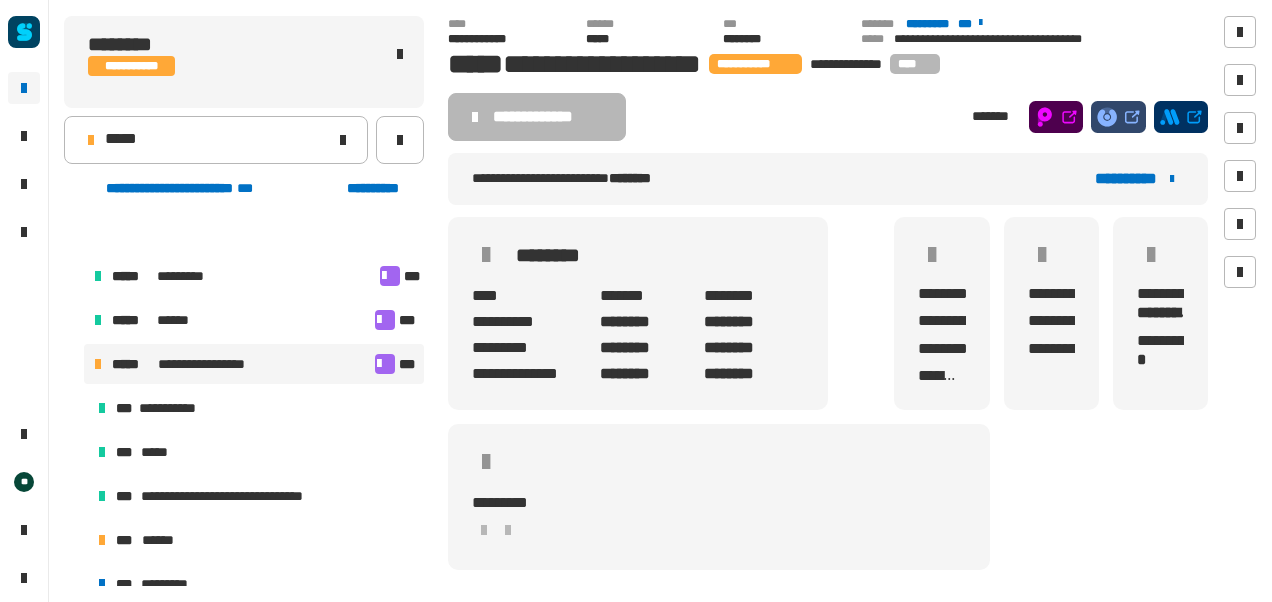 scroll, scrollTop: 0, scrollLeft: 0, axis: both 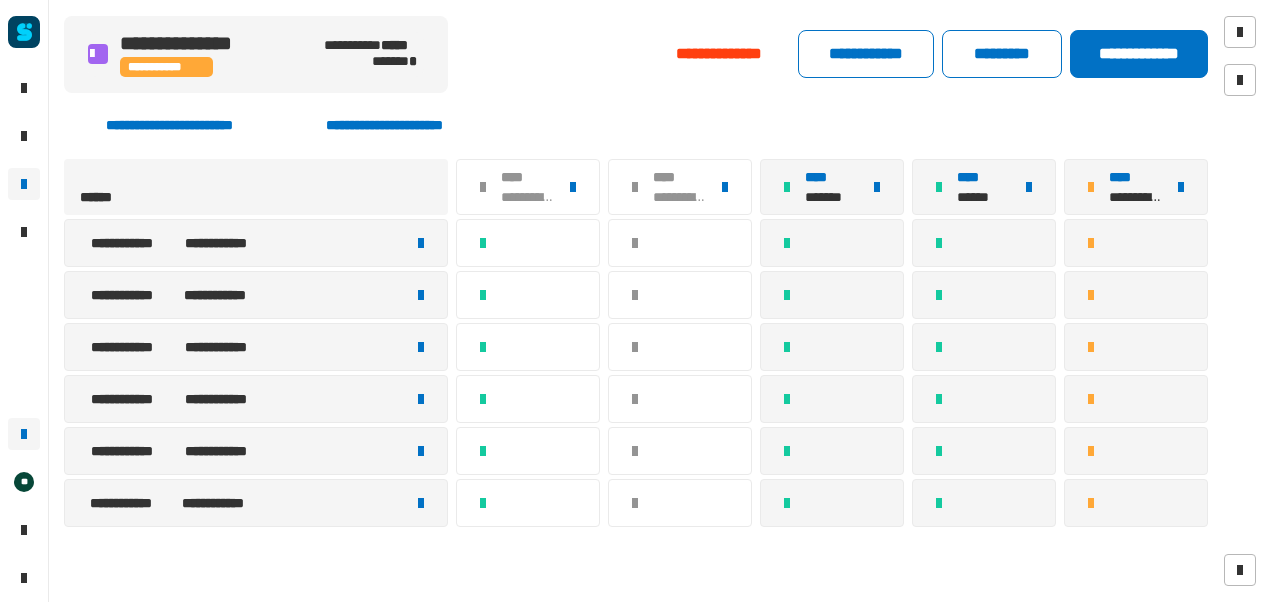 click 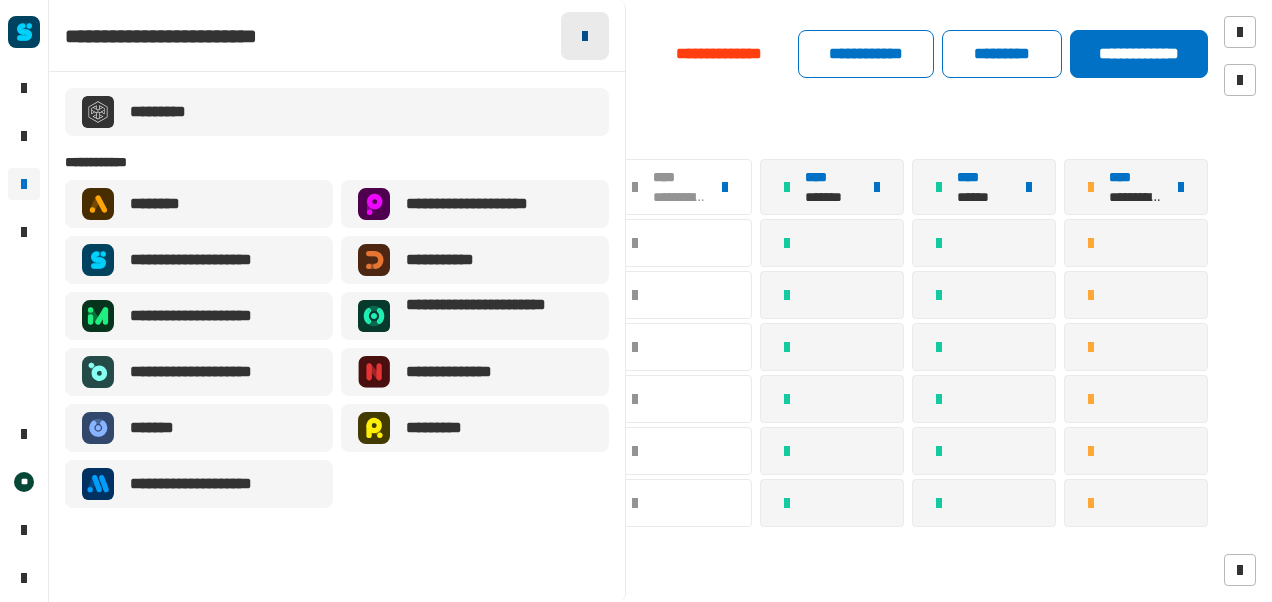 click at bounding box center [585, 36] 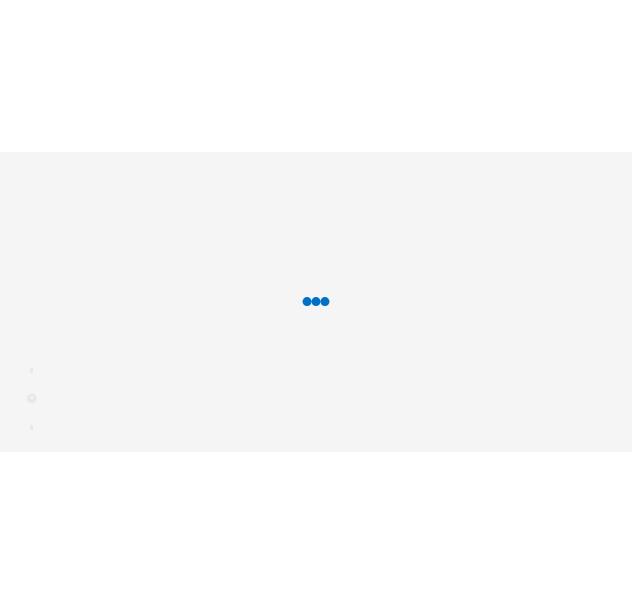 scroll, scrollTop: 0, scrollLeft: 0, axis: both 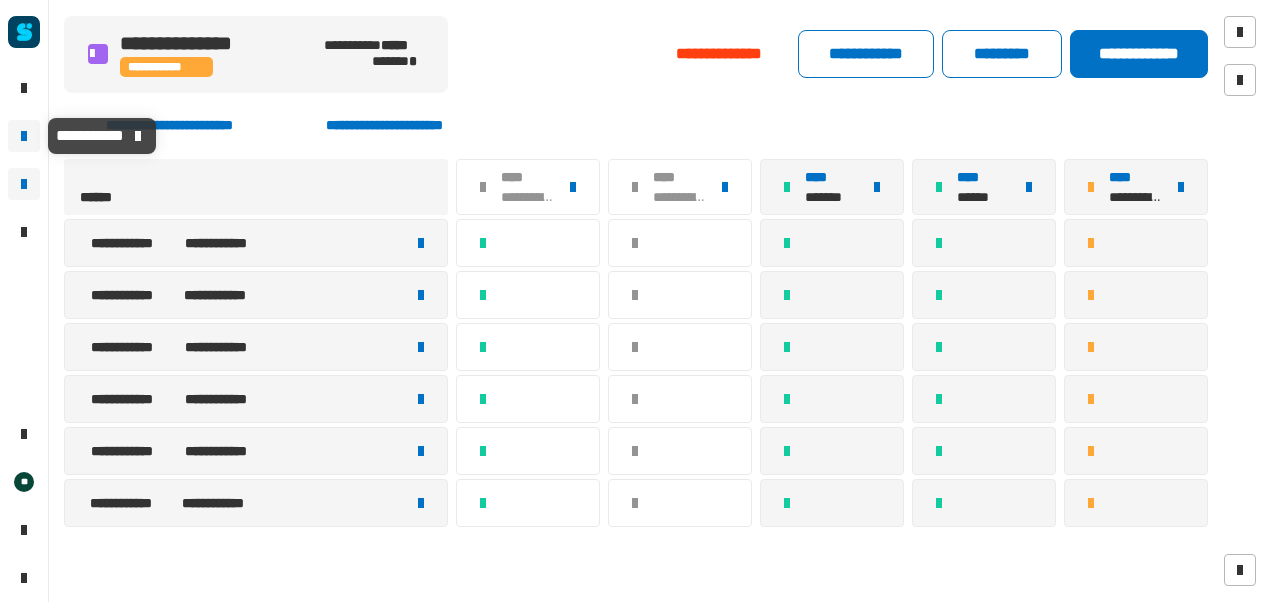 click 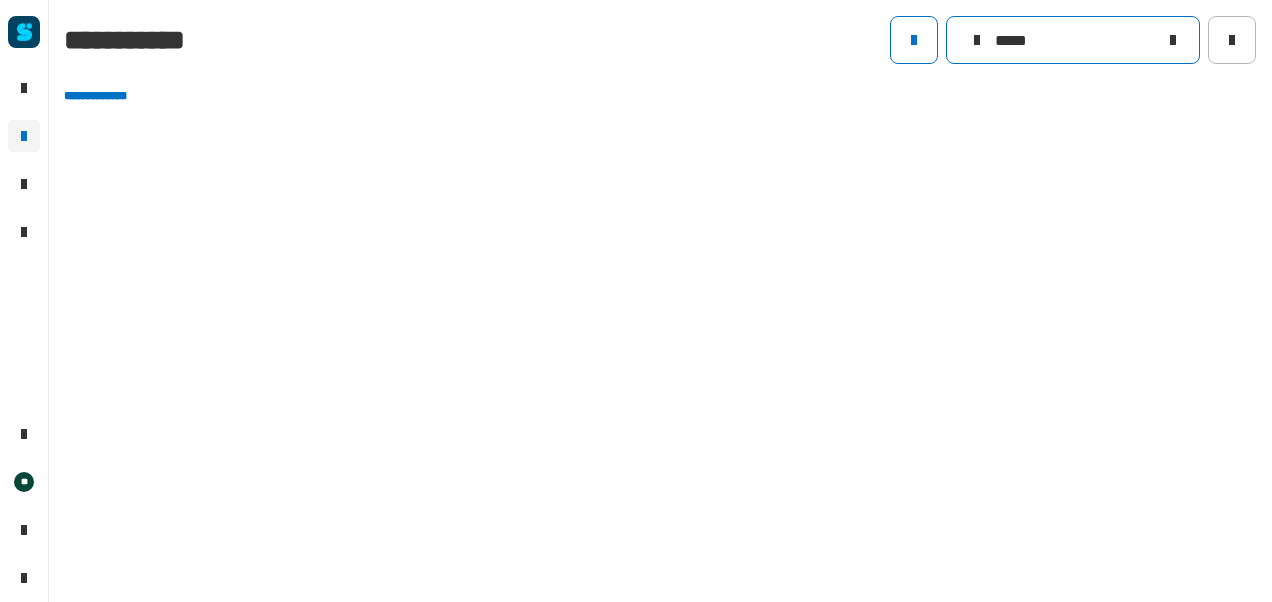 click on "*****" 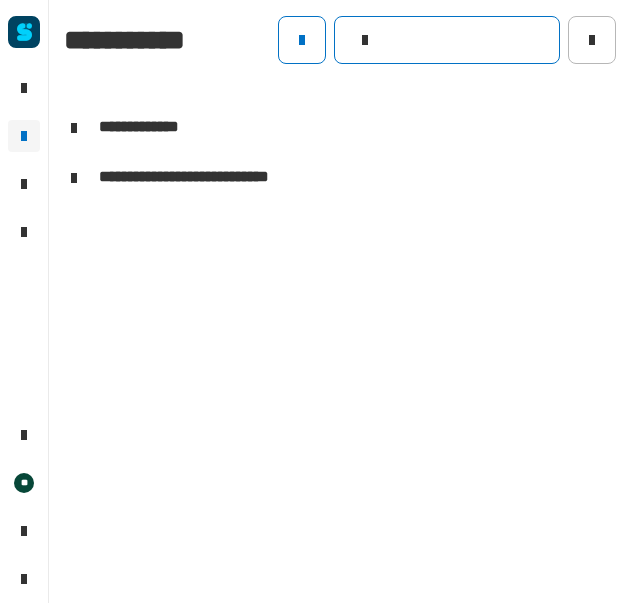 click 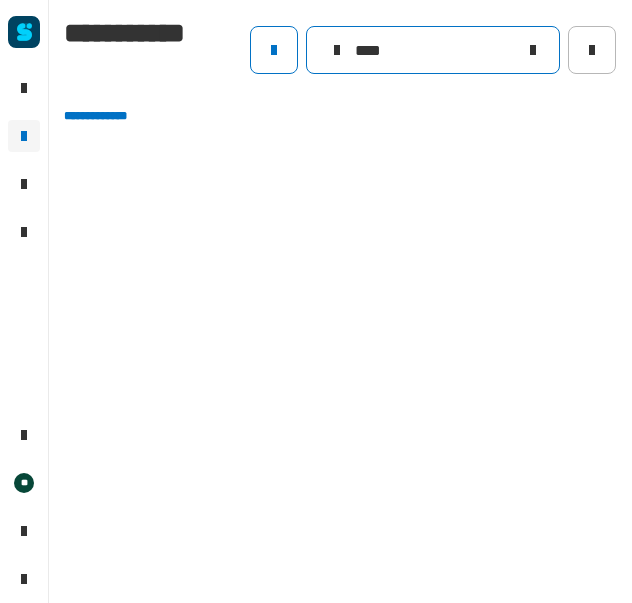 click on "****" 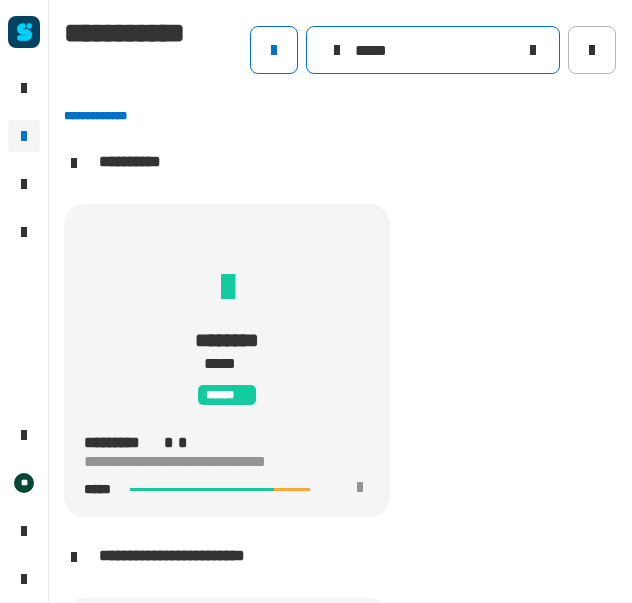 type on "*****" 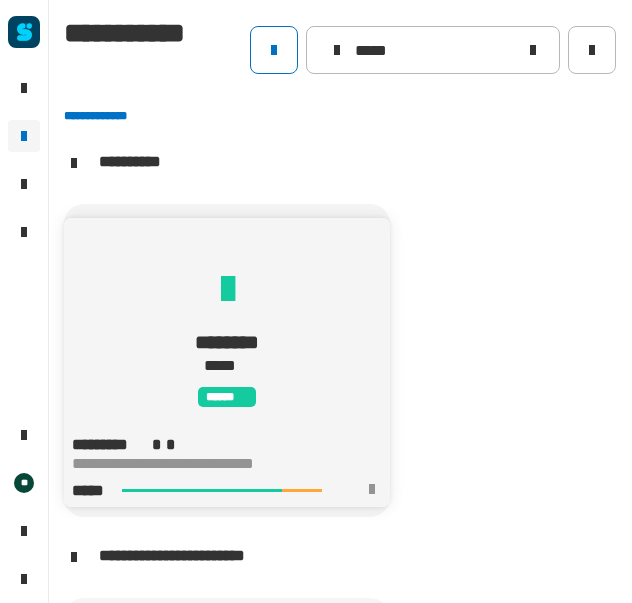 click on "**********" 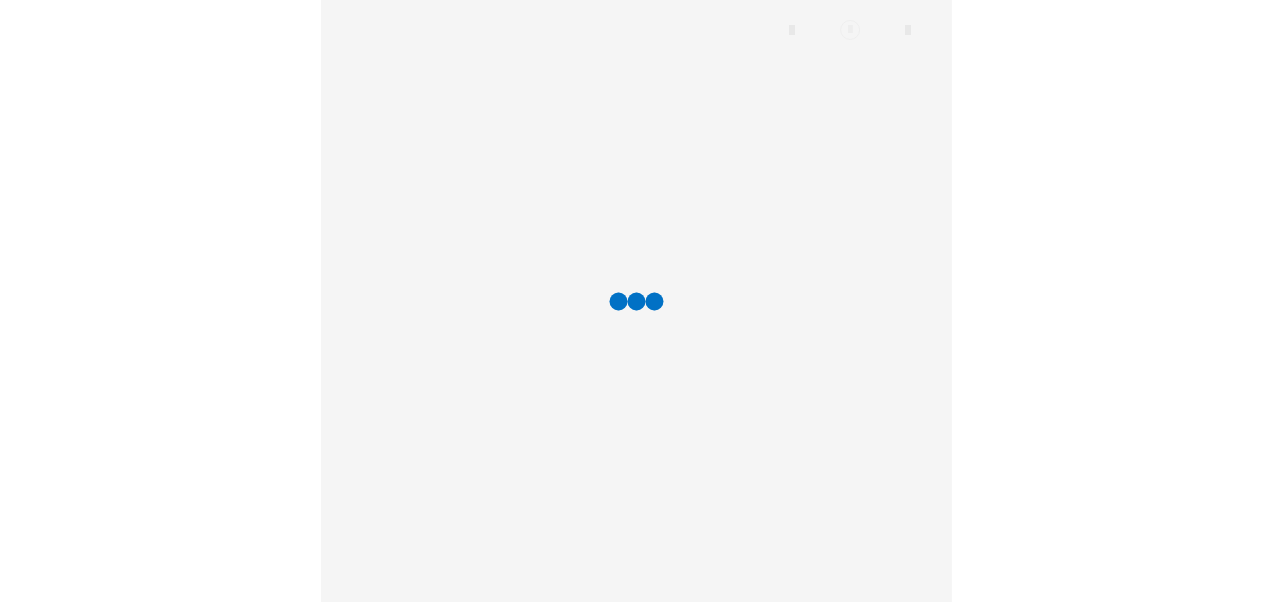 scroll, scrollTop: 0, scrollLeft: 0, axis: both 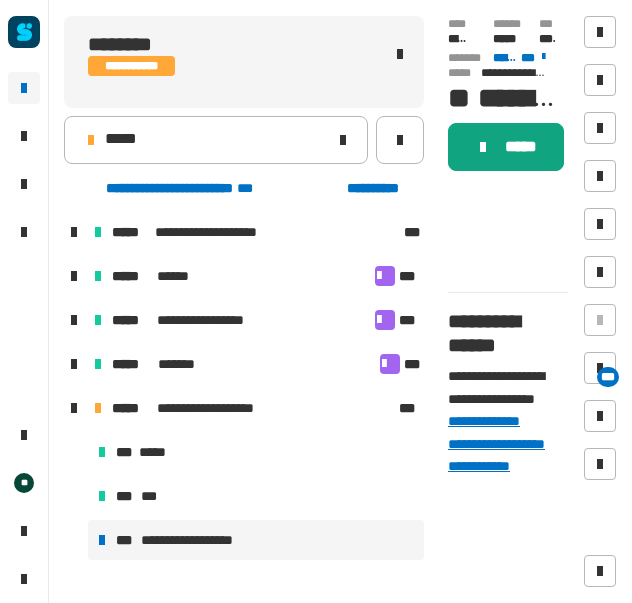 click 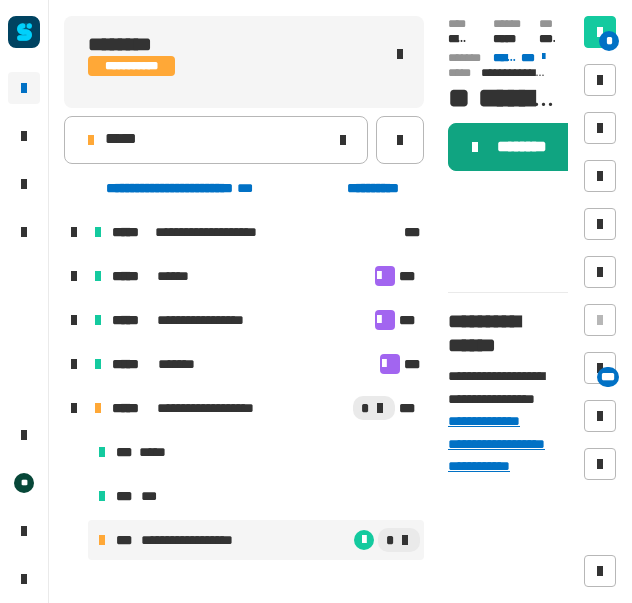 click on "********" 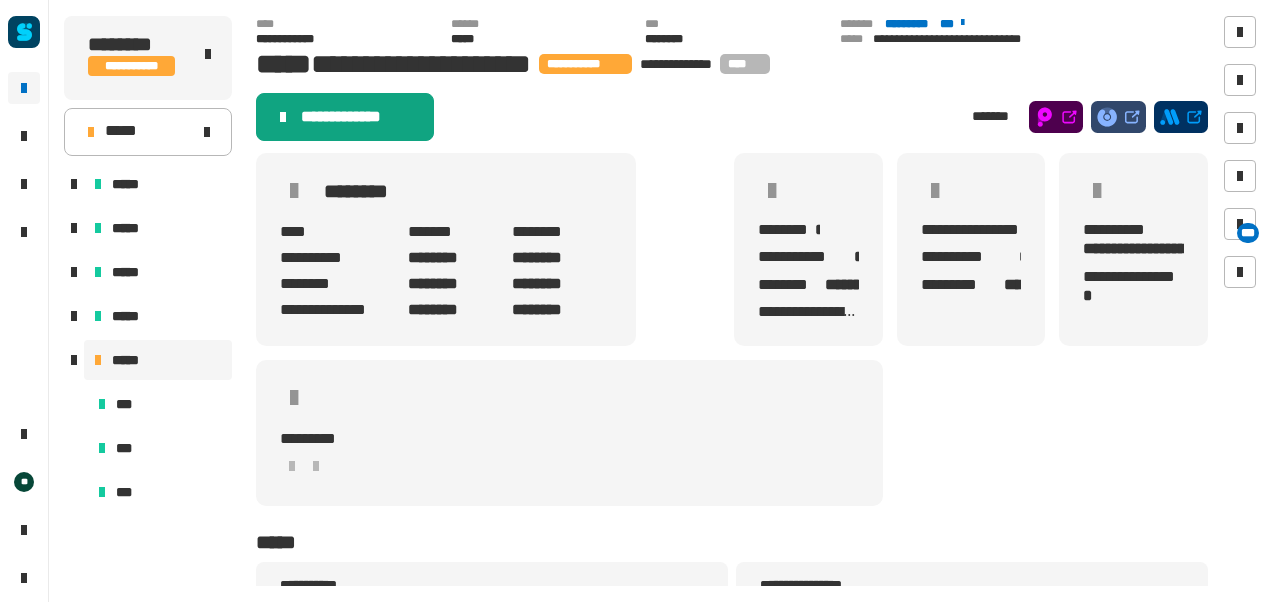 click on "**********" 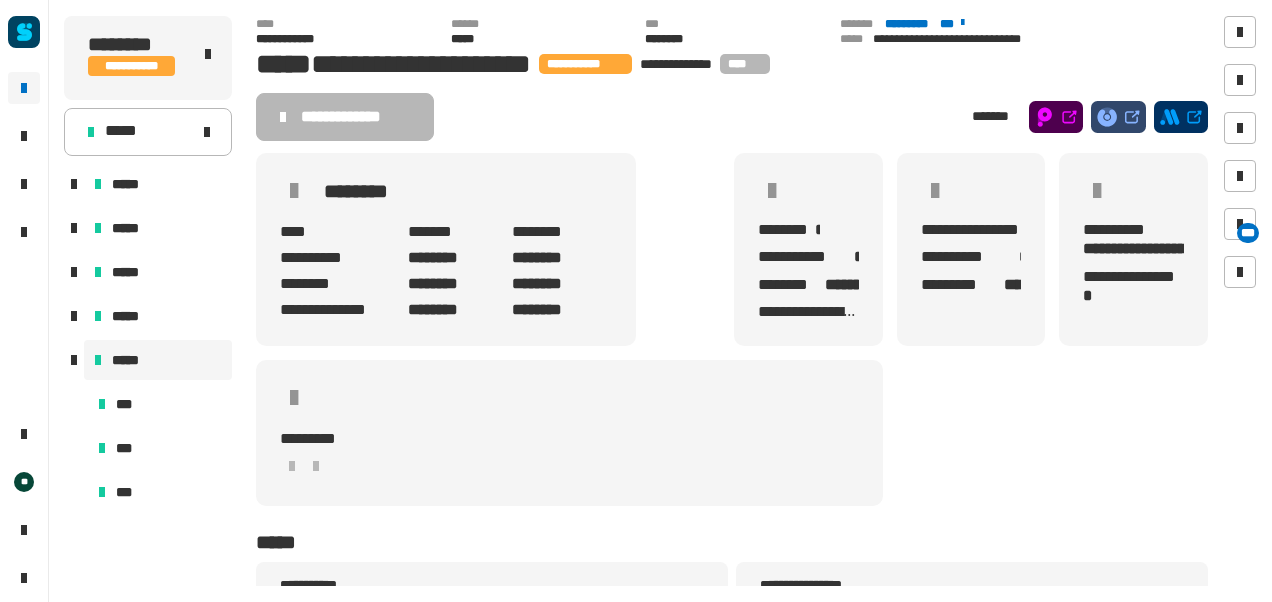 click at bounding box center [74, 360] 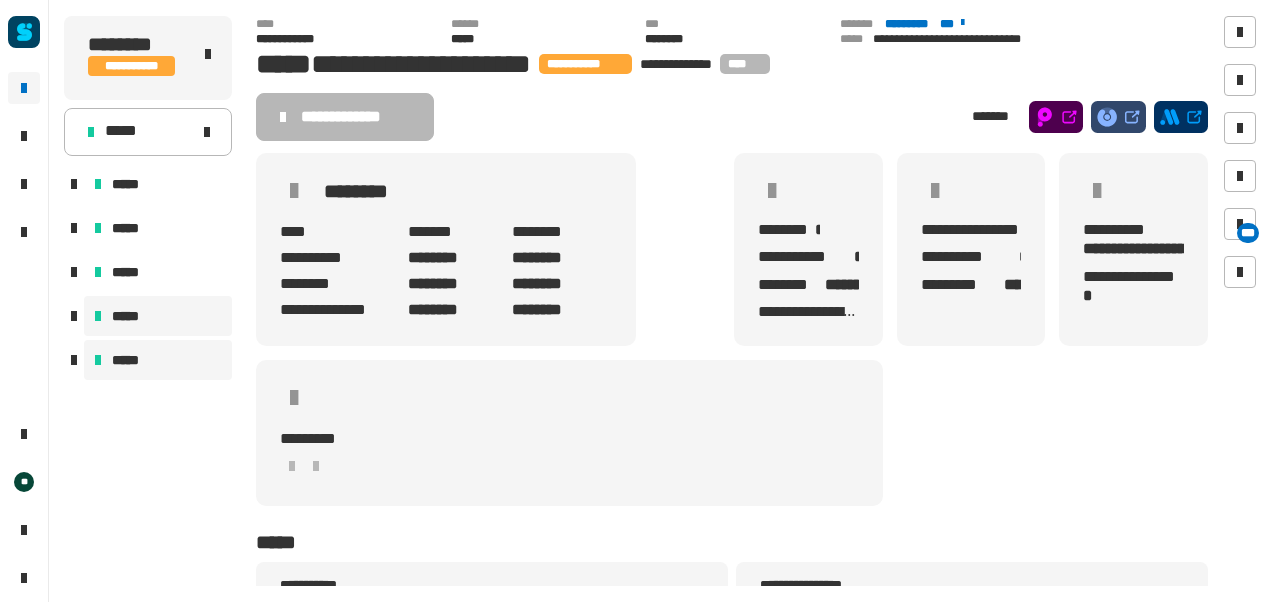 click on "*****" at bounding box center (158, 316) 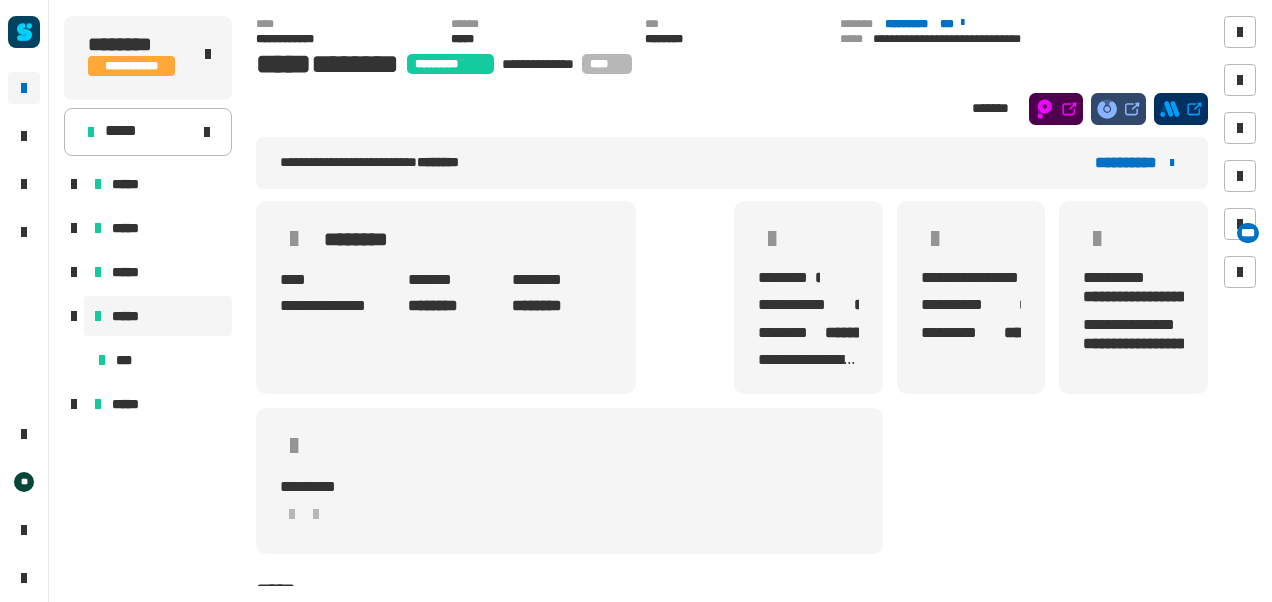 click at bounding box center (74, 404) 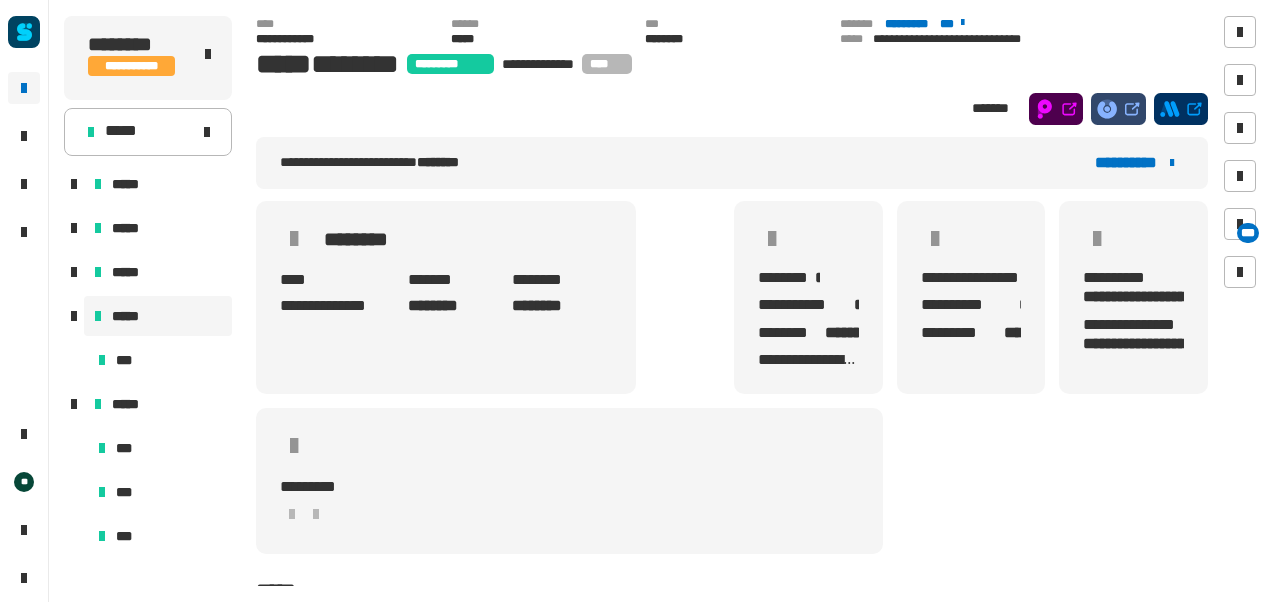click at bounding box center (74, 404) 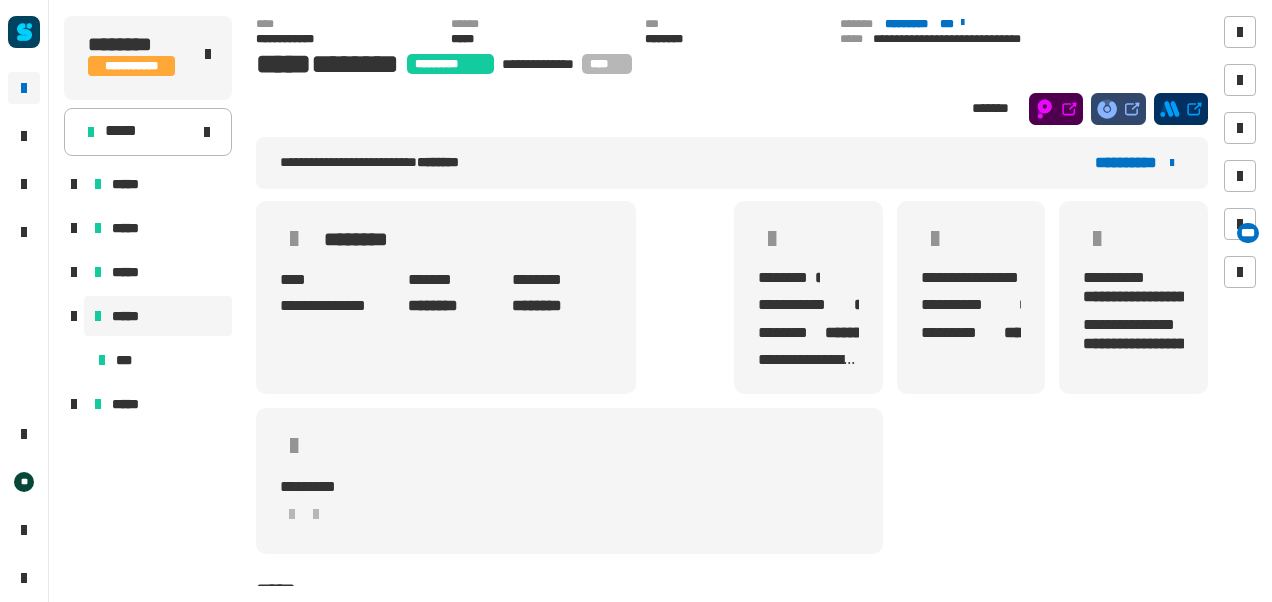 click at bounding box center (74, 316) 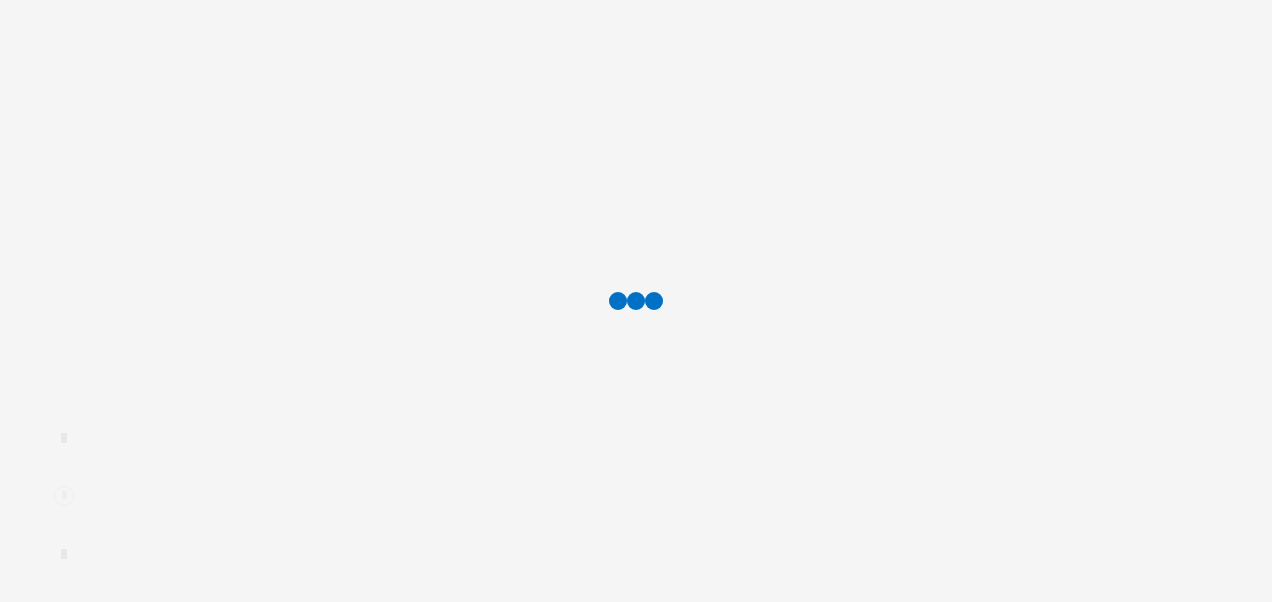 scroll, scrollTop: 0, scrollLeft: 0, axis: both 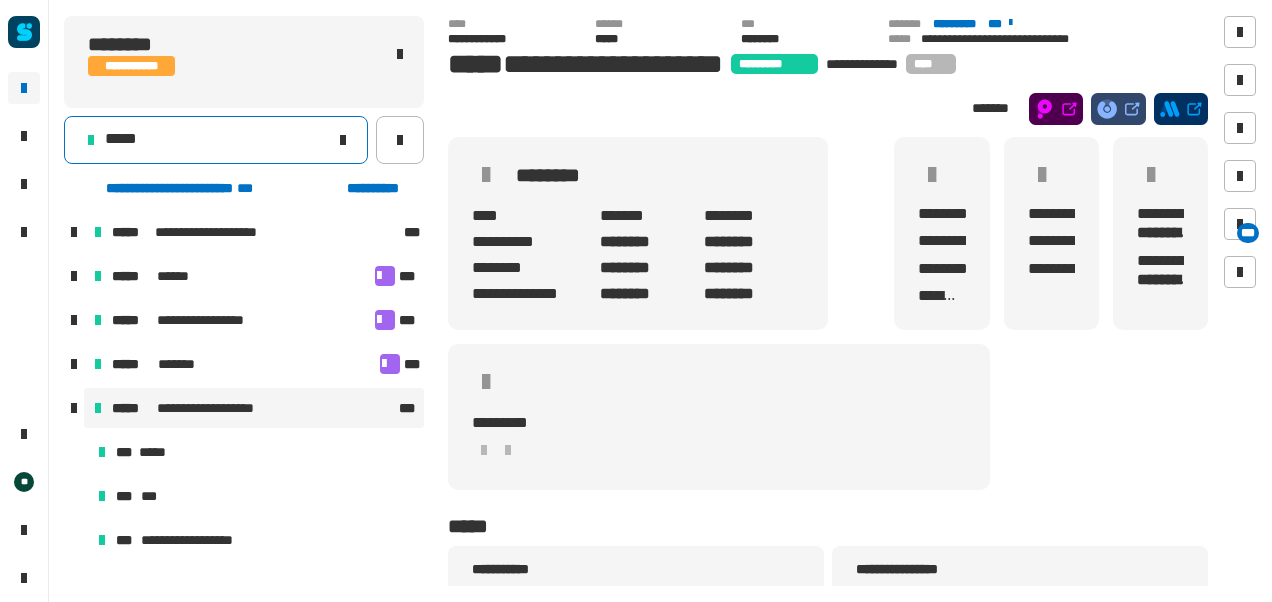 click on "*****" 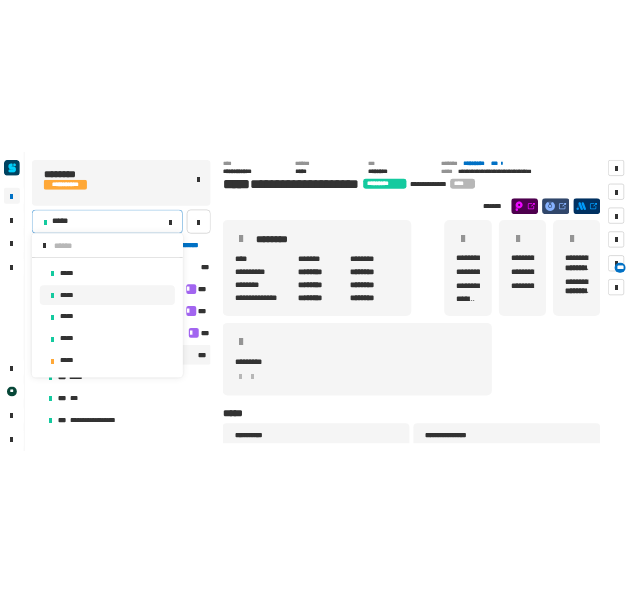 scroll, scrollTop: 1180, scrollLeft: 0, axis: vertical 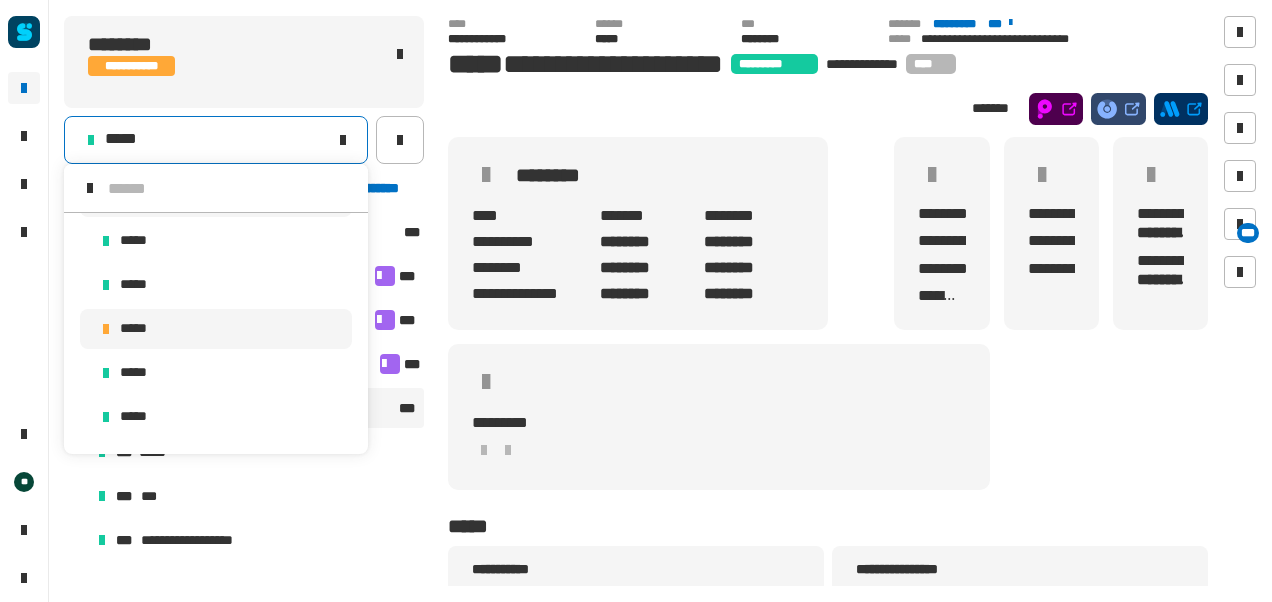 click on "*****" at bounding box center (216, 329) 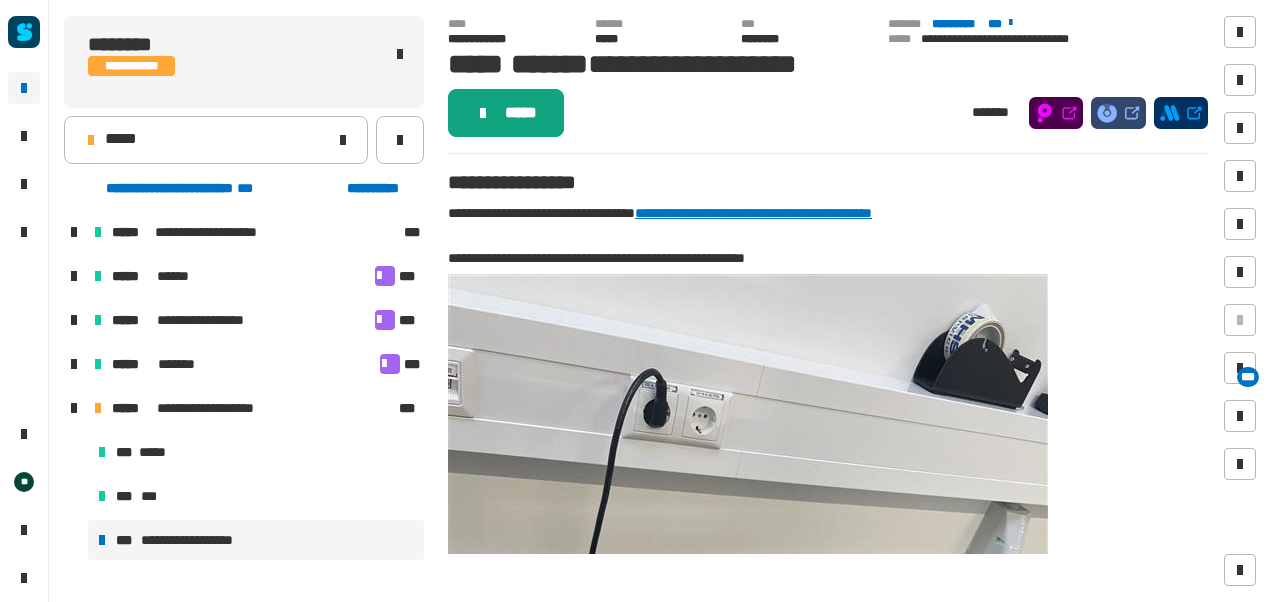 click on "*****" 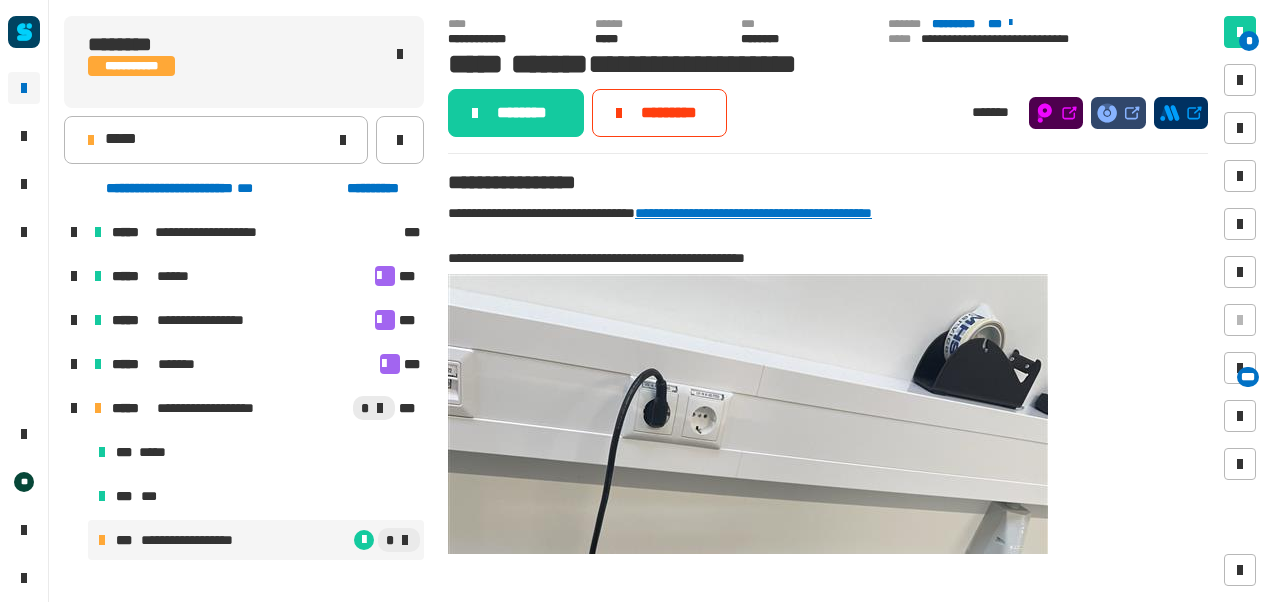 click on "********" 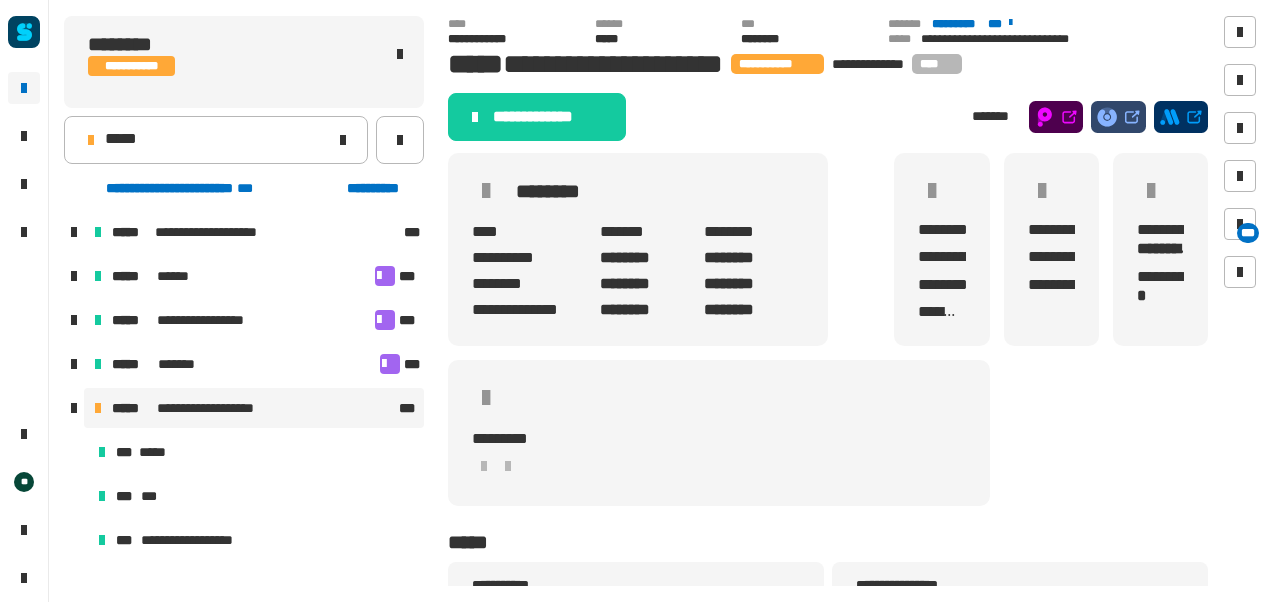 click on "**********" 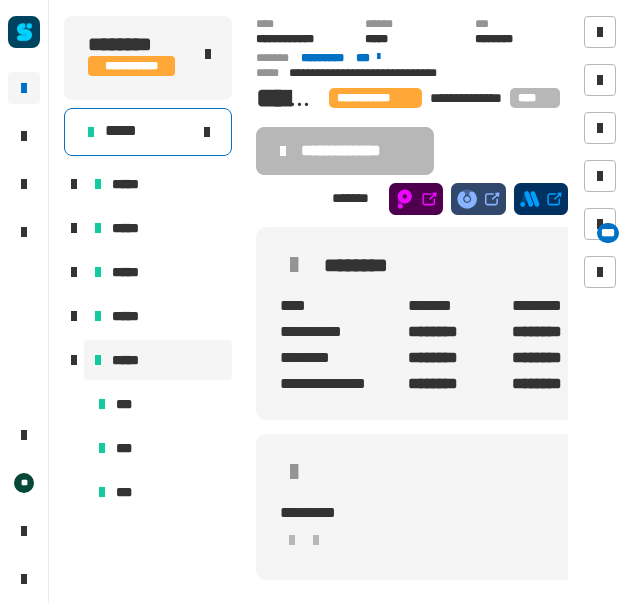 click on "*****" 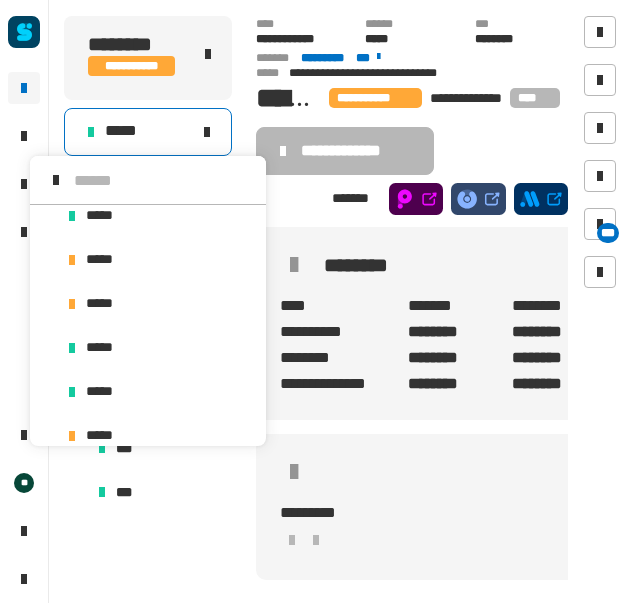 scroll, scrollTop: 1392, scrollLeft: 0, axis: vertical 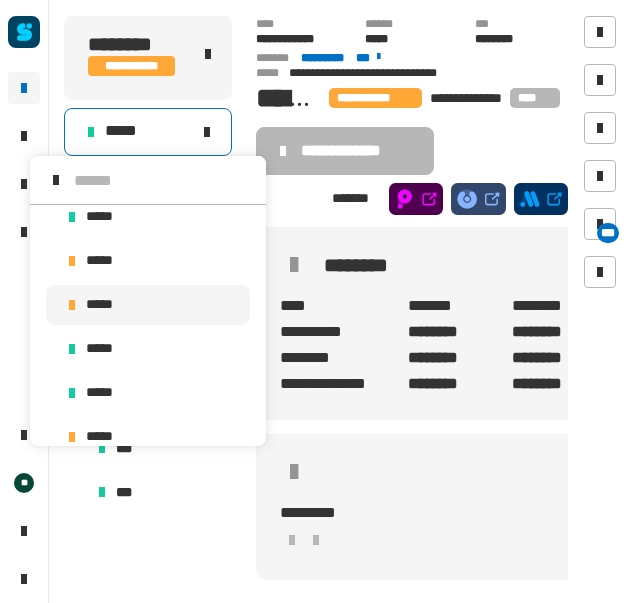 click on "*****" at bounding box center (148, 305) 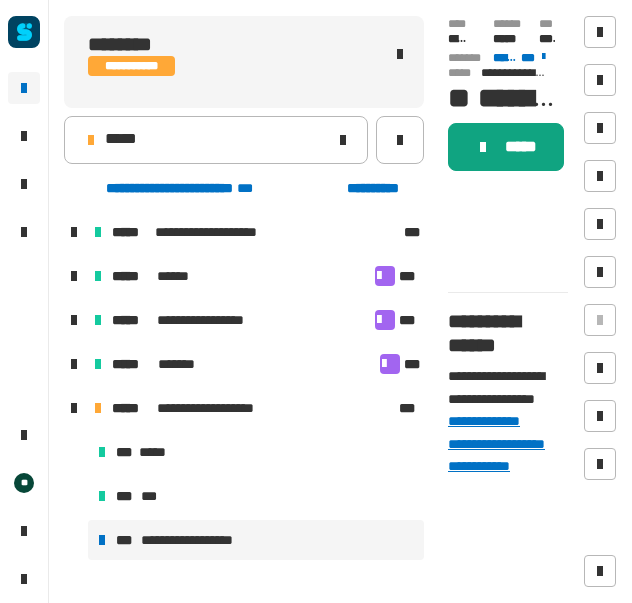 click on "*****" 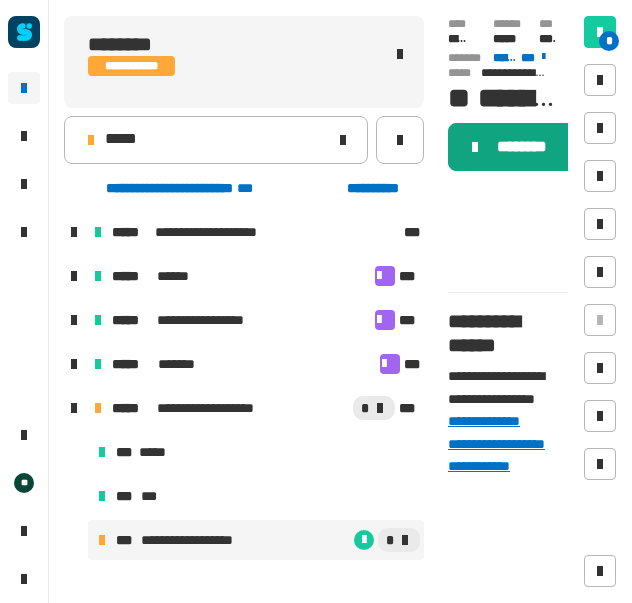 click on "********" 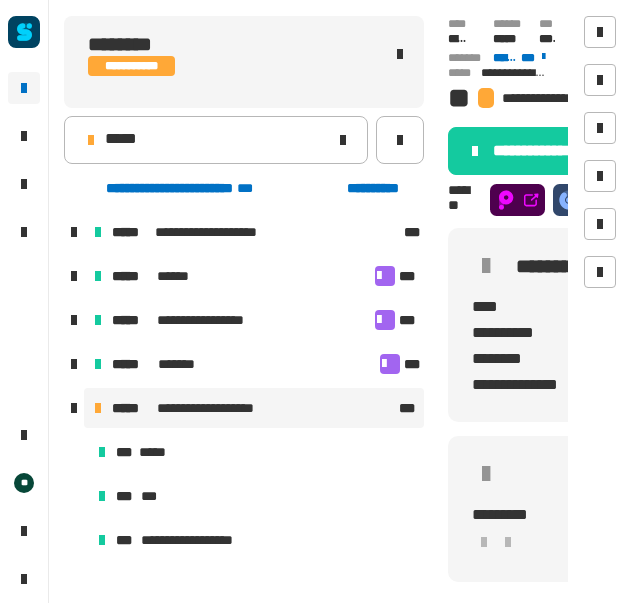click on "**********" 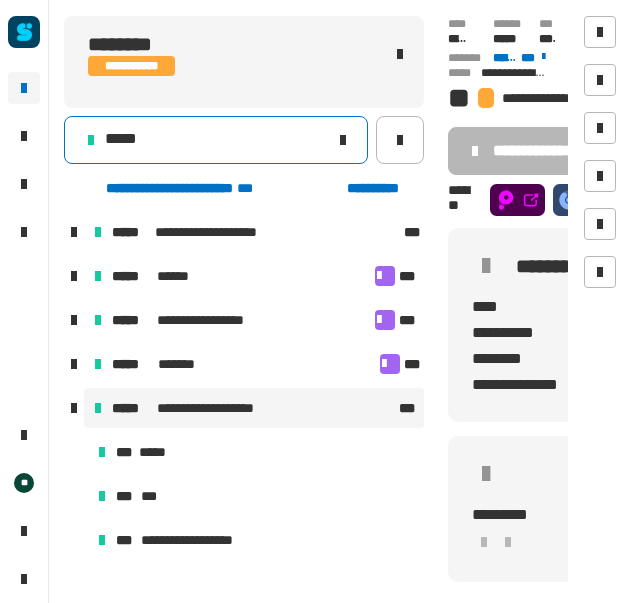 click on "*****" 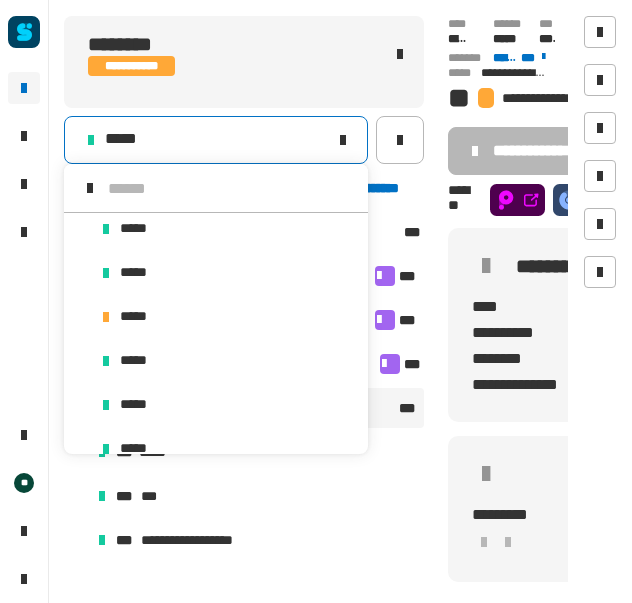 scroll, scrollTop: 1514, scrollLeft: 0, axis: vertical 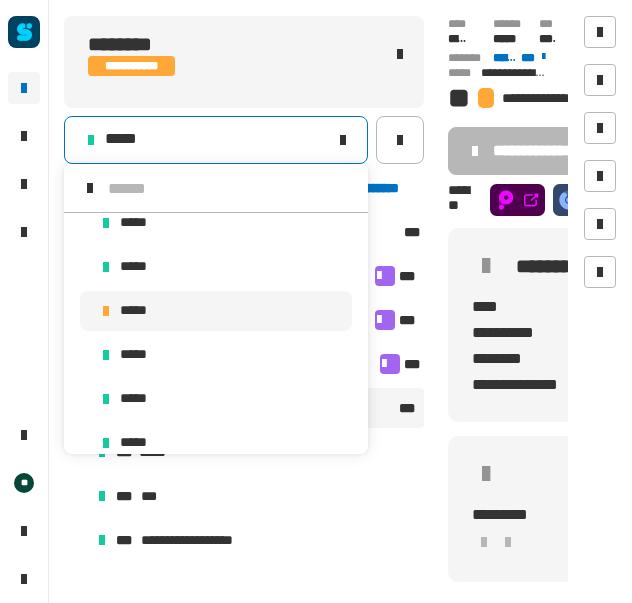 click on "*****" at bounding box center [216, 311] 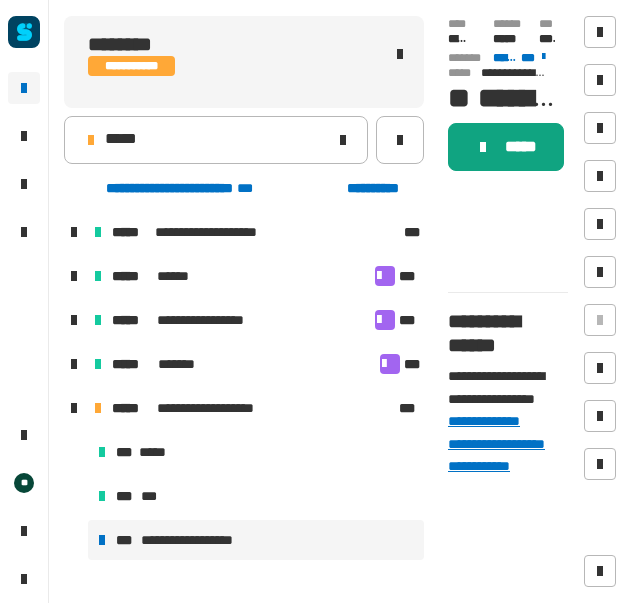 click on "*****" 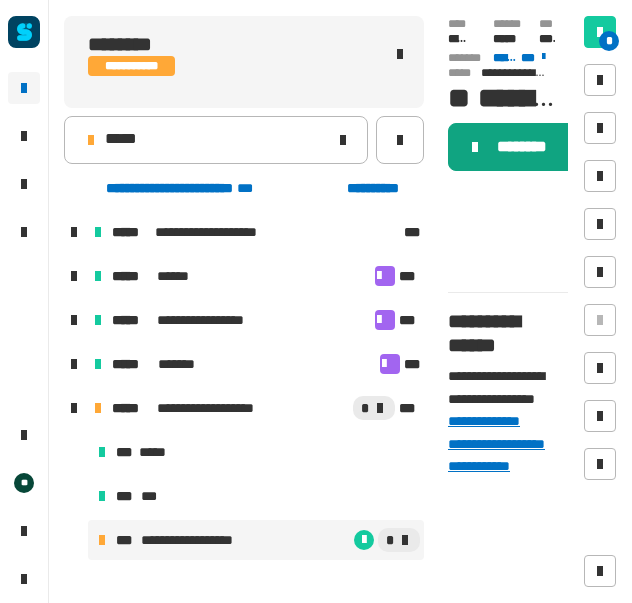 click on "********" 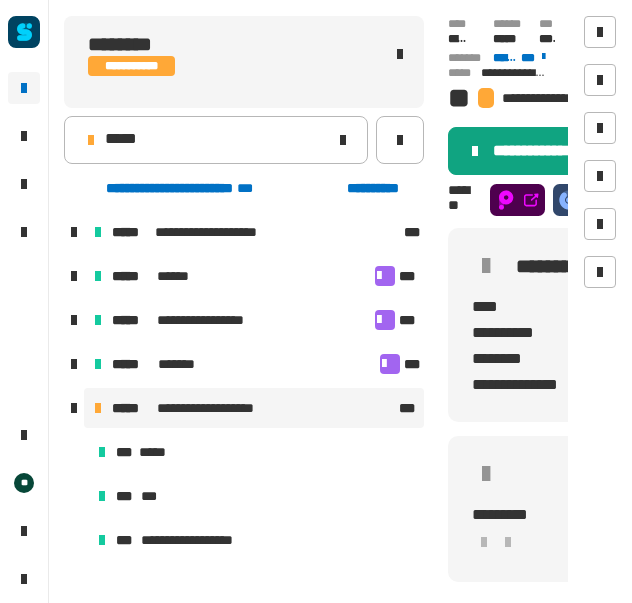 click 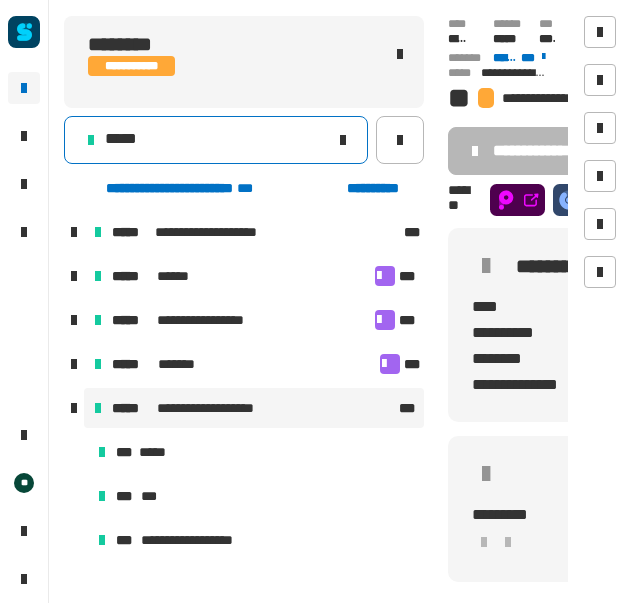 click 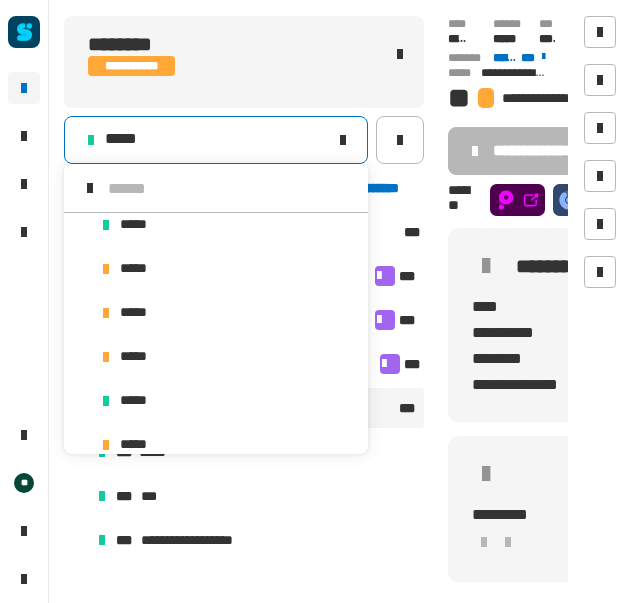 scroll, scrollTop: 1734, scrollLeft: 0, axis: vertical 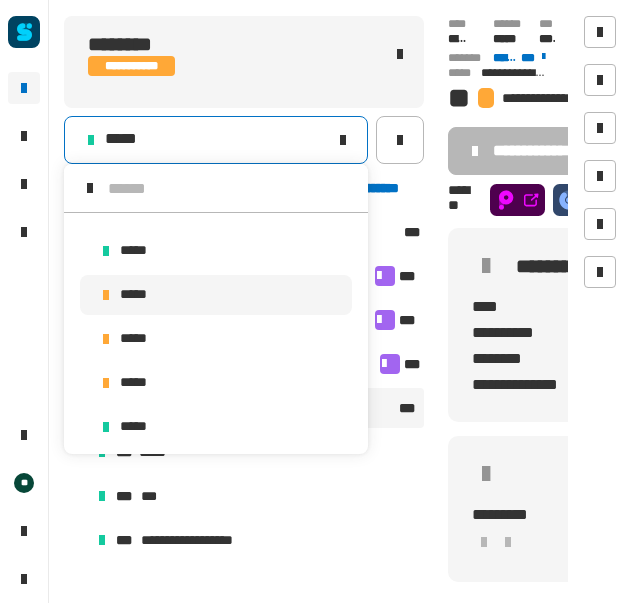click on "*****" at bounding box center [216, 295] 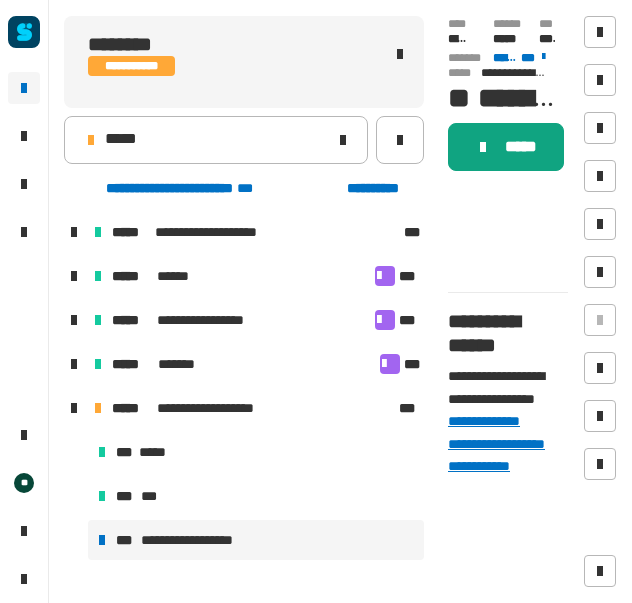 click on "*****" 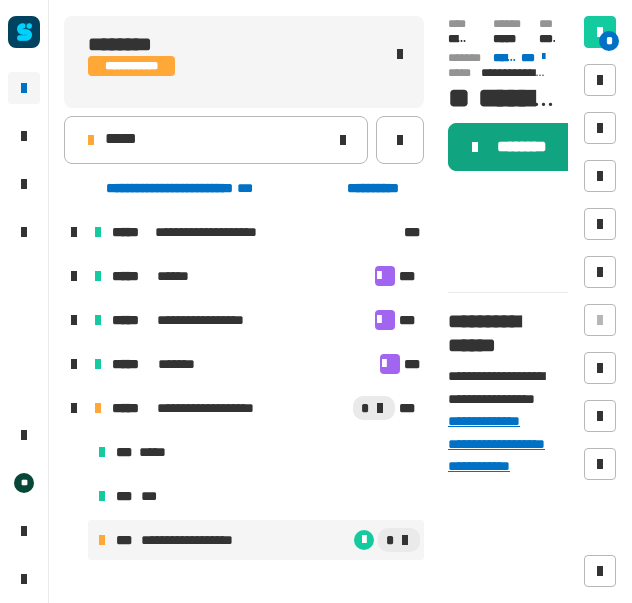 click on "********" 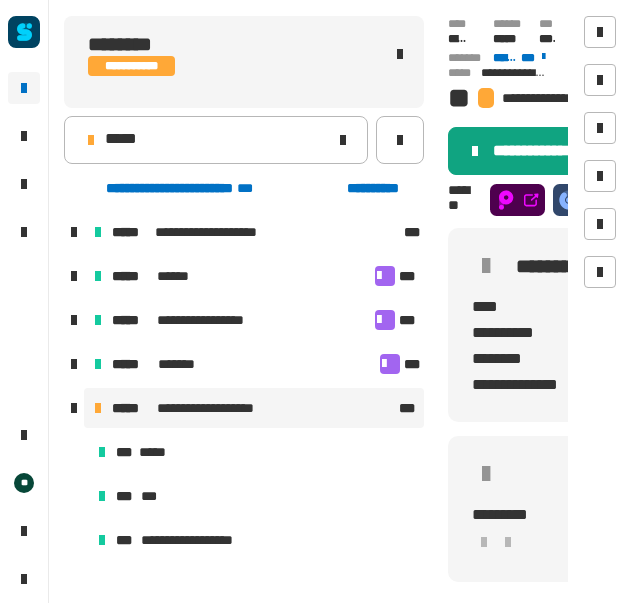 click on "**********" 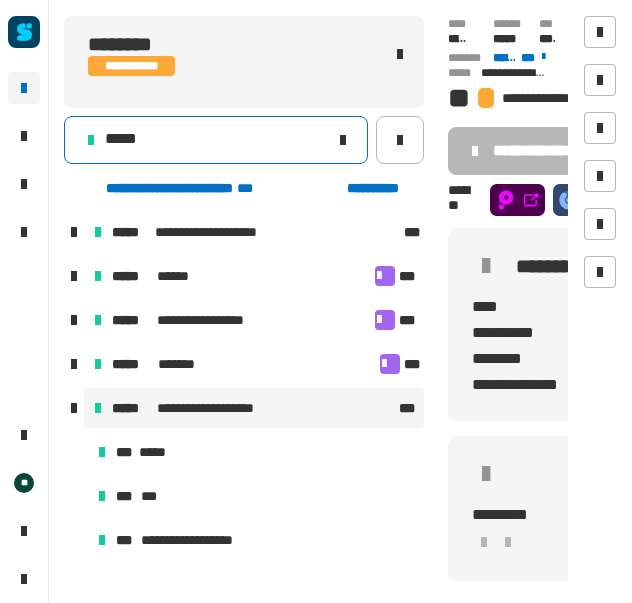 click on "*****" 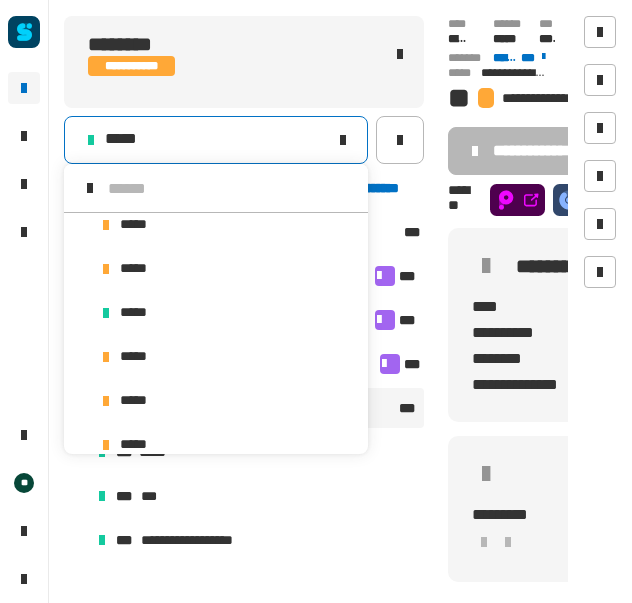 scroll, scrollTop: 1744, scrollLeft: 0, axis: vertical 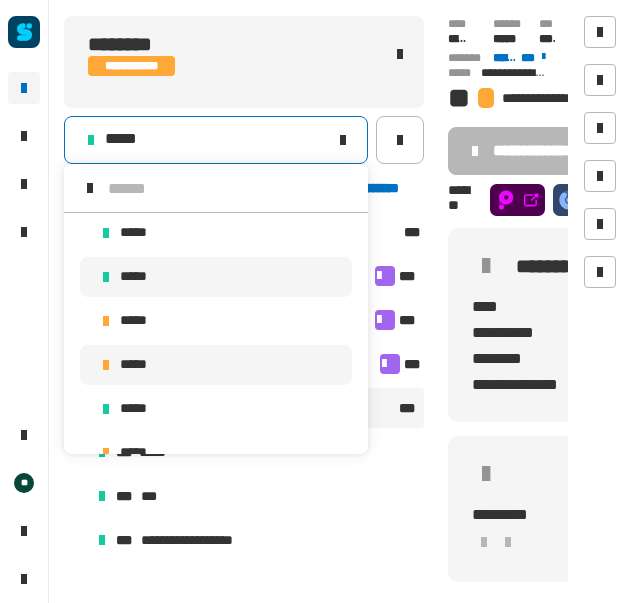 click on "*****" at bounding box center [216, 365] 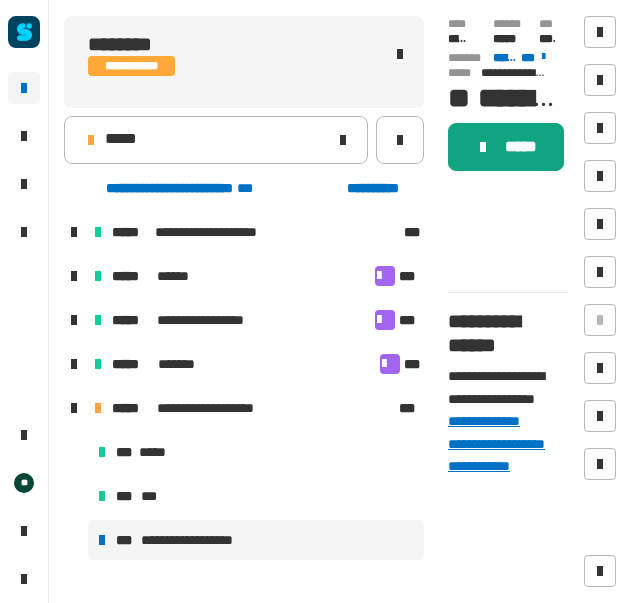 click on "*****" 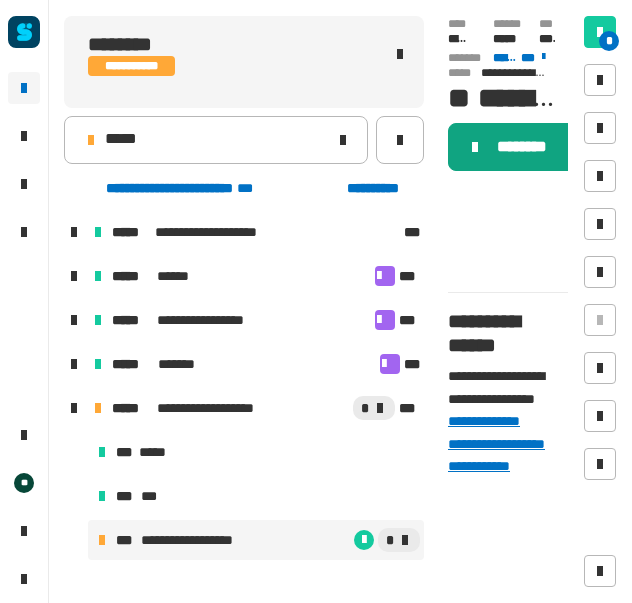 click on "********" 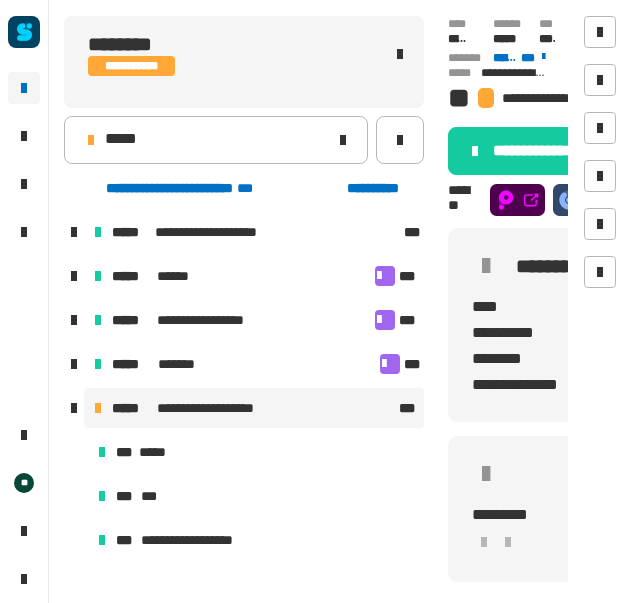 click on "**********" 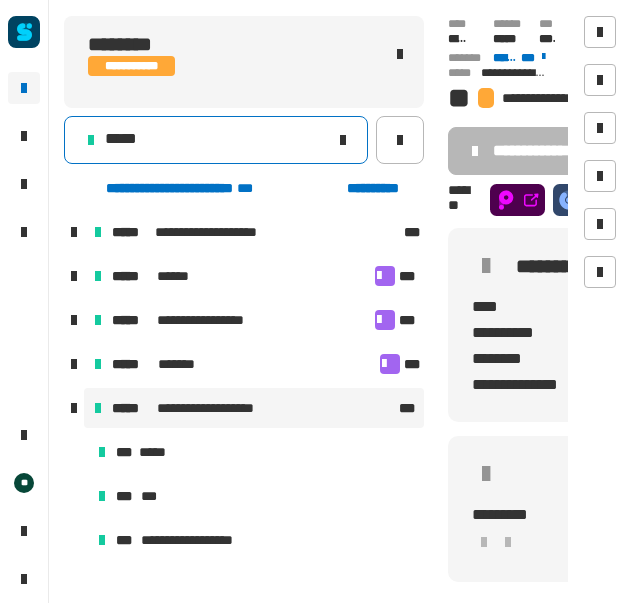 click on "*****" 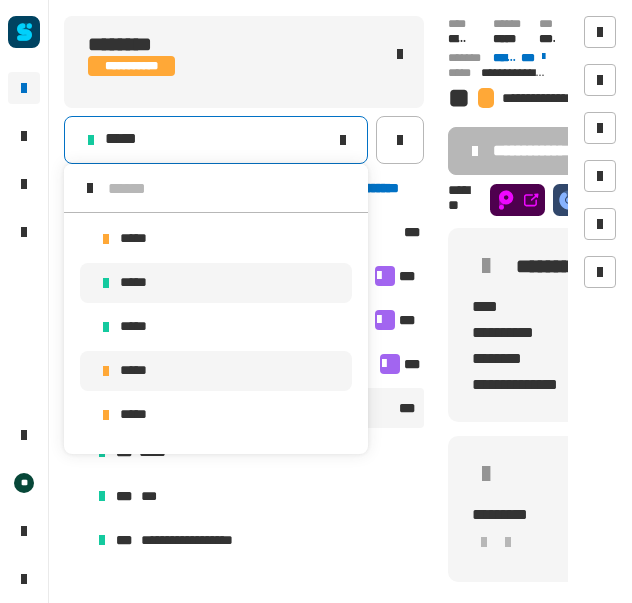 scroll, scrollTop: 1850, scrollLeft: 0, axis: vertical 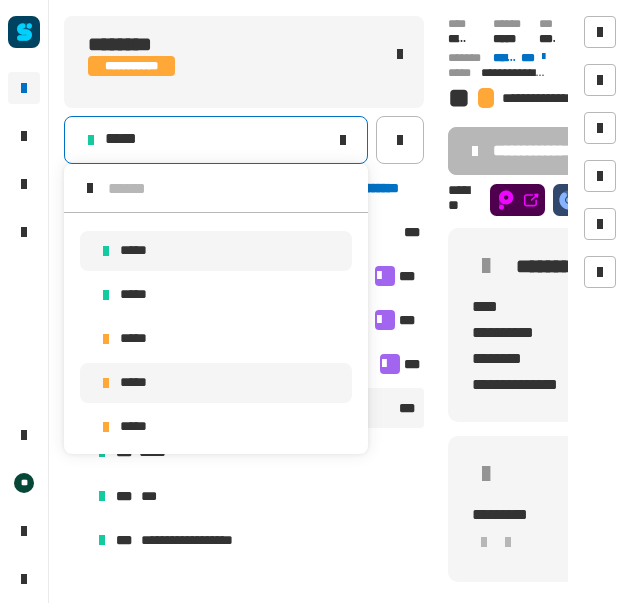 click on "*****" at bounding box center (216, 383) 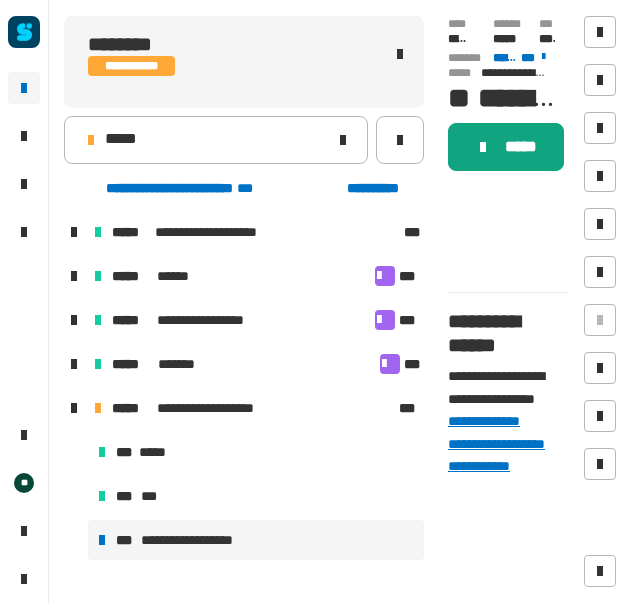 click 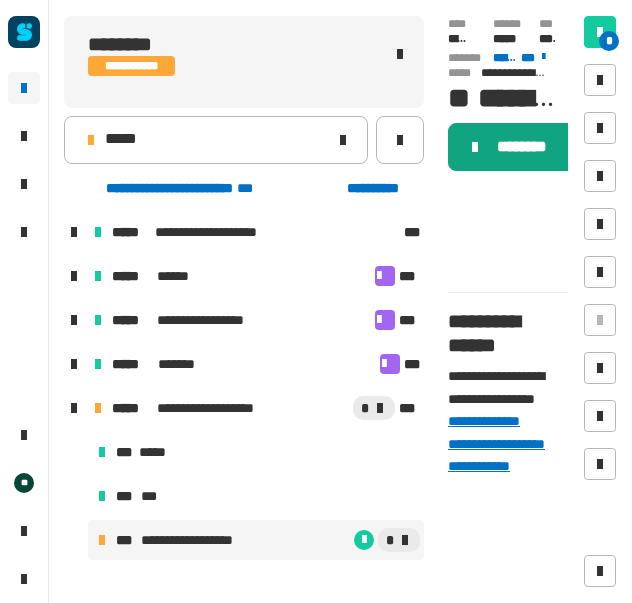 click 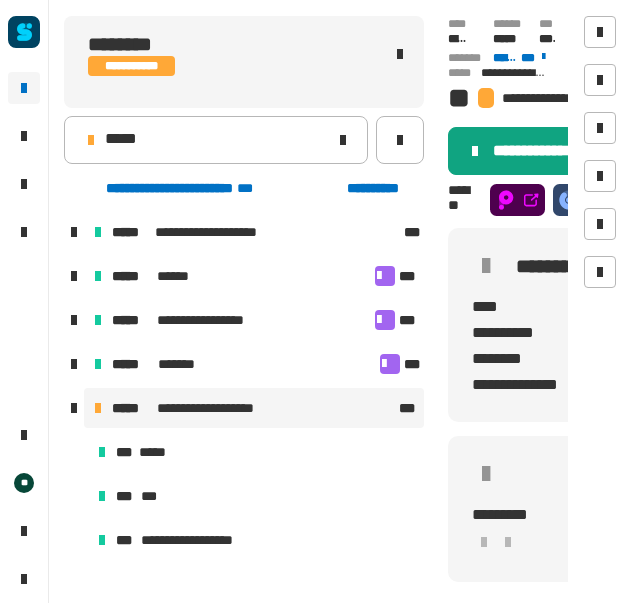 click 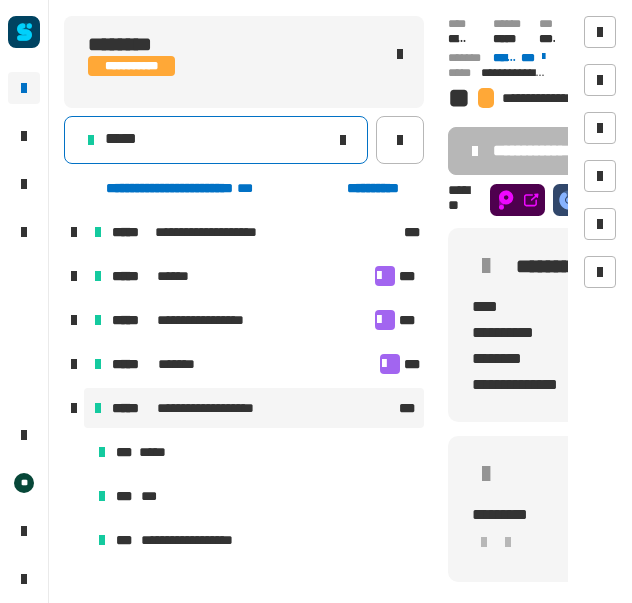 click on "*****" 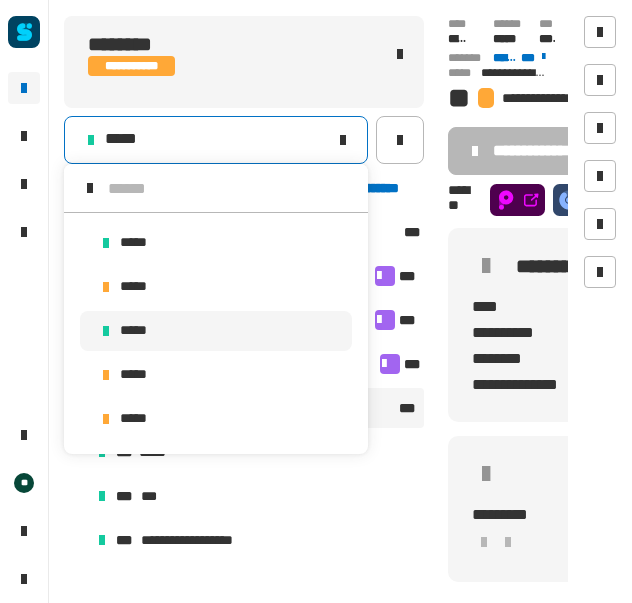 scroll, scrollTop: 1976, scrollLeft: 0, axis: vertical 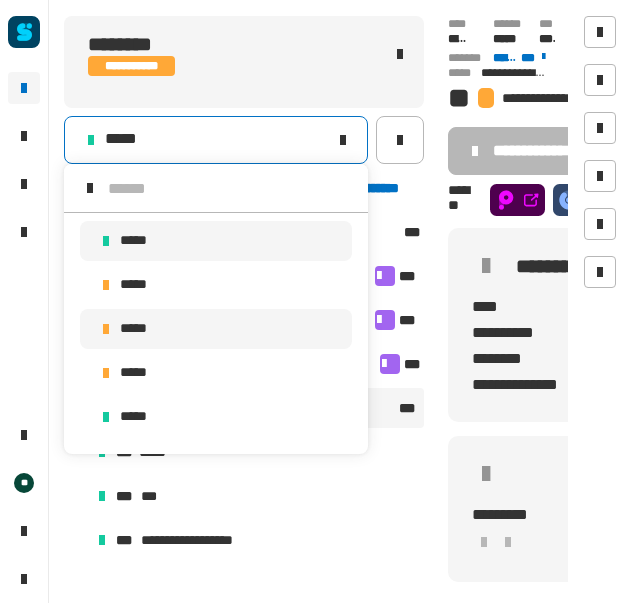 click on "*****" at bounding box center (216, 329) 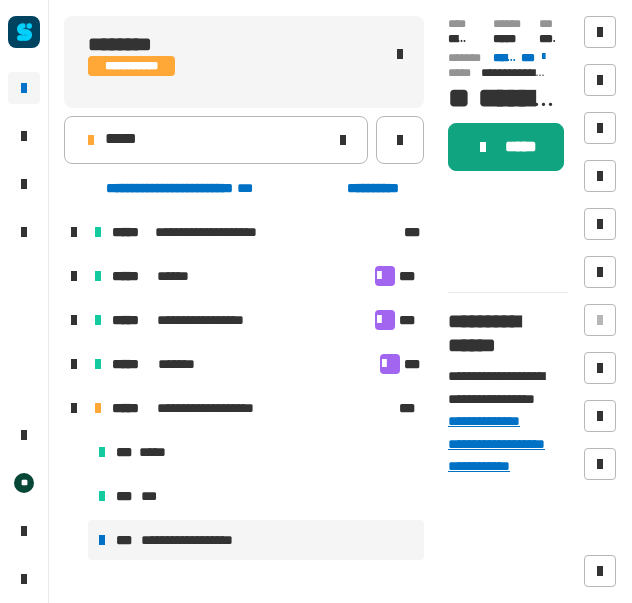 click 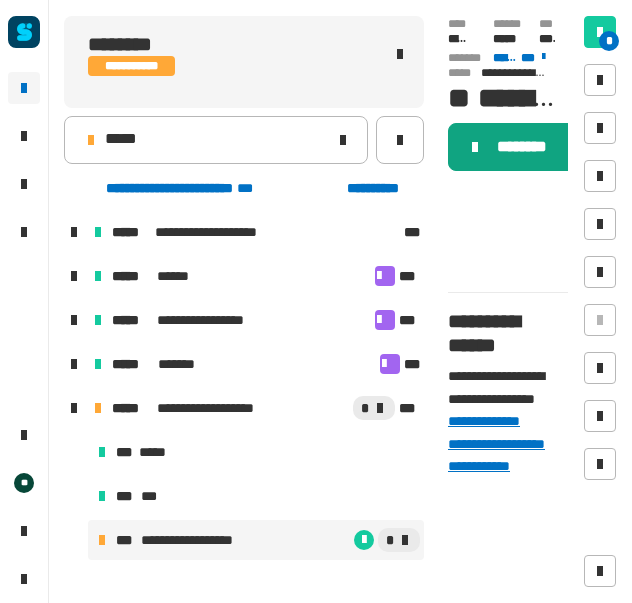 click 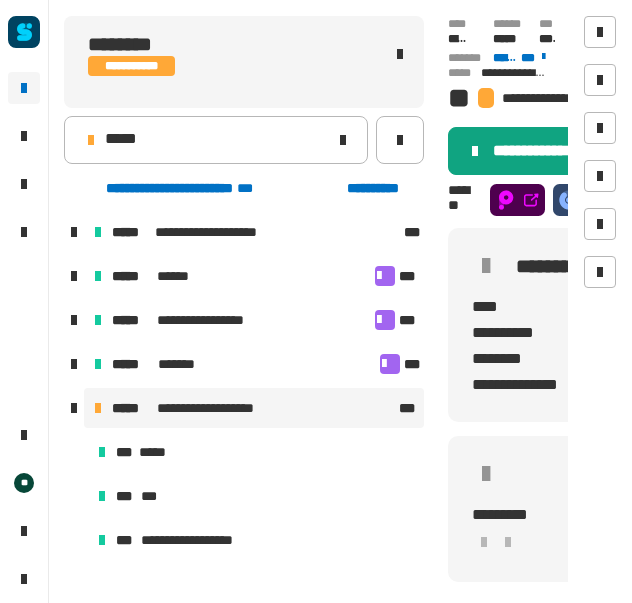 click 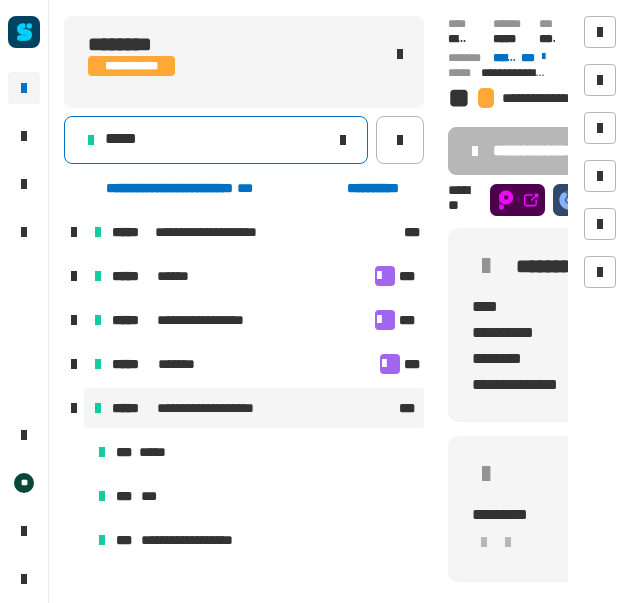 click on "*****" 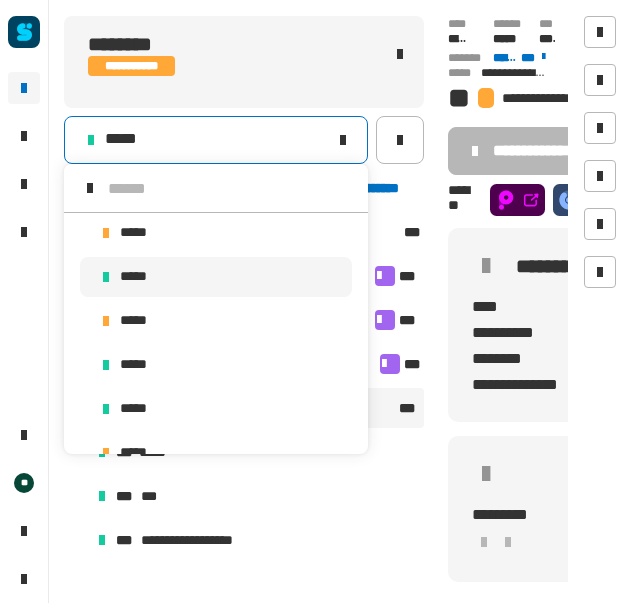 scroll, scrollTop: 2038, scrollLeft: 0, axis: vertical 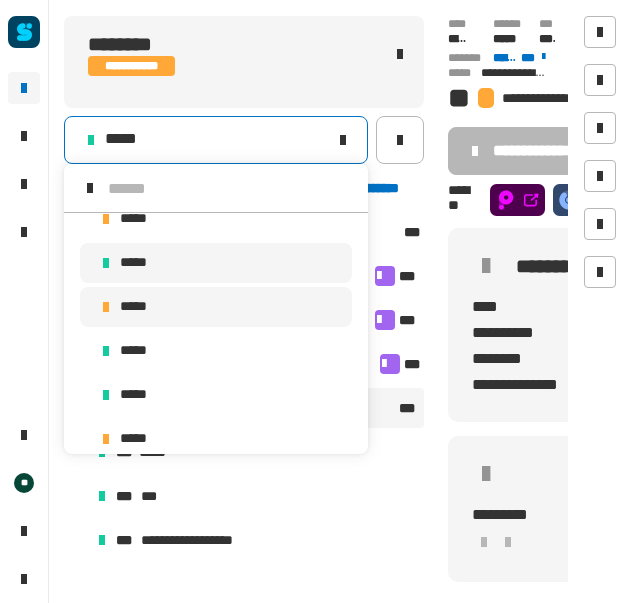 click on "*****" at bounding box center [216, 307] 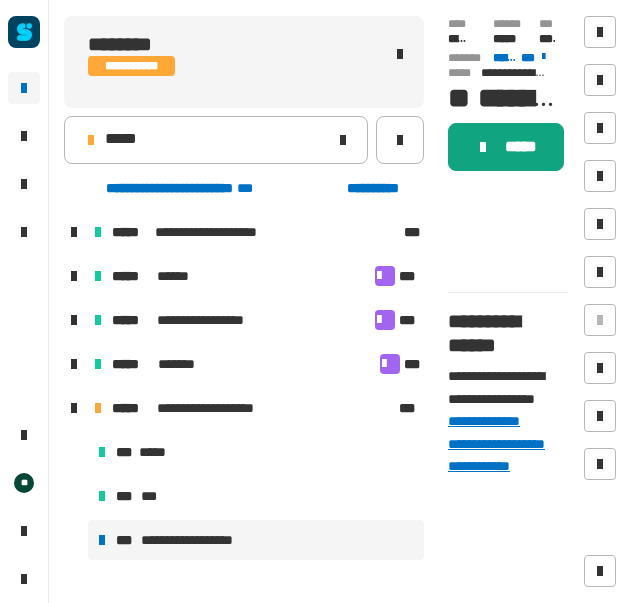 click 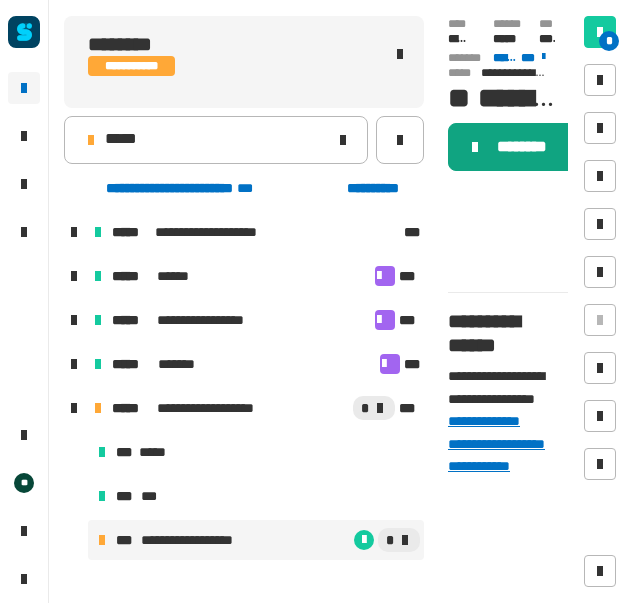 click 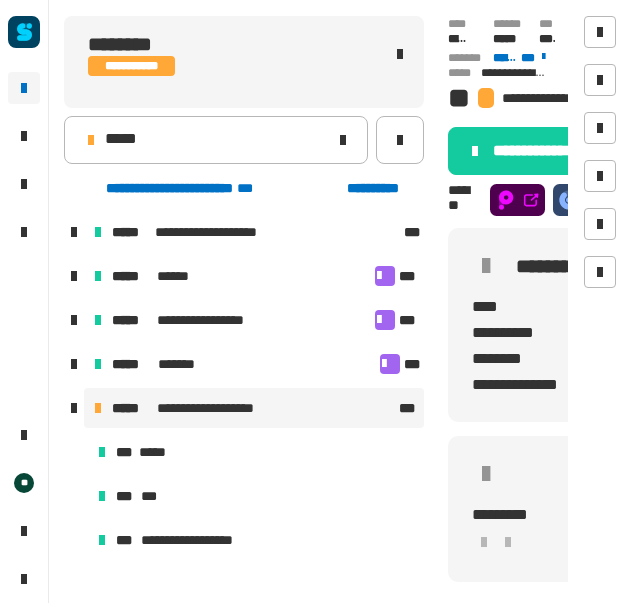 click 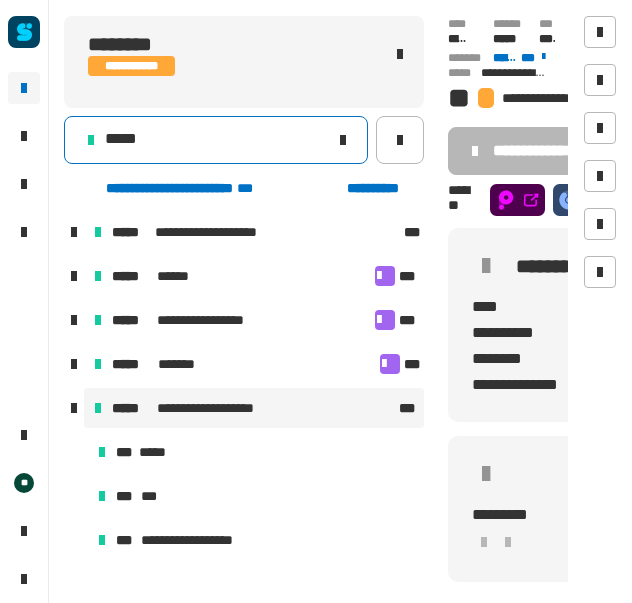 click on "*****" 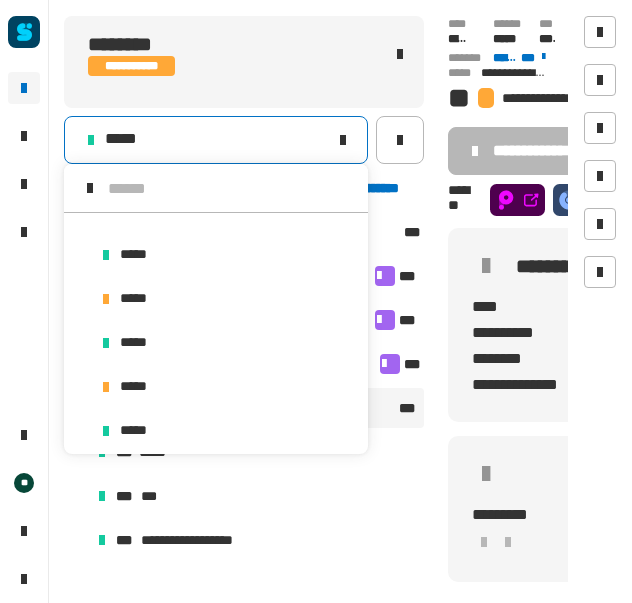 scroll, scrollTop: 2218, scrollLeft: 0, axis: vertical 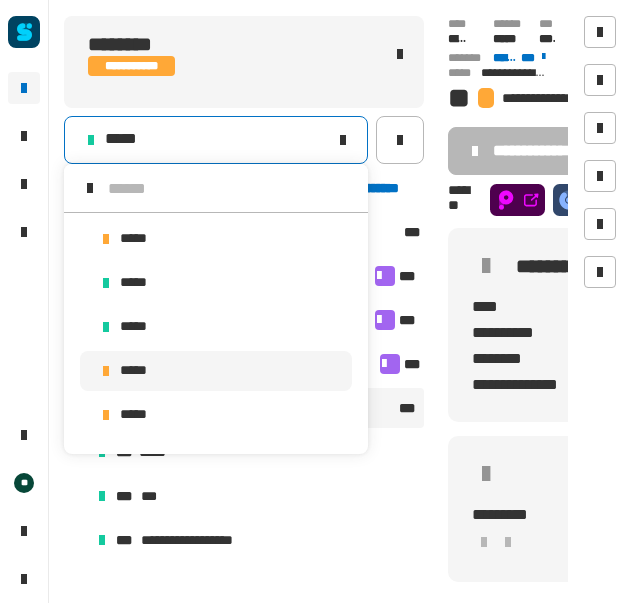 click on "*****" at bounding box center (216, 371) 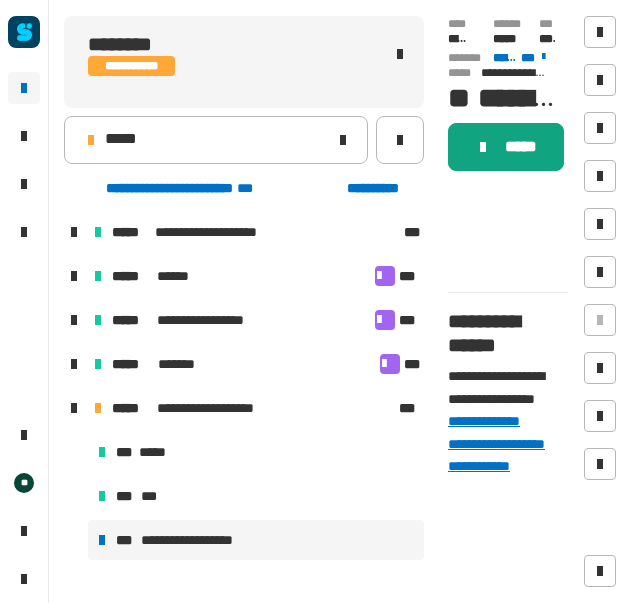 click on "*****" 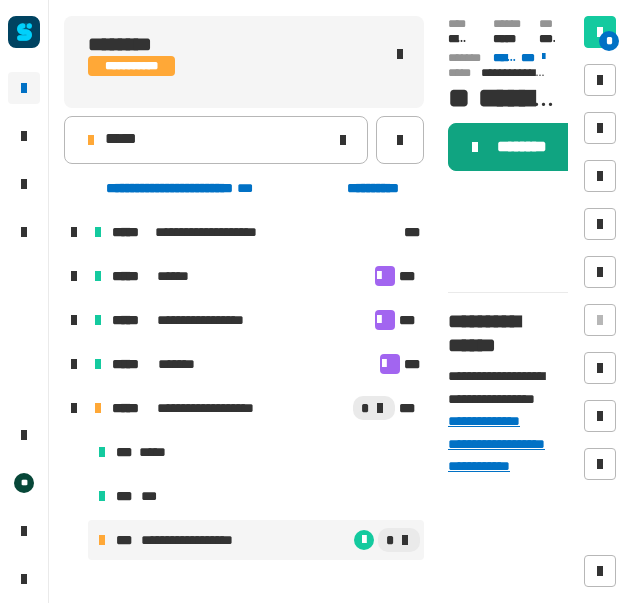 click on "********" 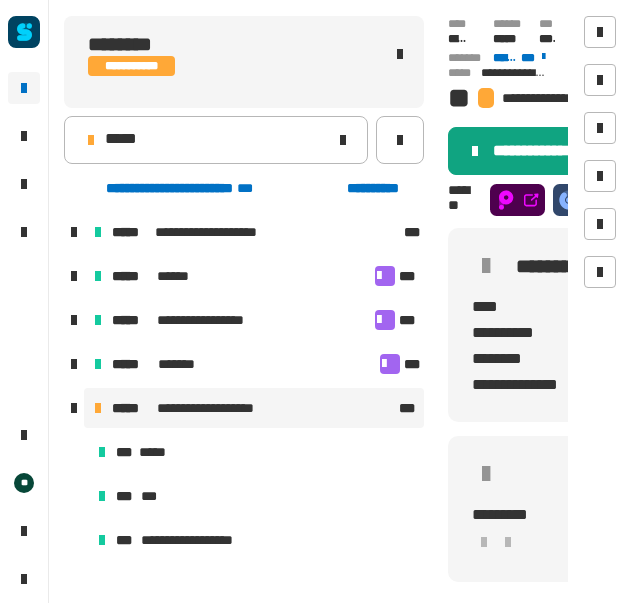 click 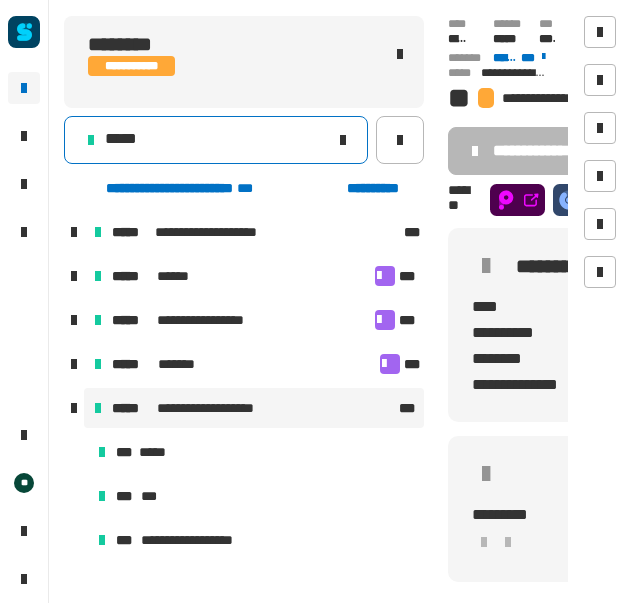 click on "*****" 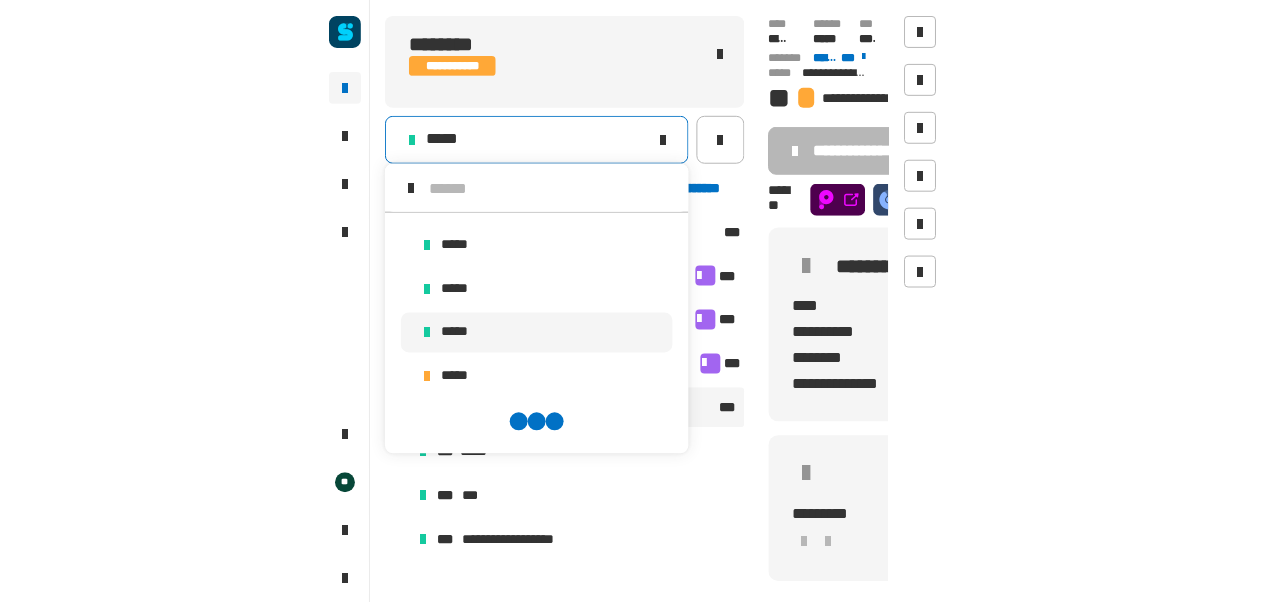 scroll, scrollTop: 2232, scrollLeft: 0, axis: vertical 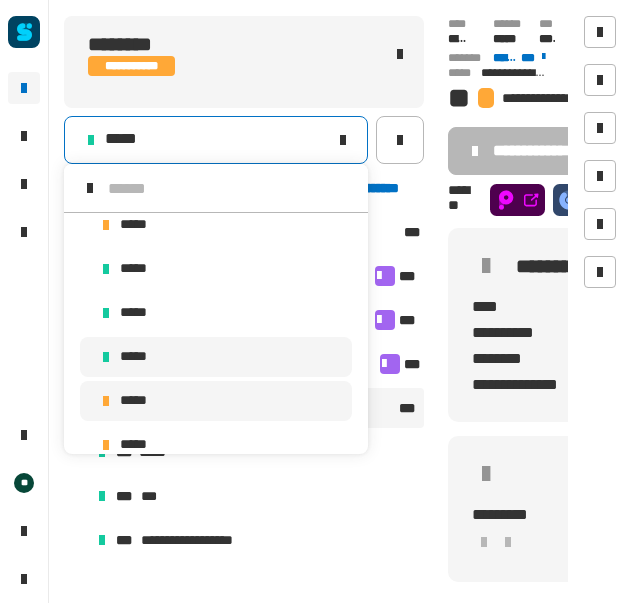 click on "*****" at bounding box center [216, 401] 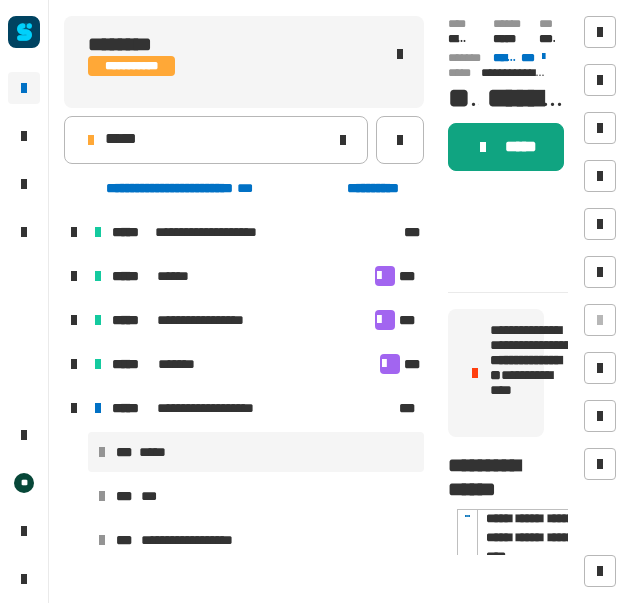 click on "*****" 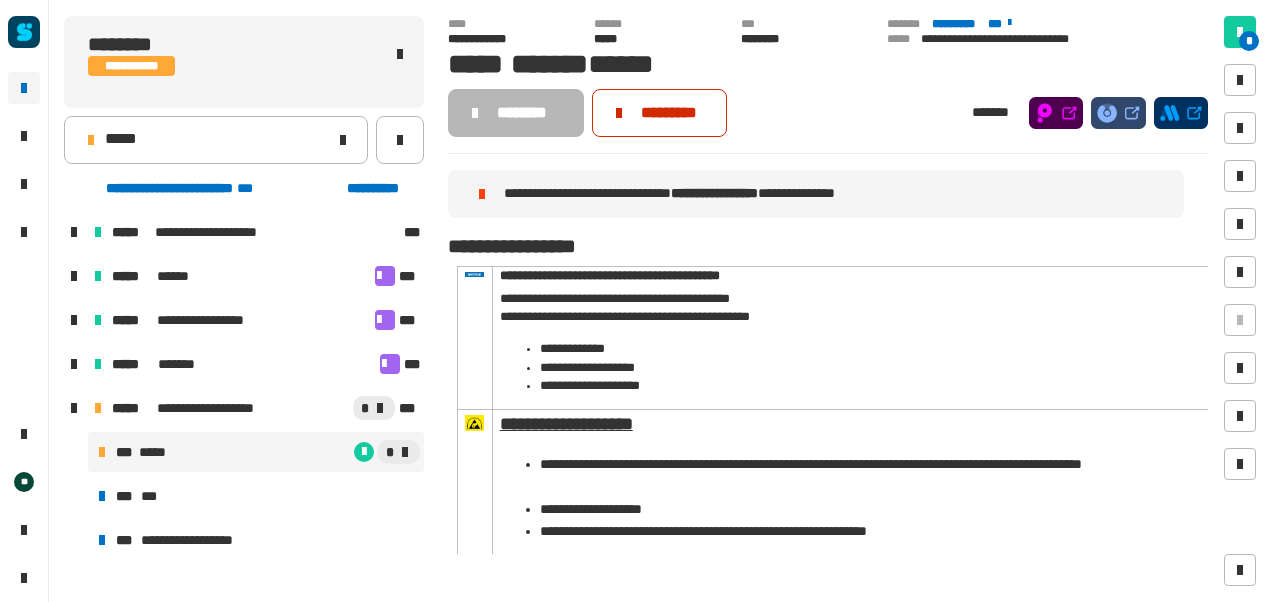 click on "*********" 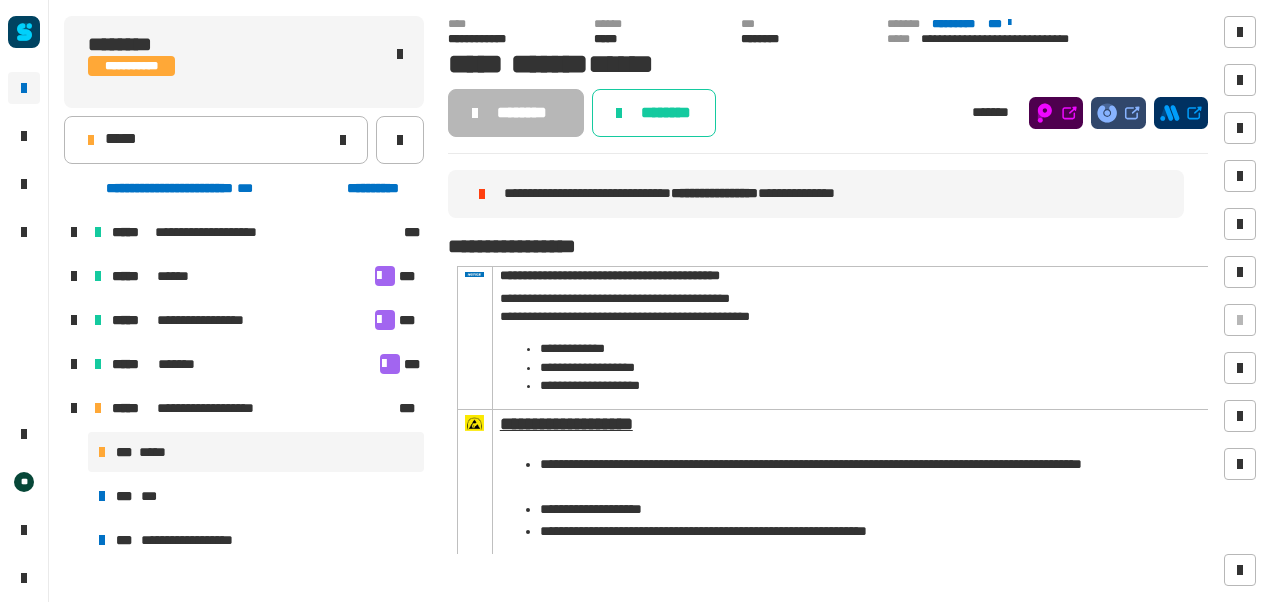 click on "**********" 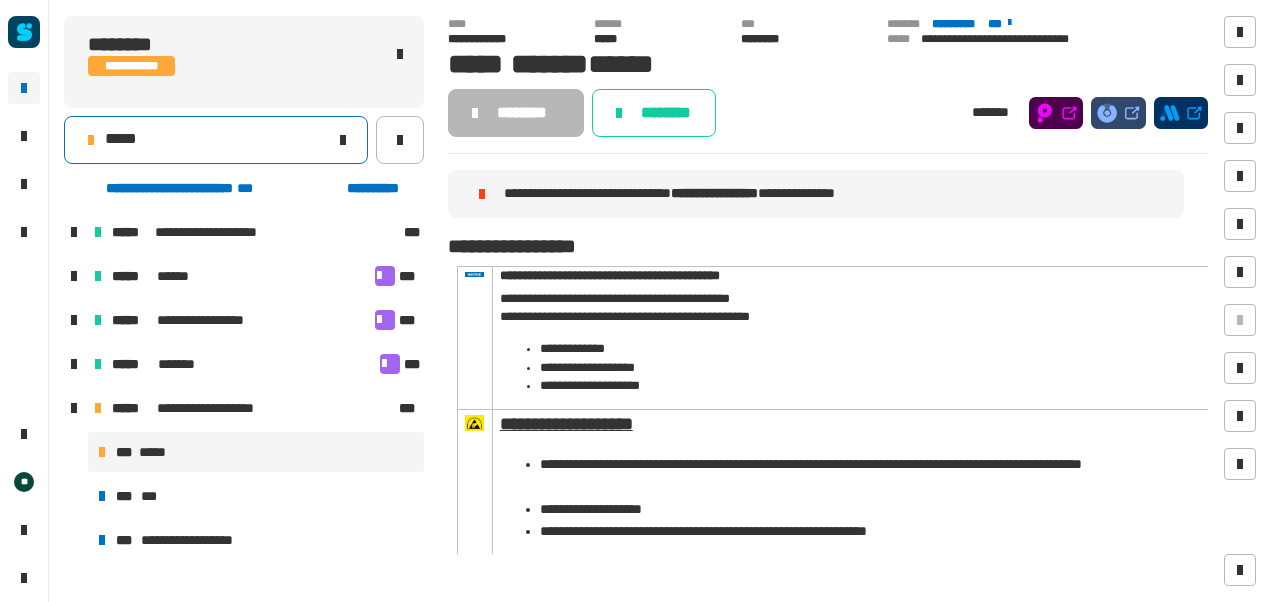 click on "*****" 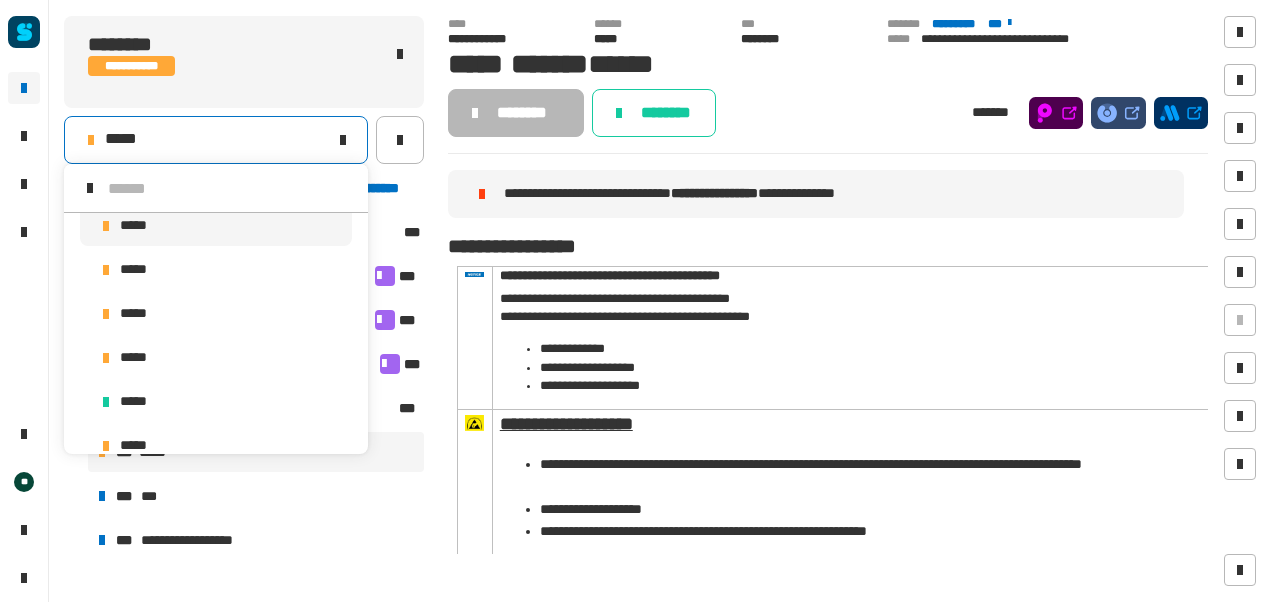 scroll, scrollTop: 2396, scrollLeft: 0, axis: vertical 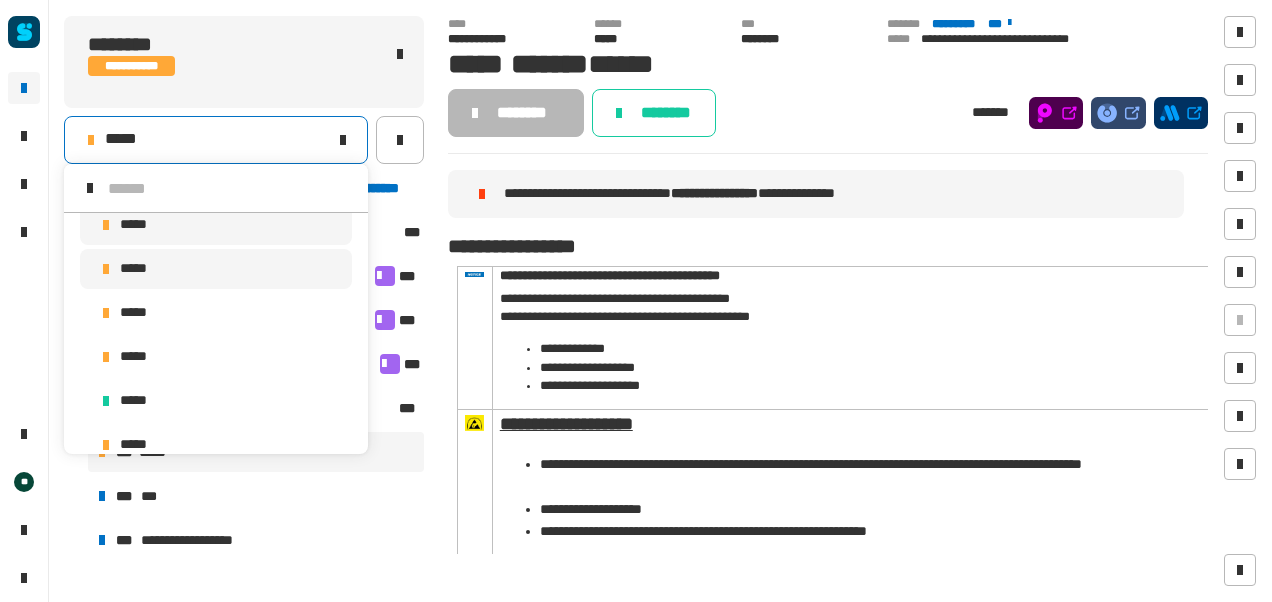 click on "*****" at bounding box center [216, 269] 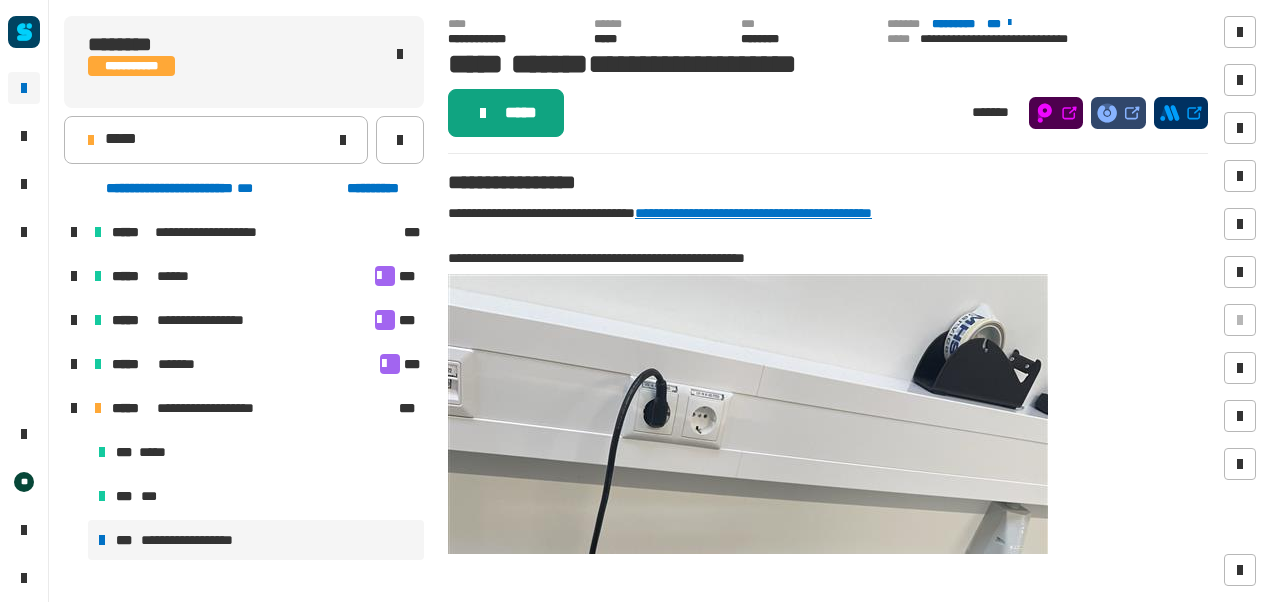 click on "*****" 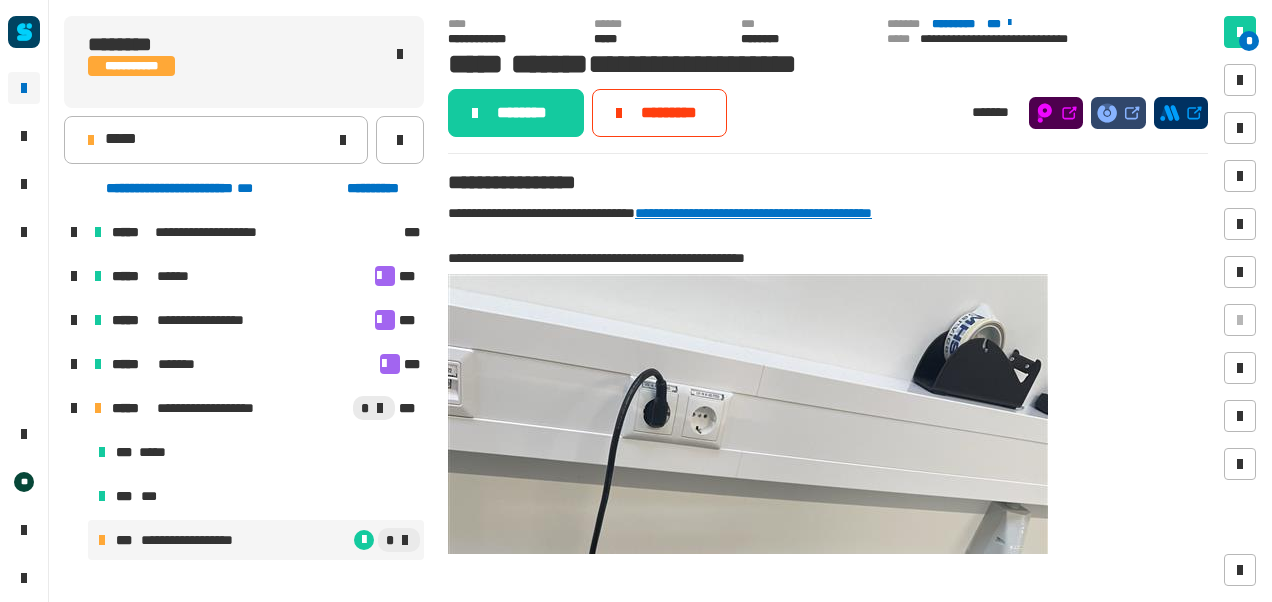 click on "********" 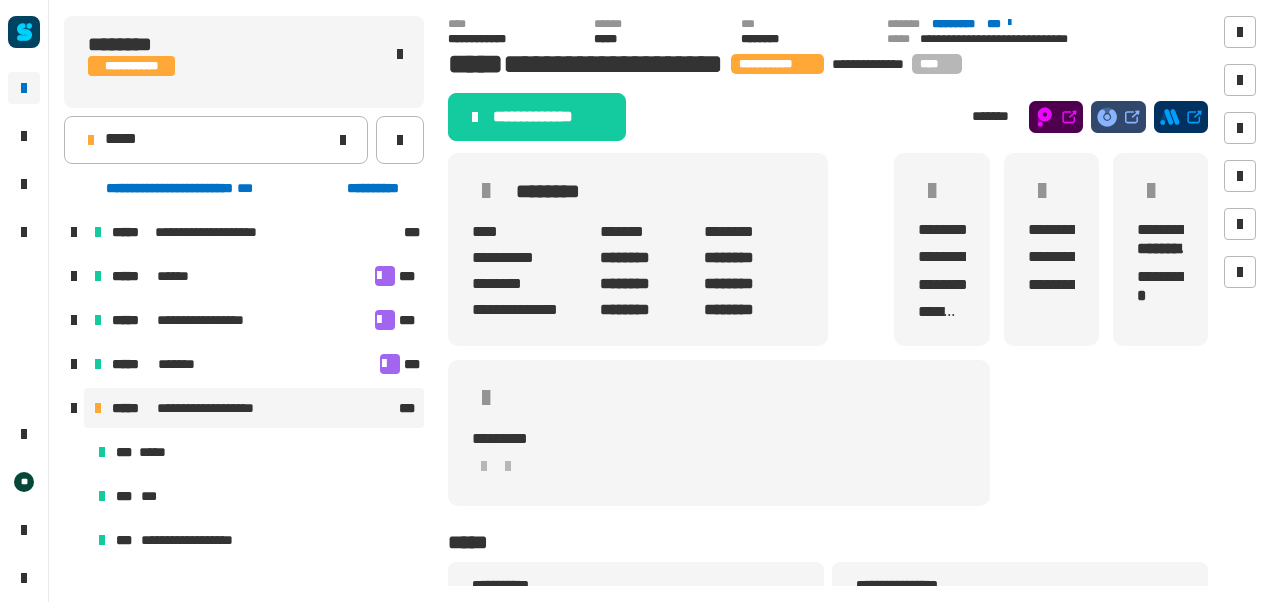 click on "**********" 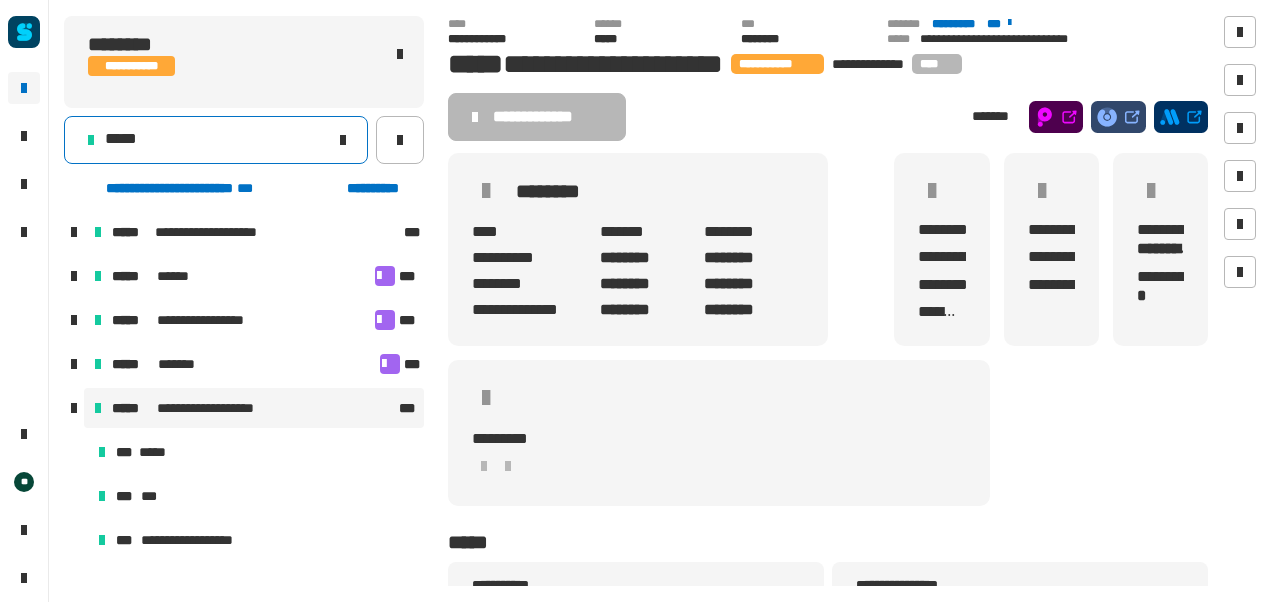 click on "*****" 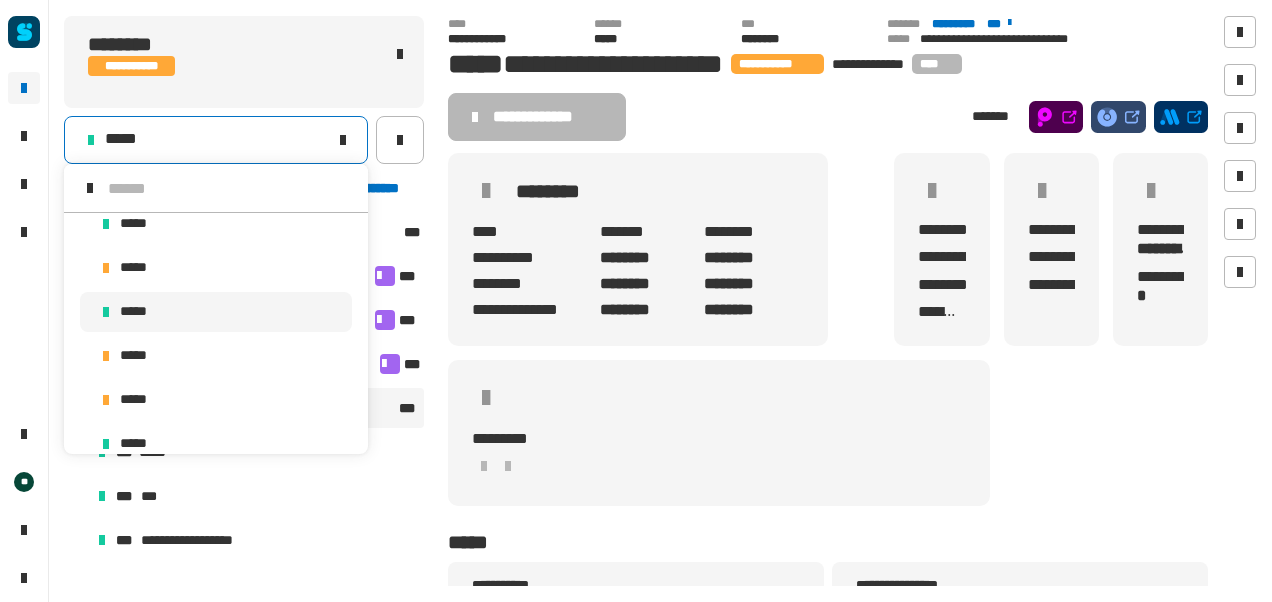scroll, scrollTop: 2368, scrollLeft: 0, axis: vertical 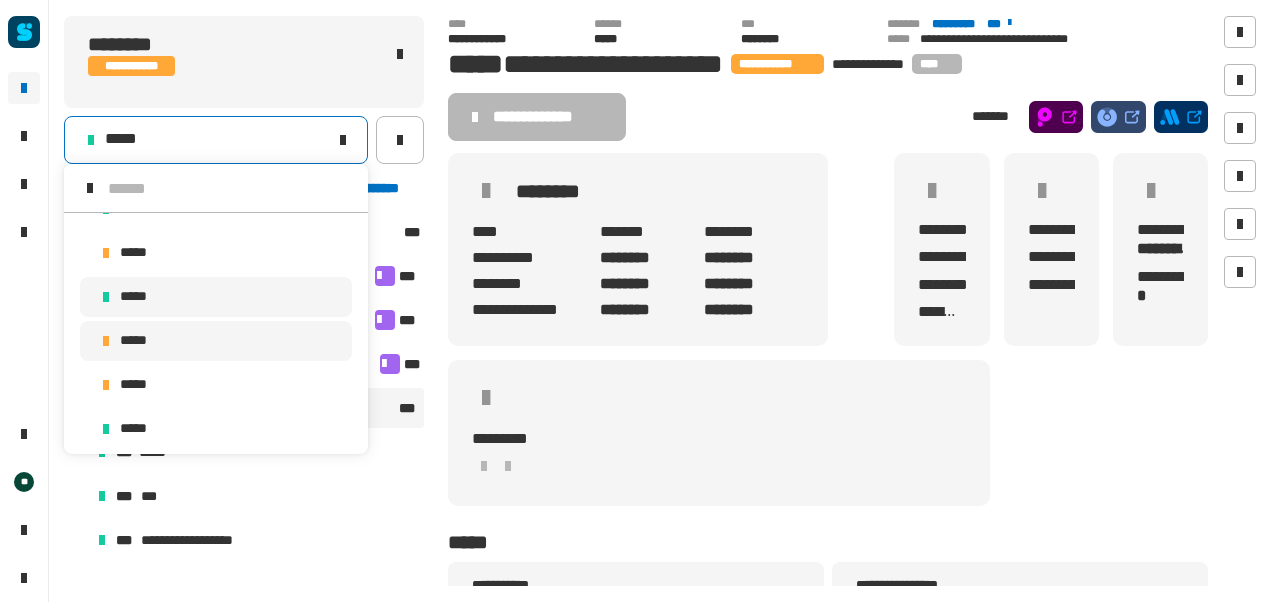 click on "*****" at bounding box center [216, 341] 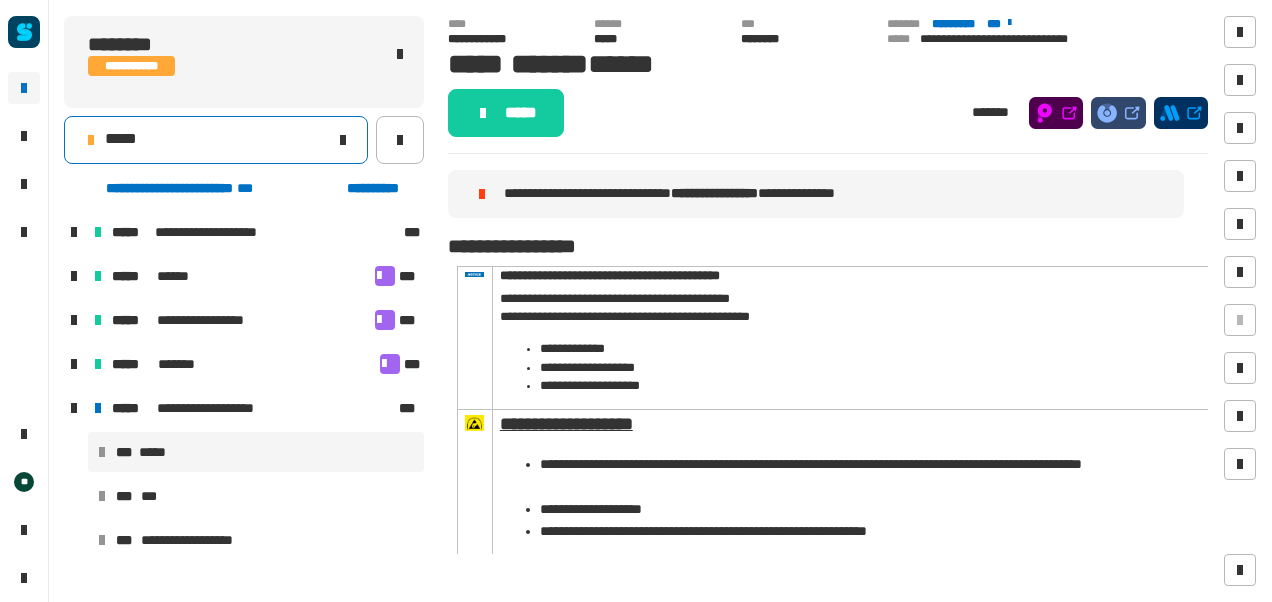 click on "*****" 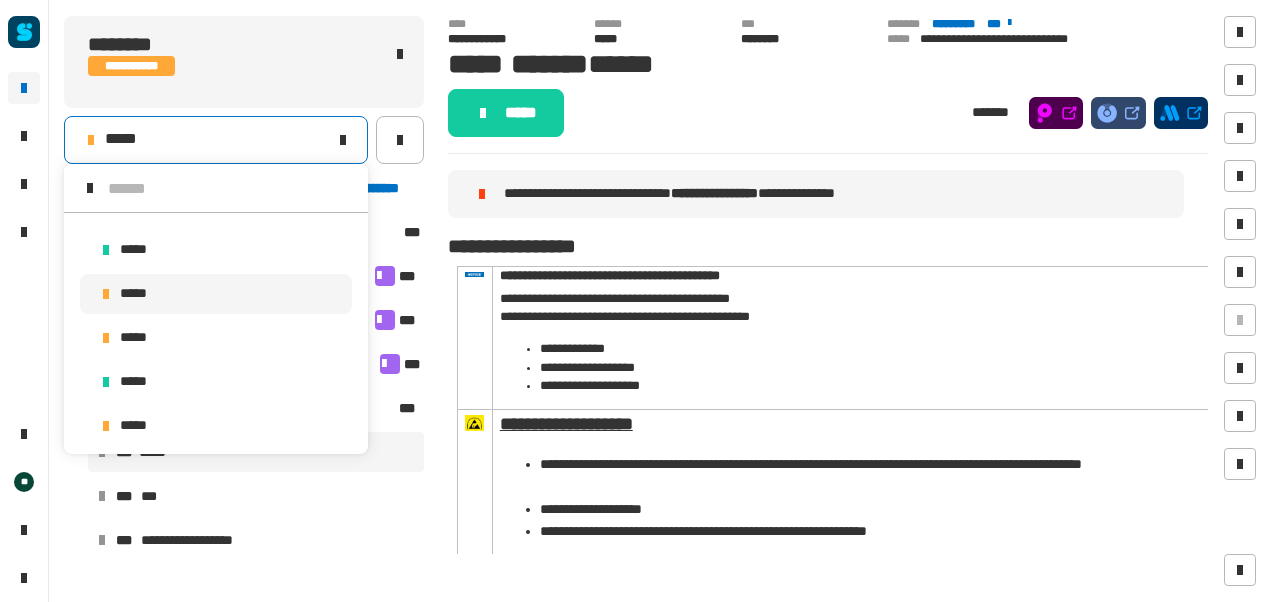 scroll, scrollTop: 2429, scrollLeft: 0, axis: vertical 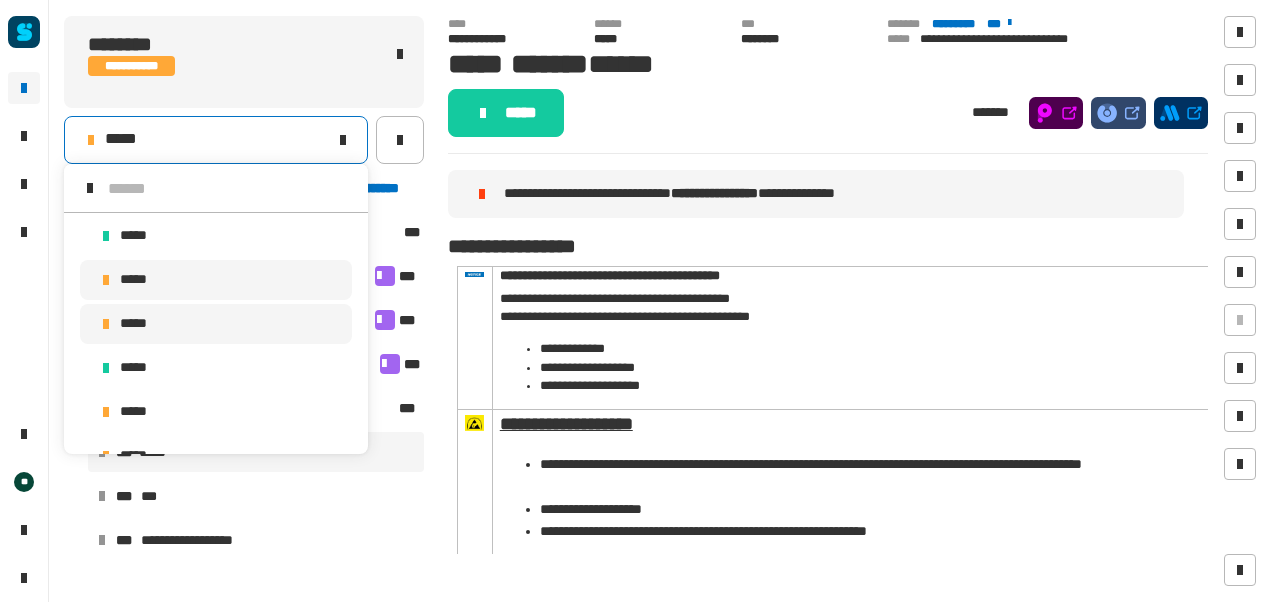 click on "*****" at bounding box center (216, 324) 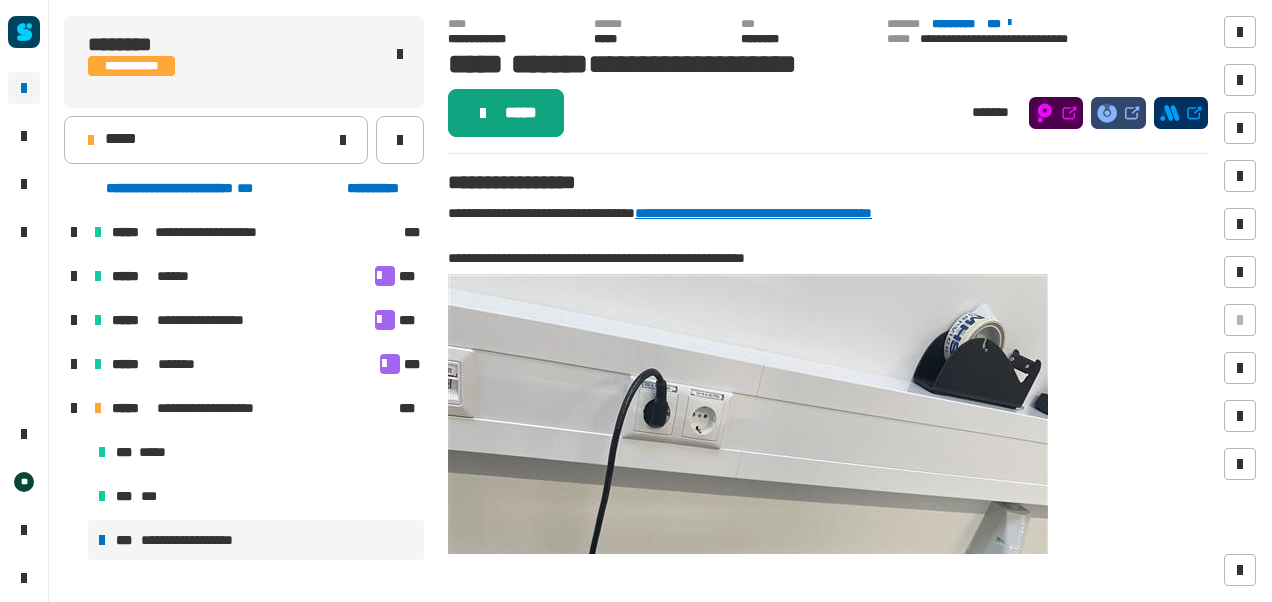 click on "*****" 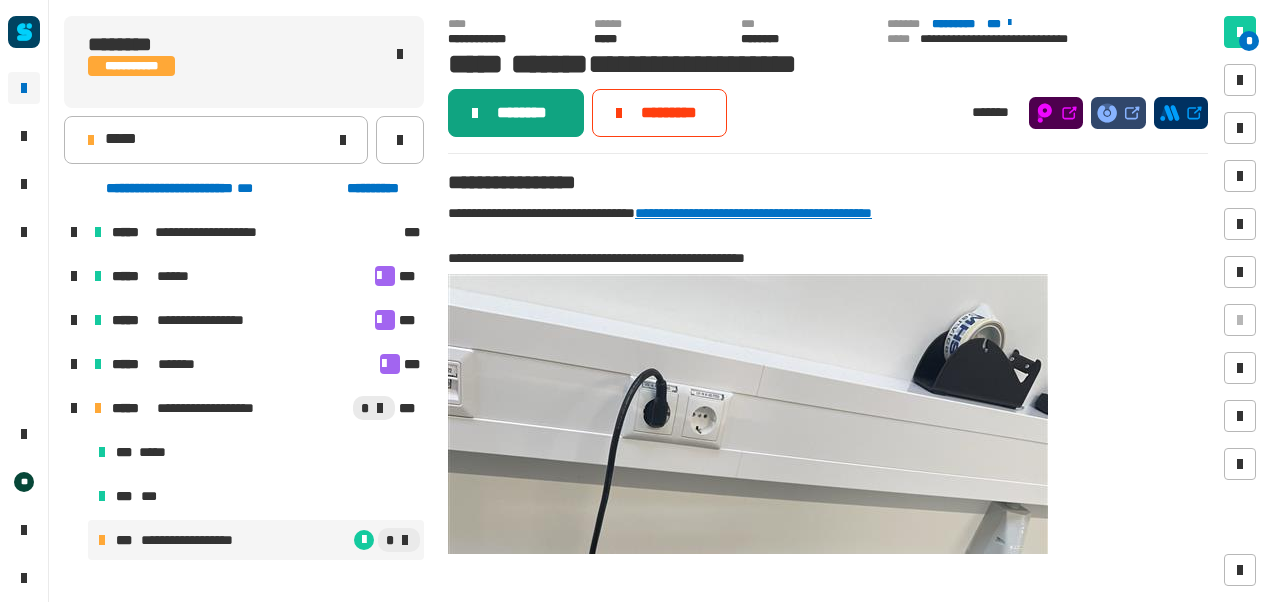click on "********" 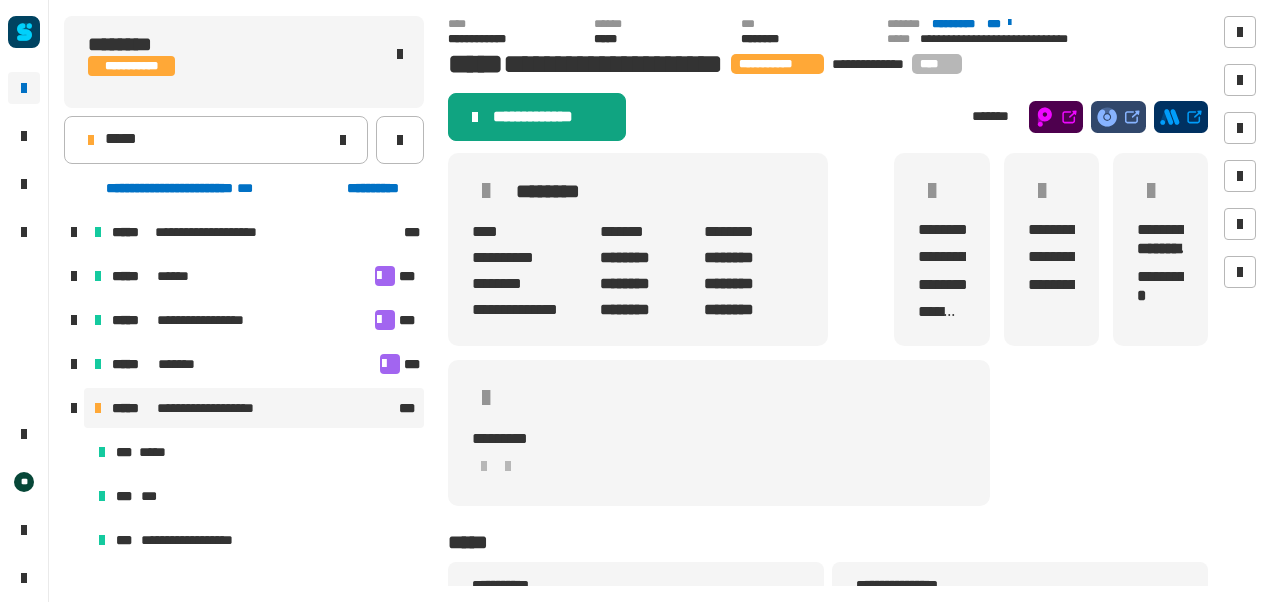click on "**********" 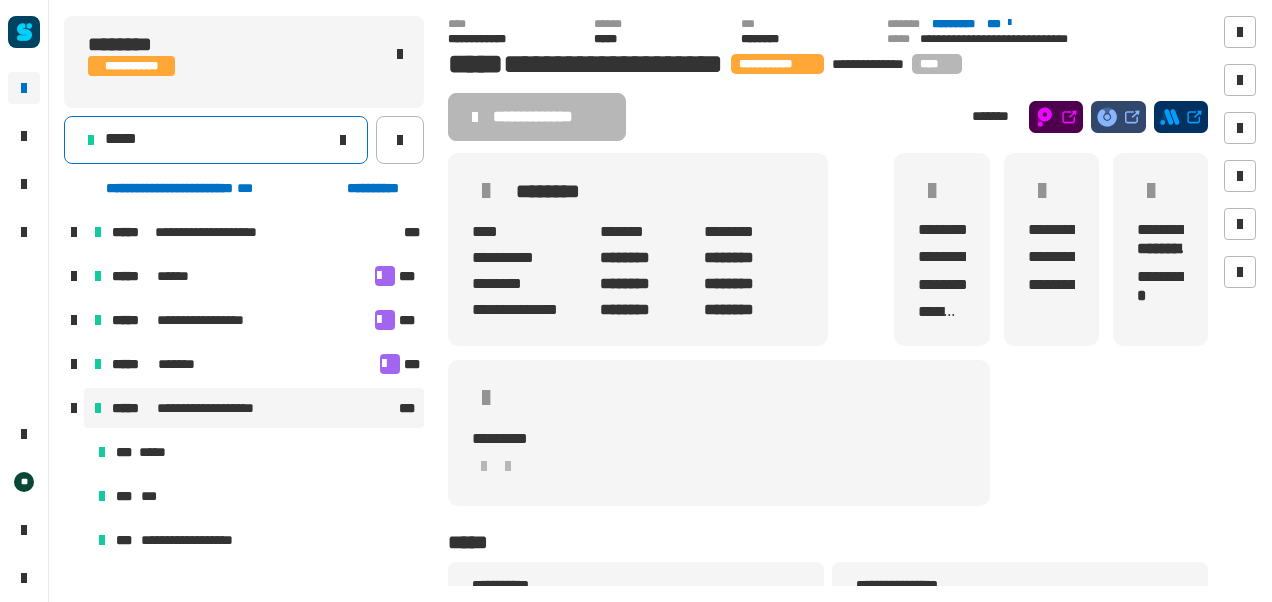 click on "*****" 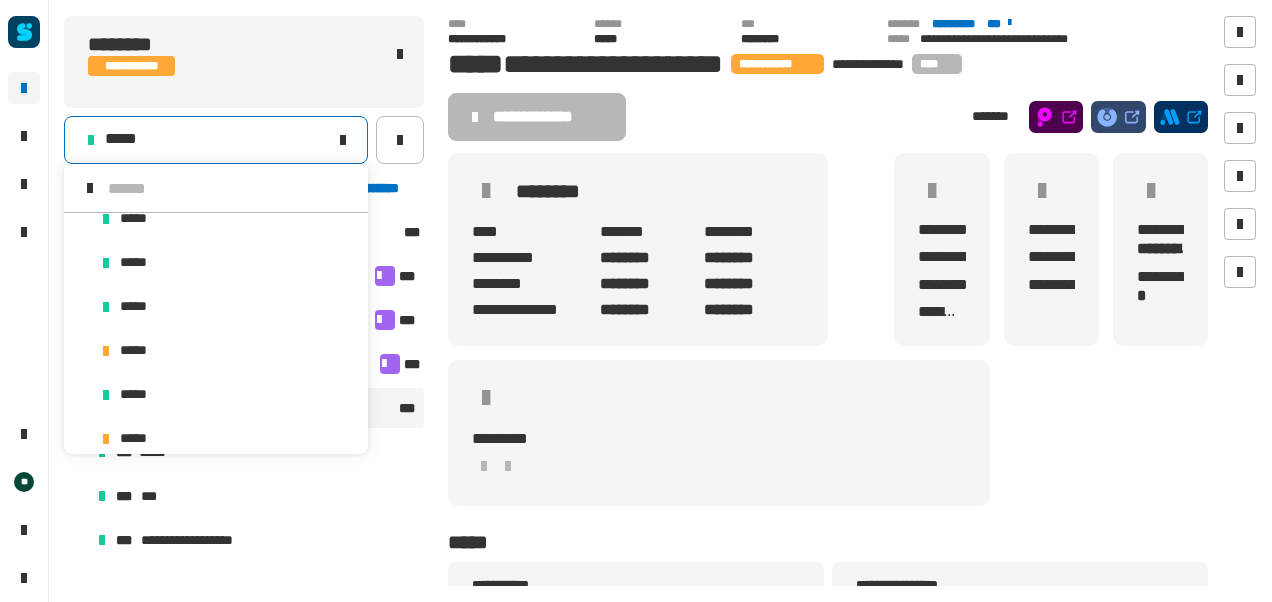 scroll, scrollTop: 2282, scrollLeft: 0, axis: vertical 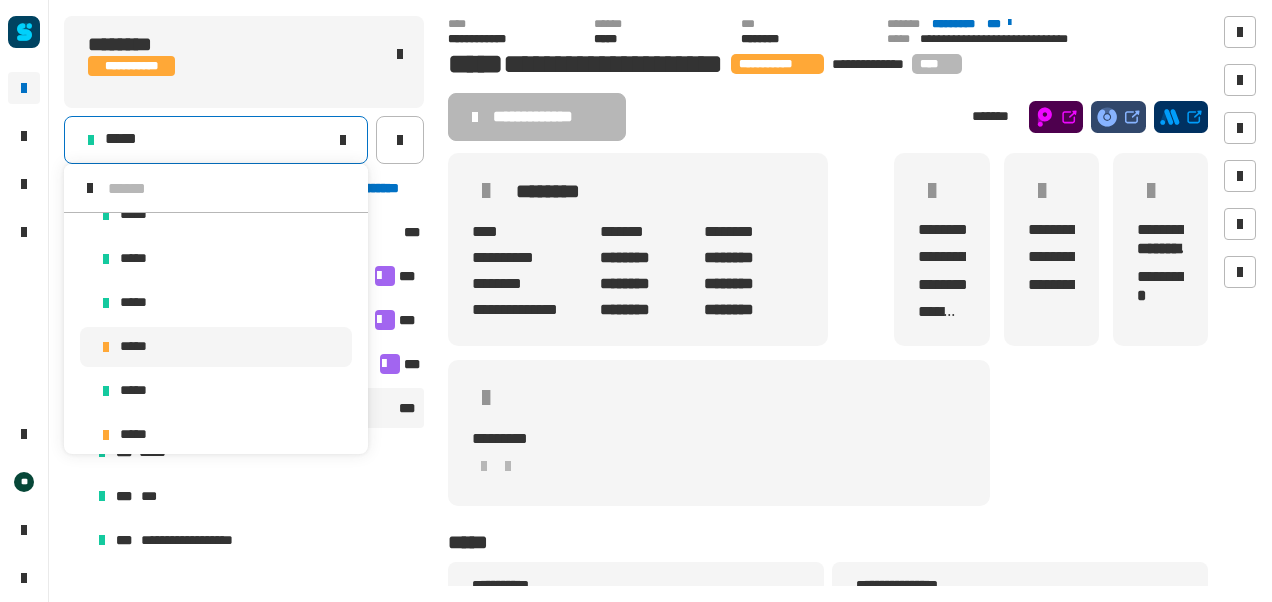 click on "*****" at bounding box center [216, 347] 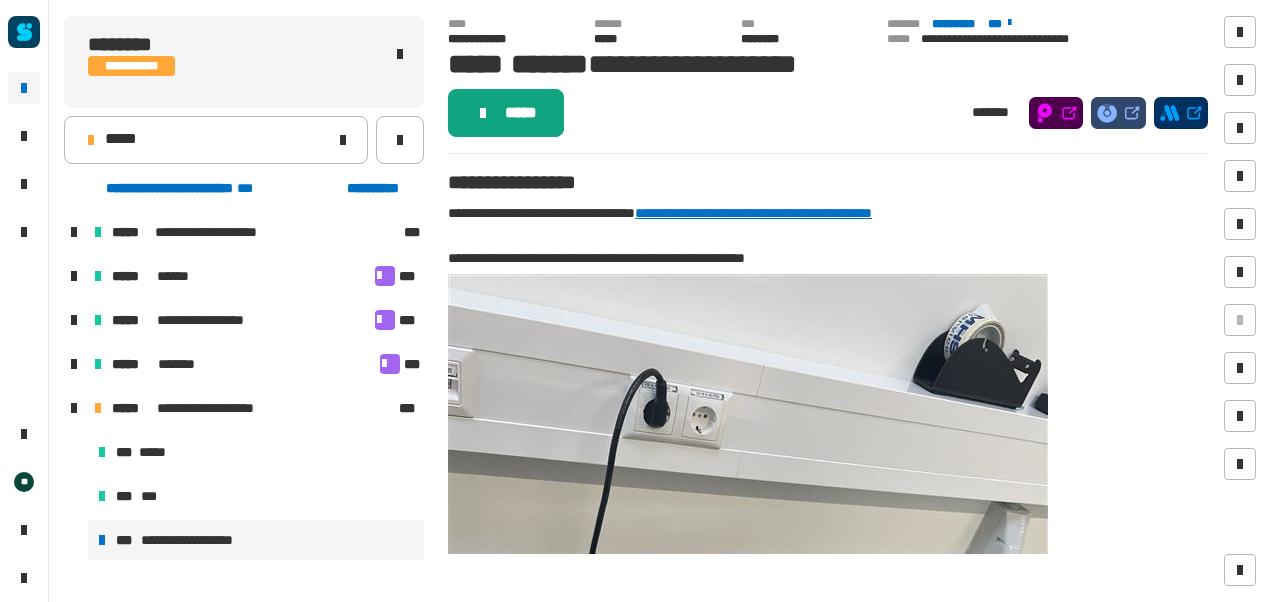 click on "*****" 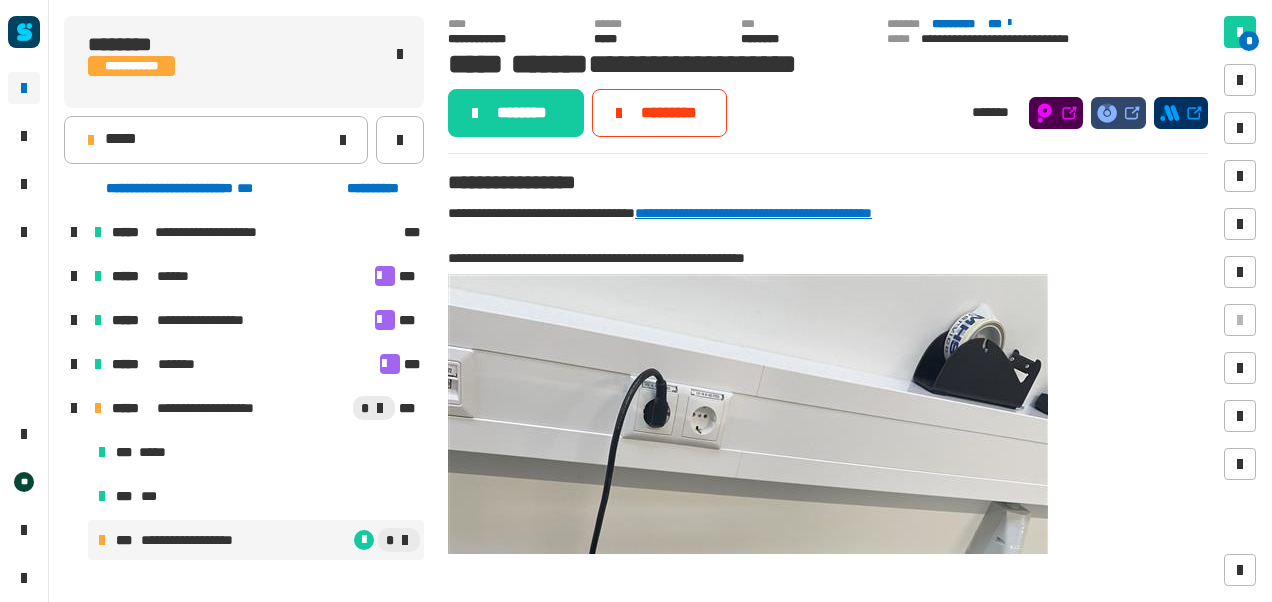 click on "********" 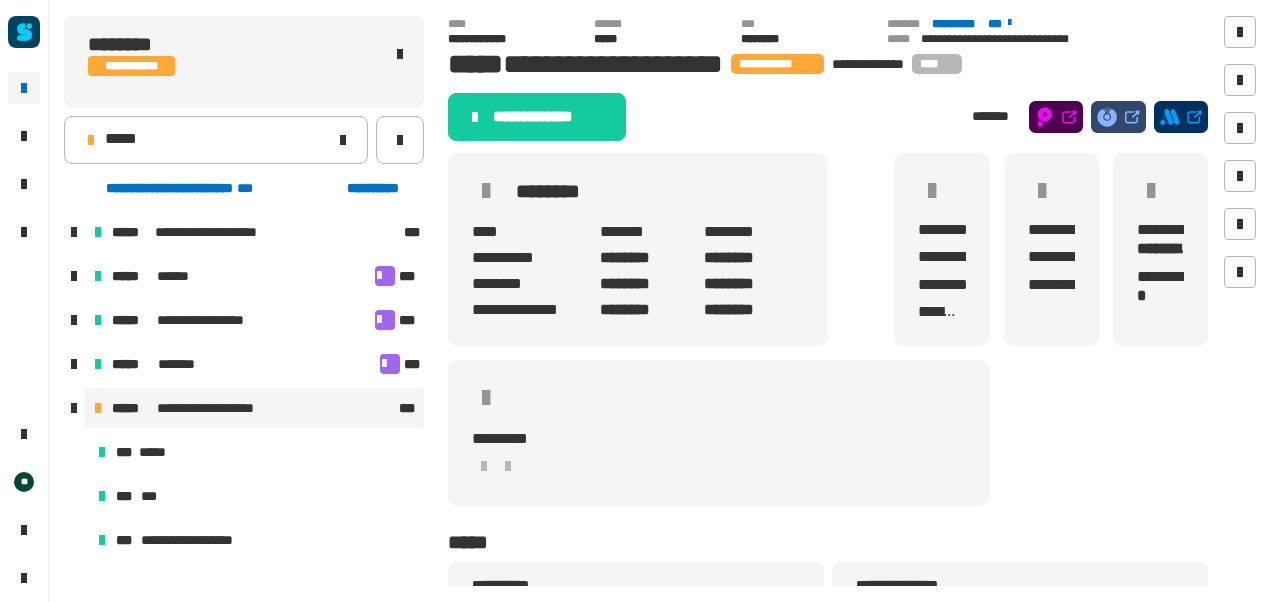 click on "**********" 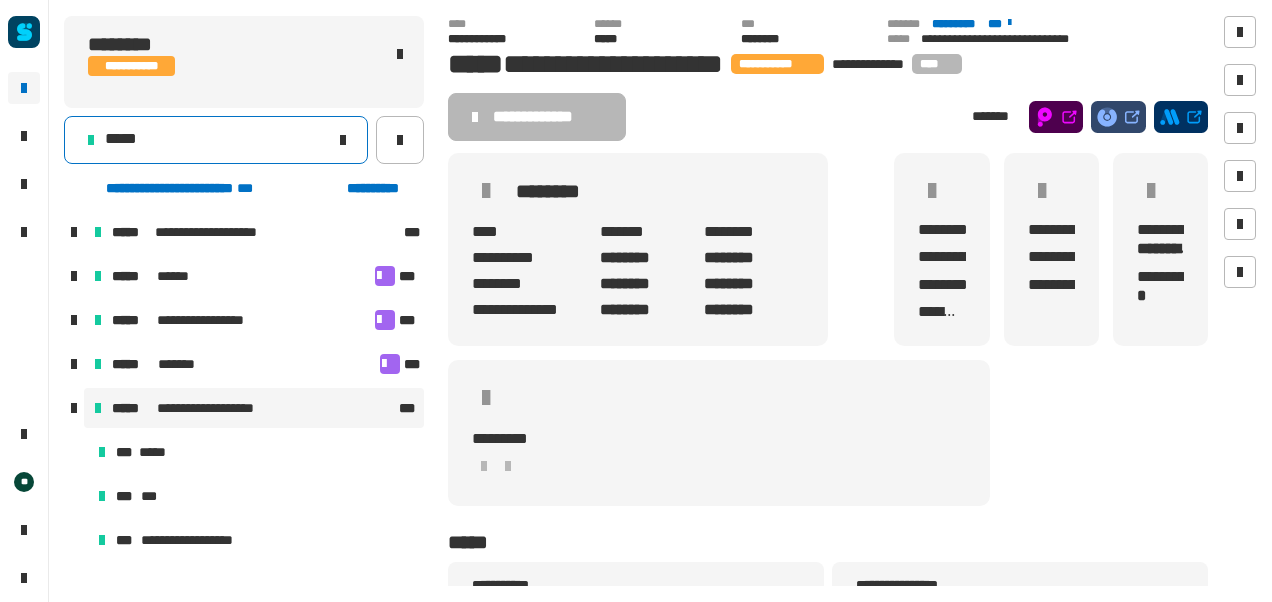 click on "*****" 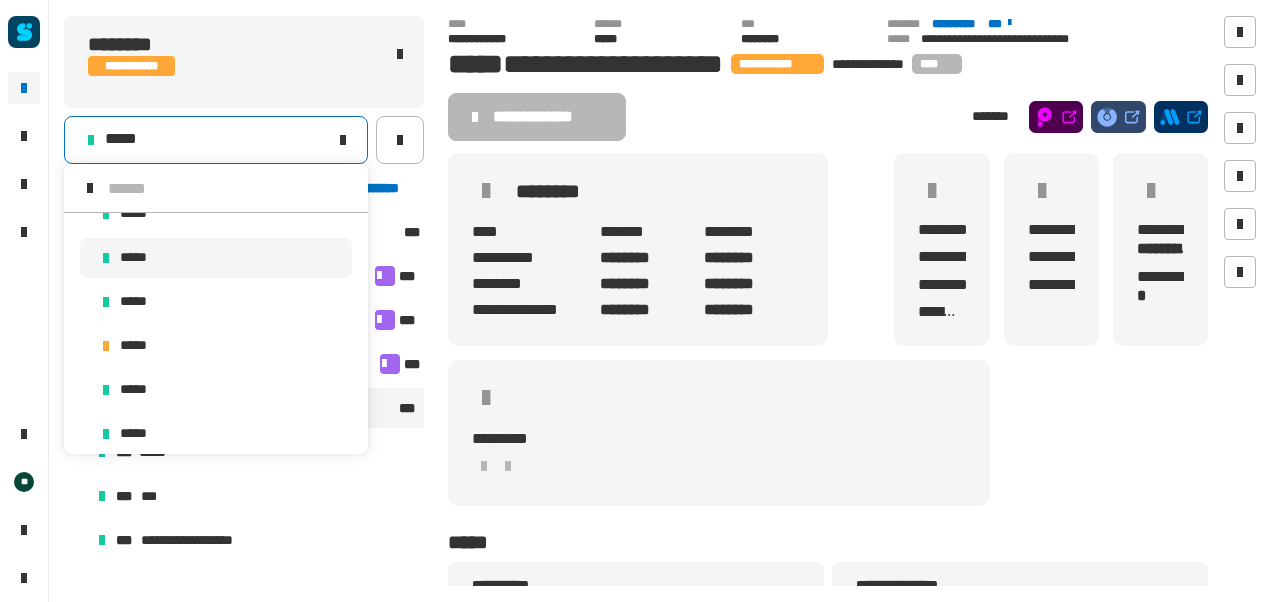 scroll, scrollTop: 2459, scrollLeft: 0, axis: vertical 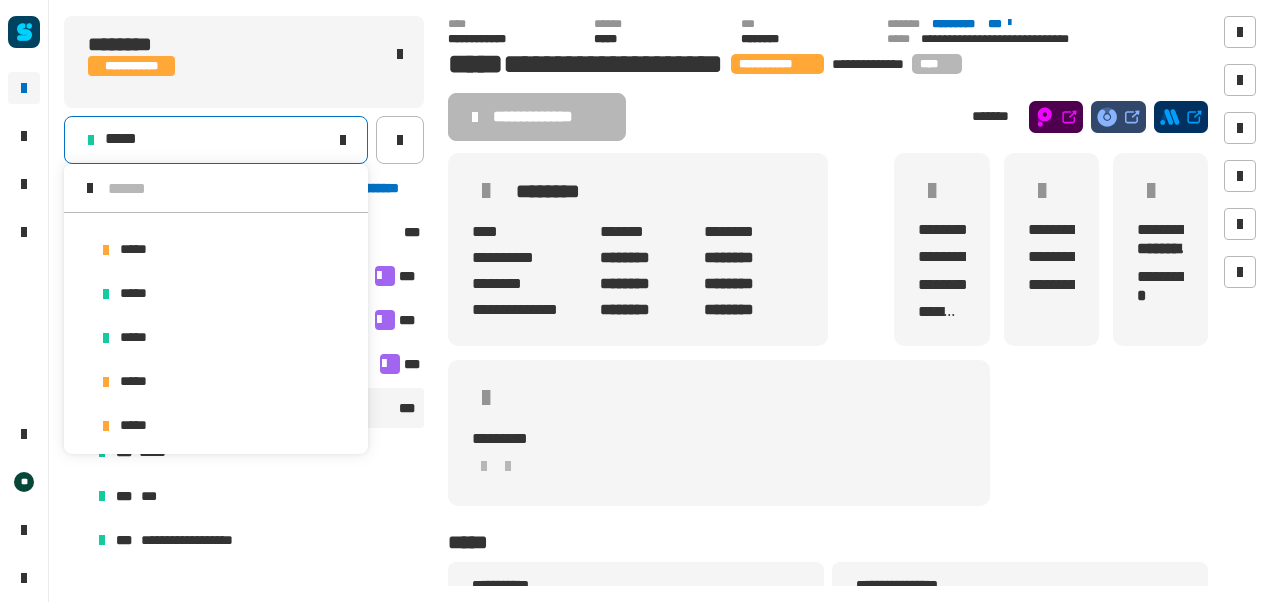click on "**********" 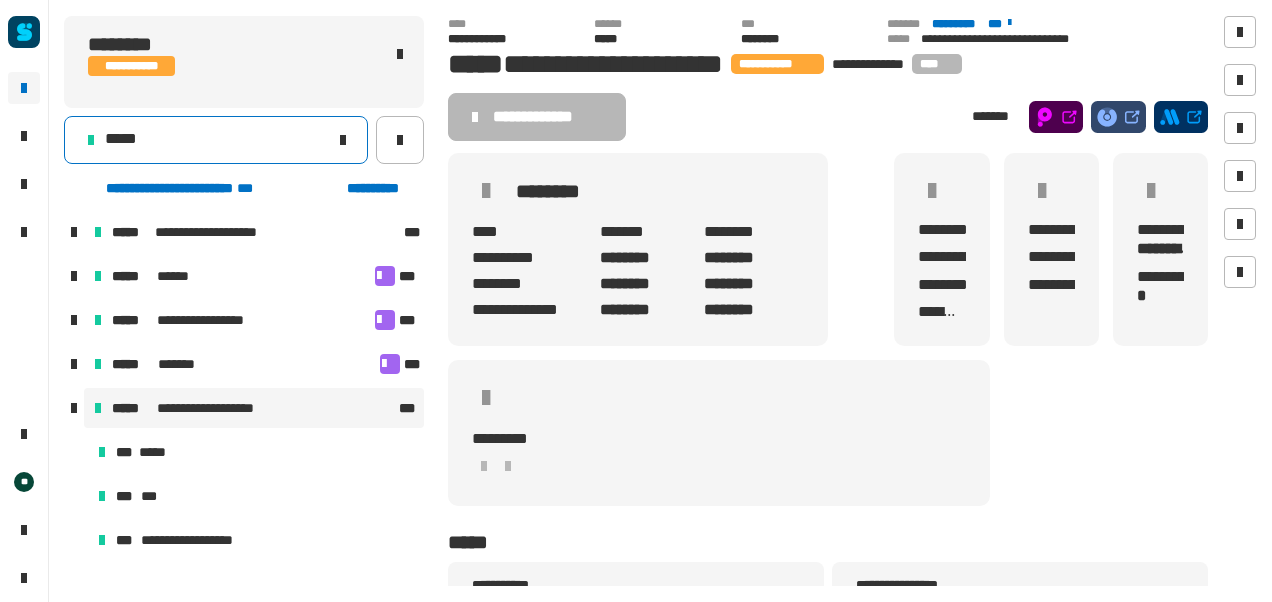 click on "*****" 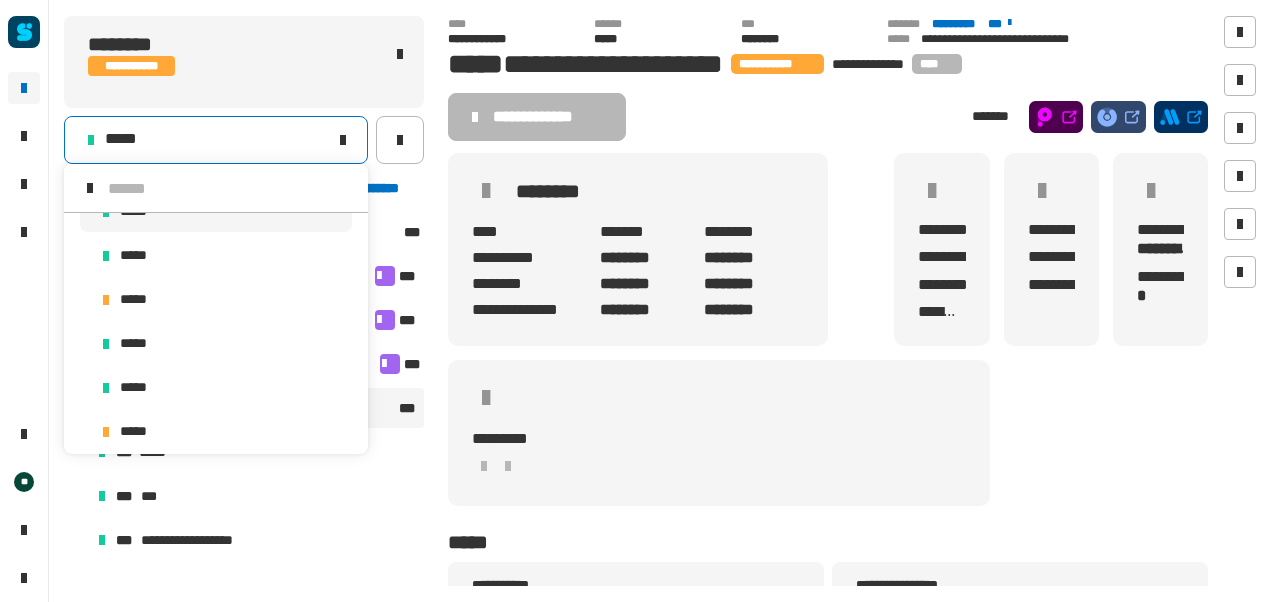scroll, scrollTop: 2446, scrollLeft: 0, axis: vertical 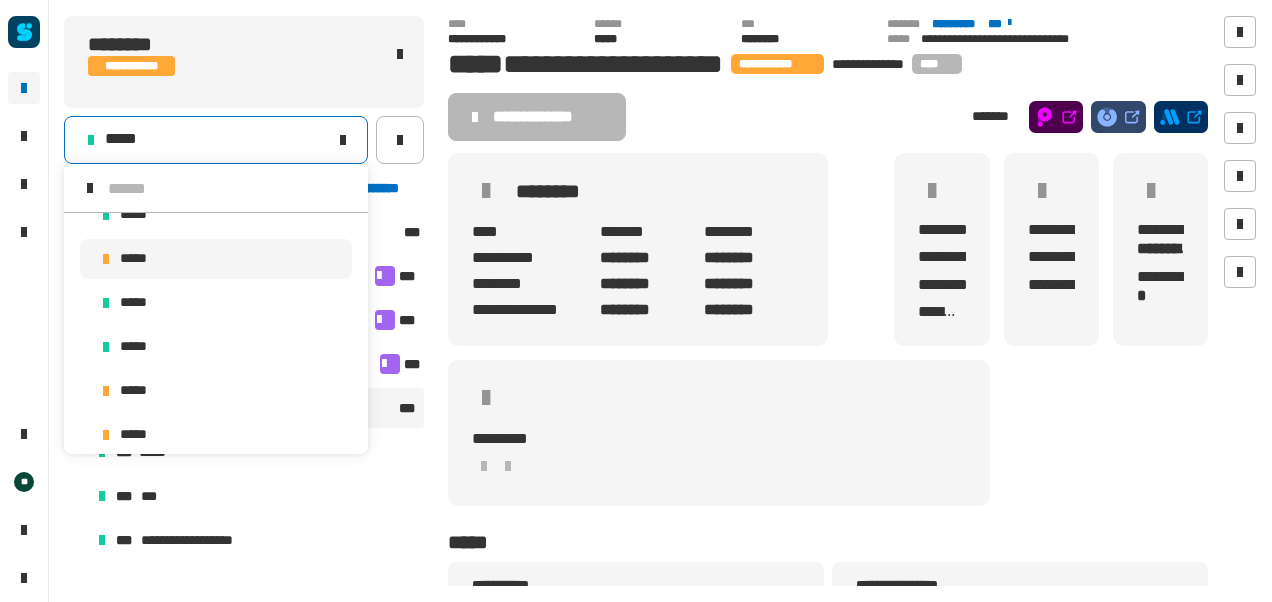 click on "*****" at bounding box center (216, 259) 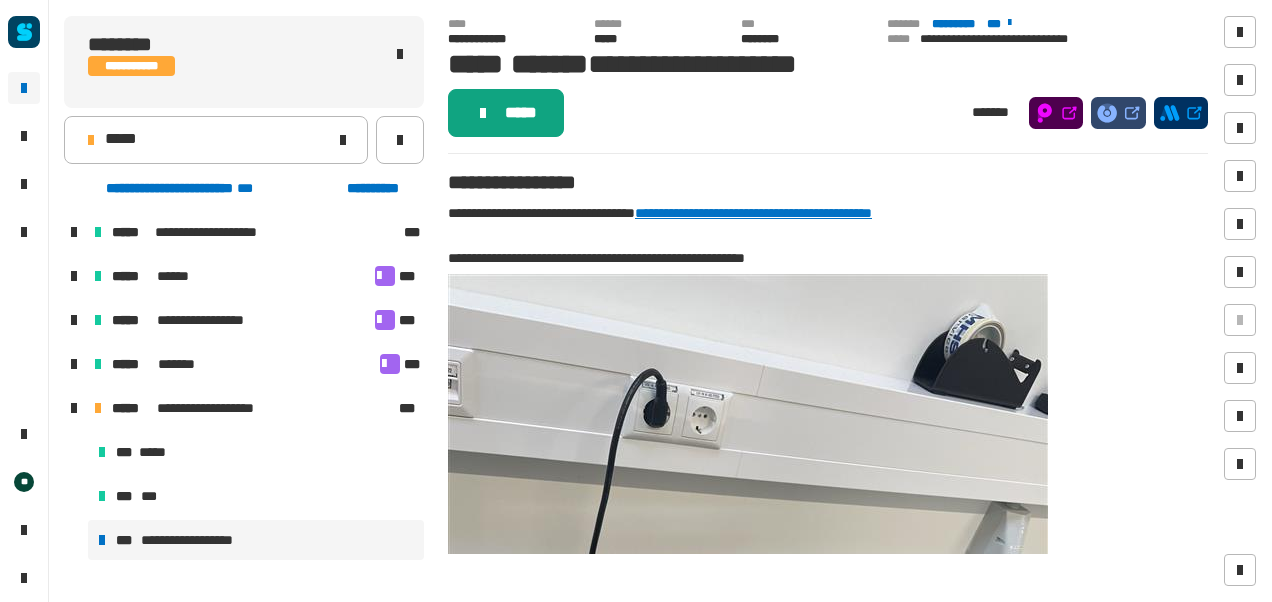 click on "*****" 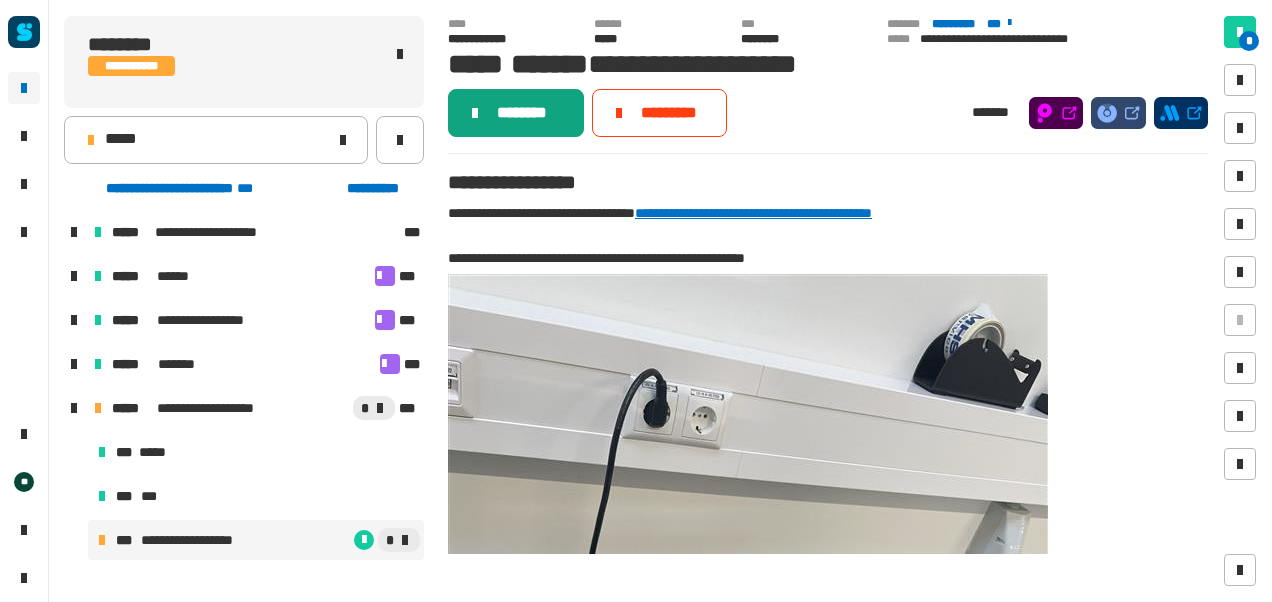 click on "********" 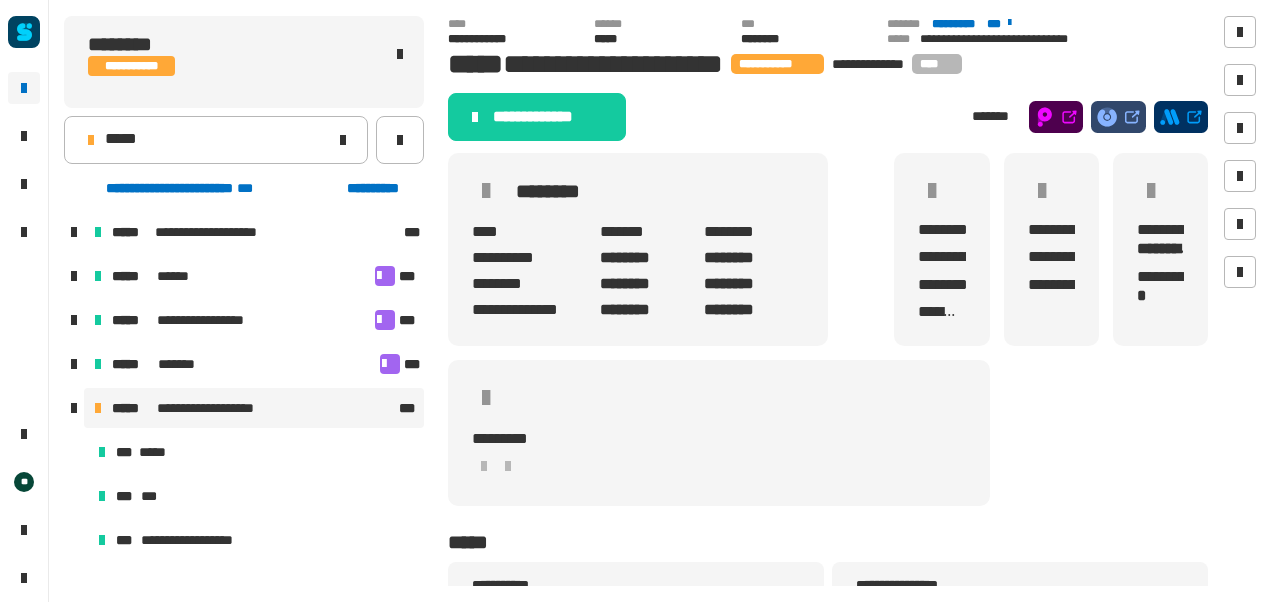 click on "**********" 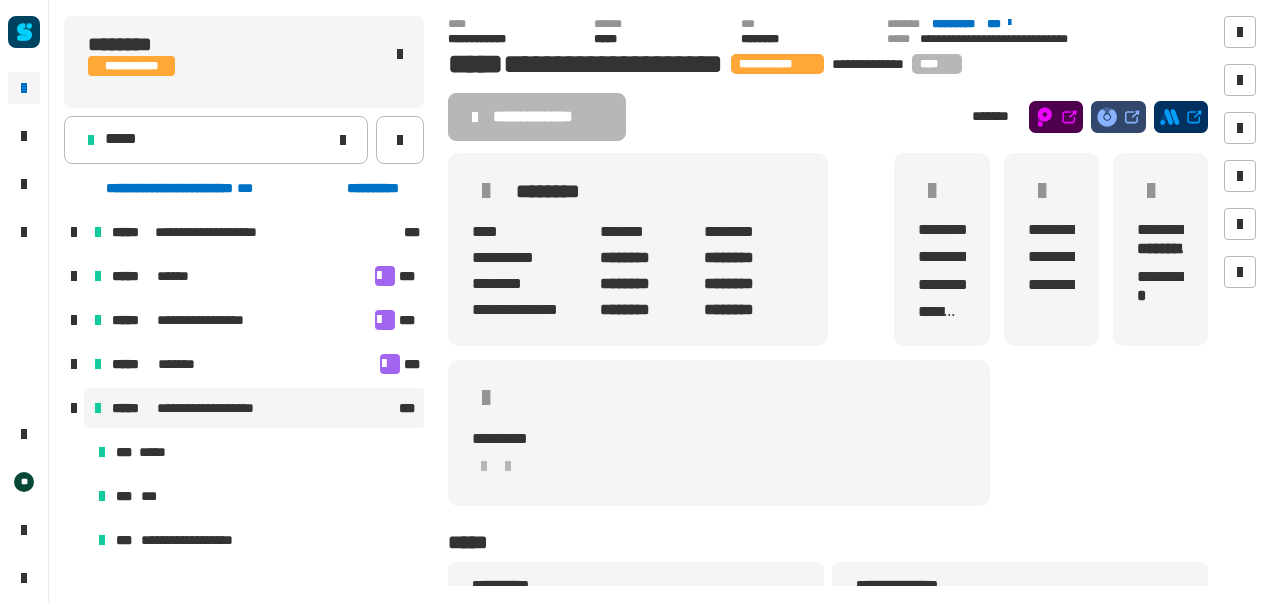 click at bounding box center (98, 408) 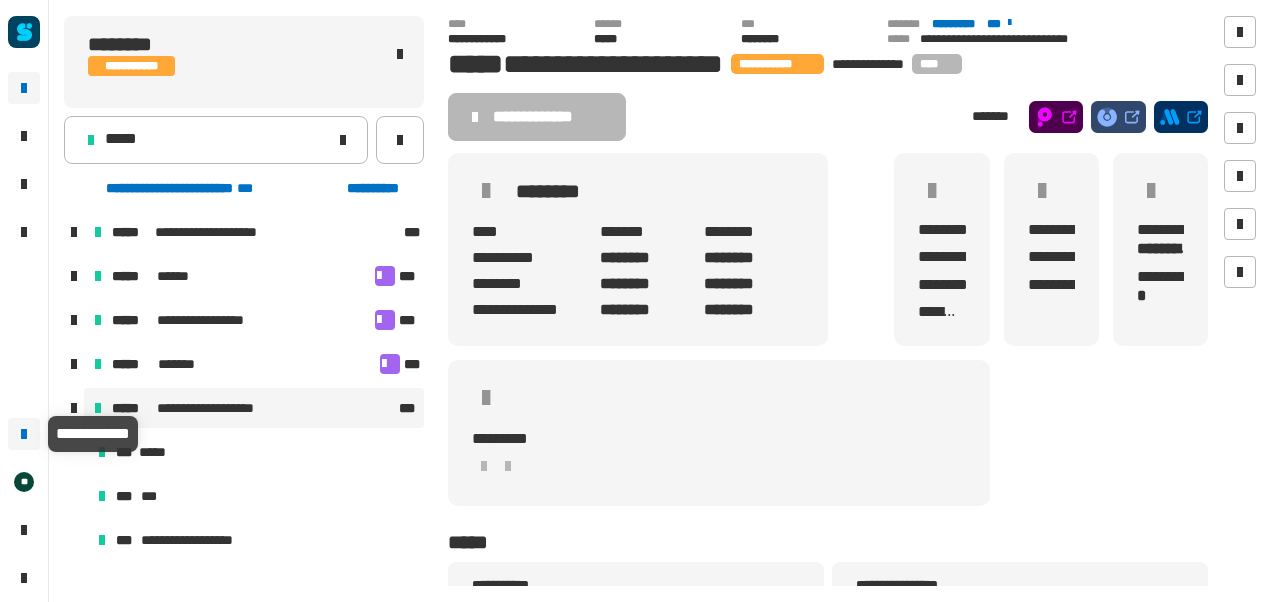 click 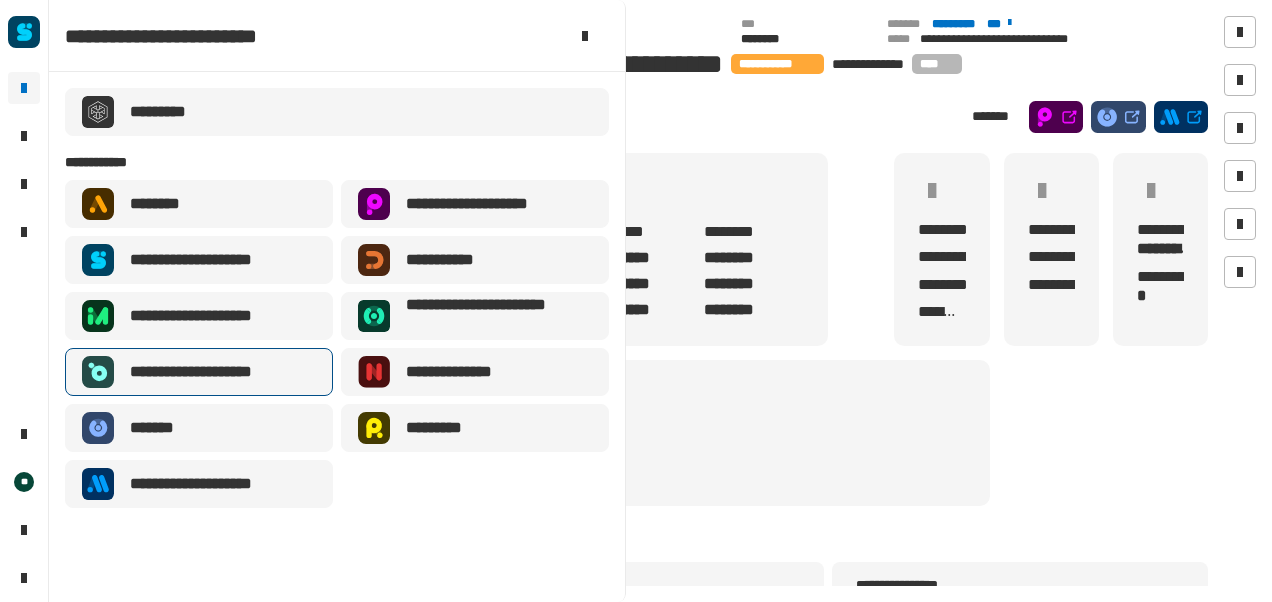 click on "**********" at bounding box center (206, 372) 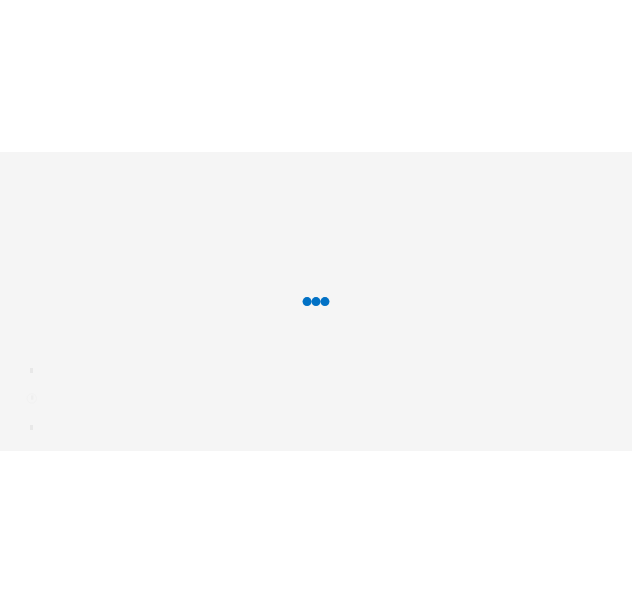scroll, scrollTop: 0, scrollLeft: 0, axis: both 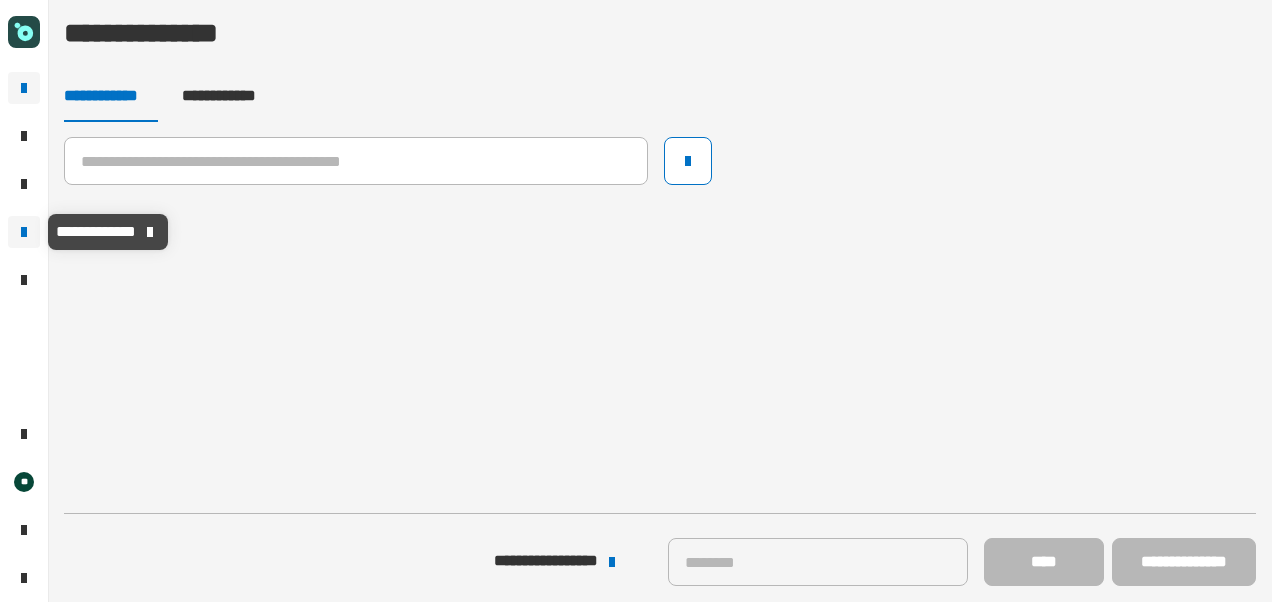 click 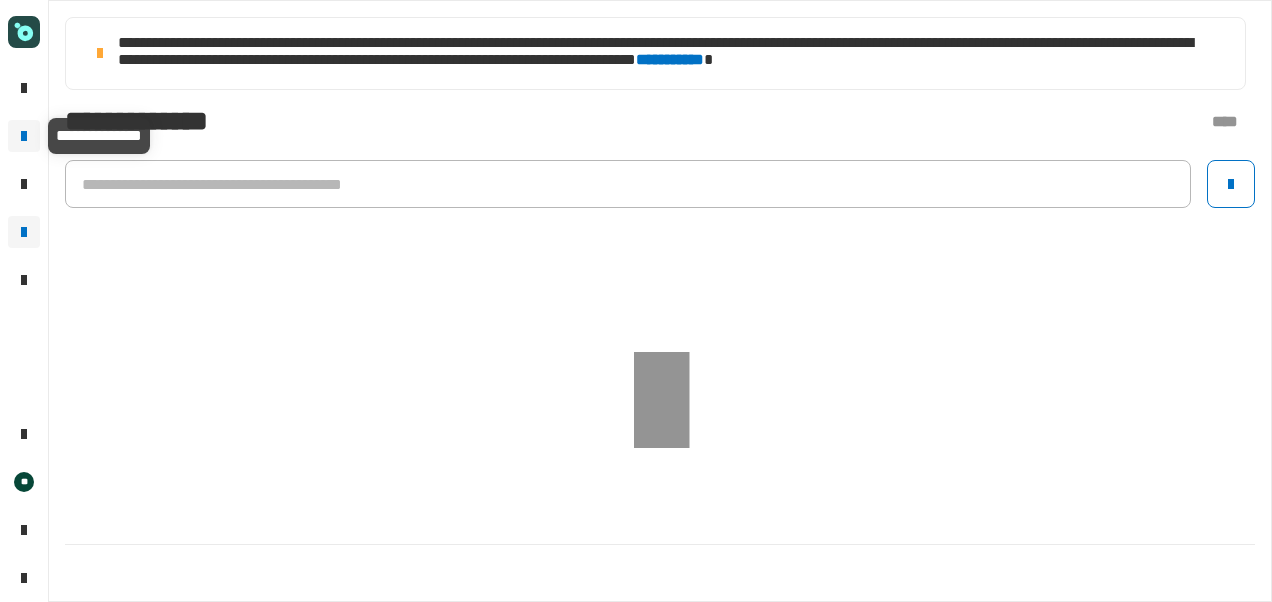 click 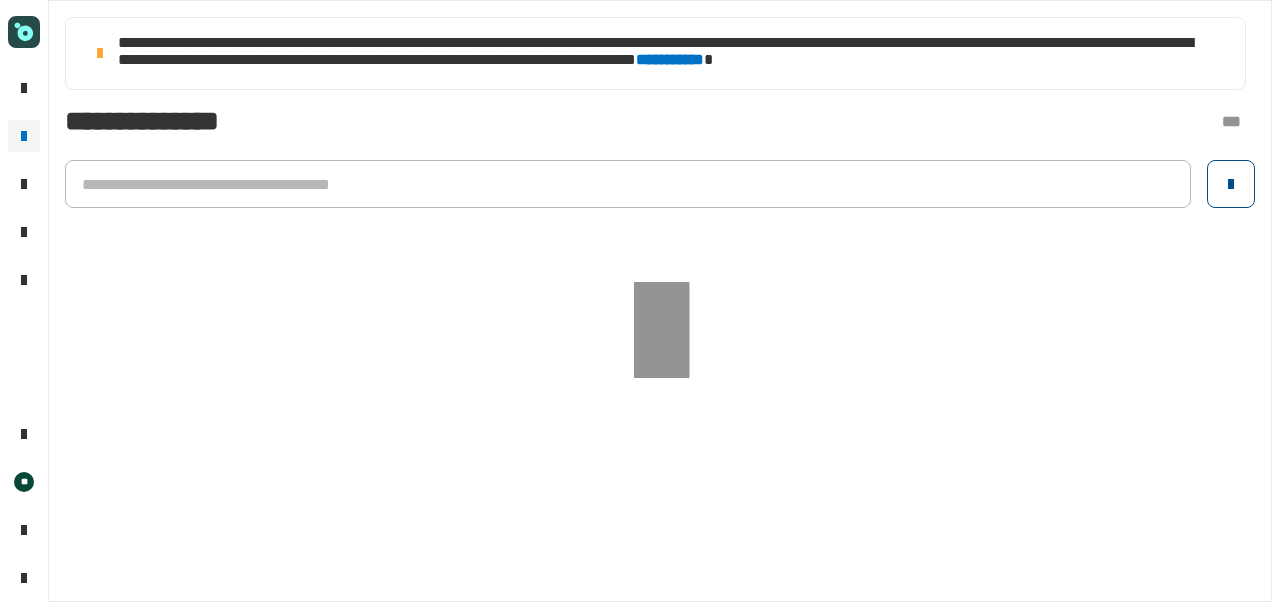 click 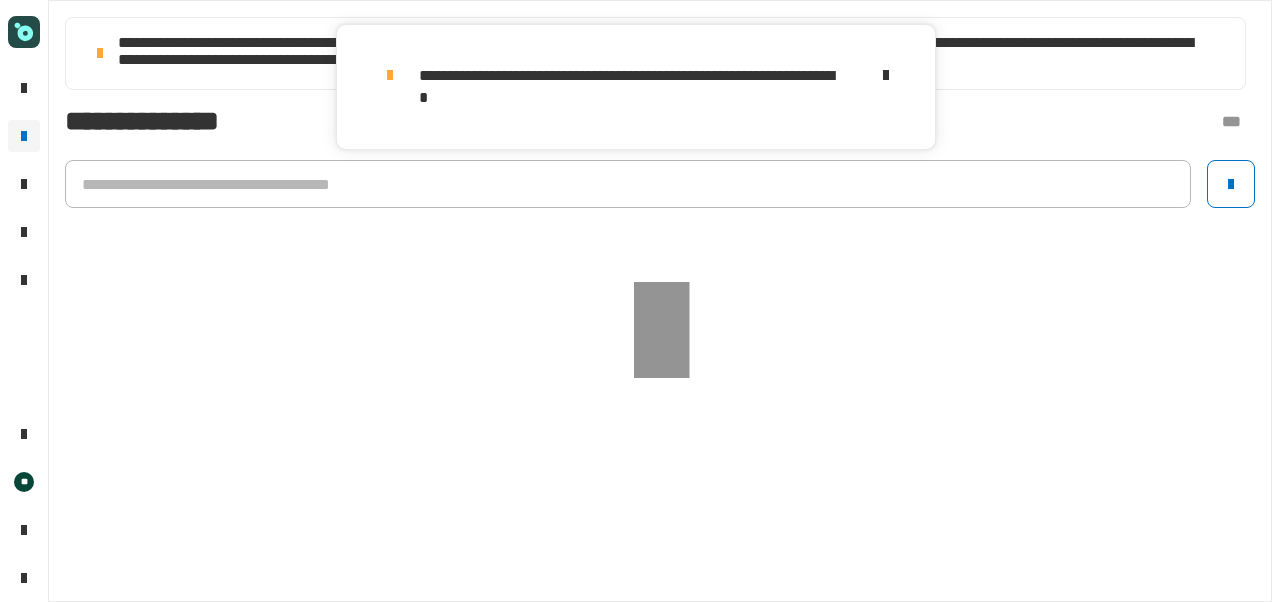 click on "**********" 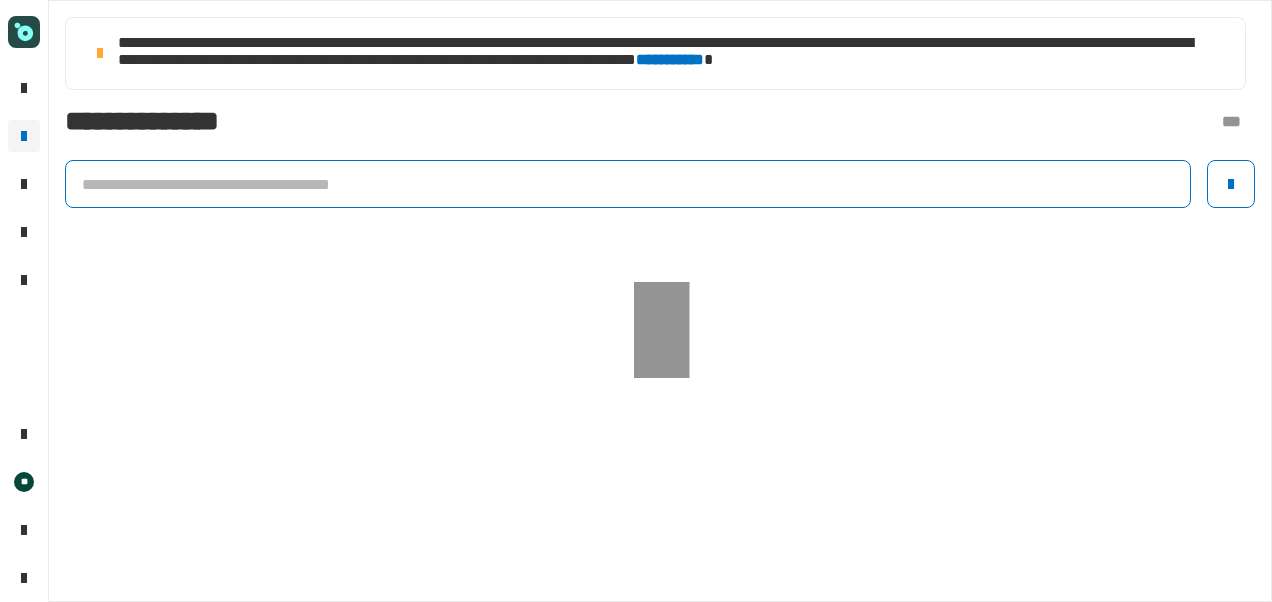 click 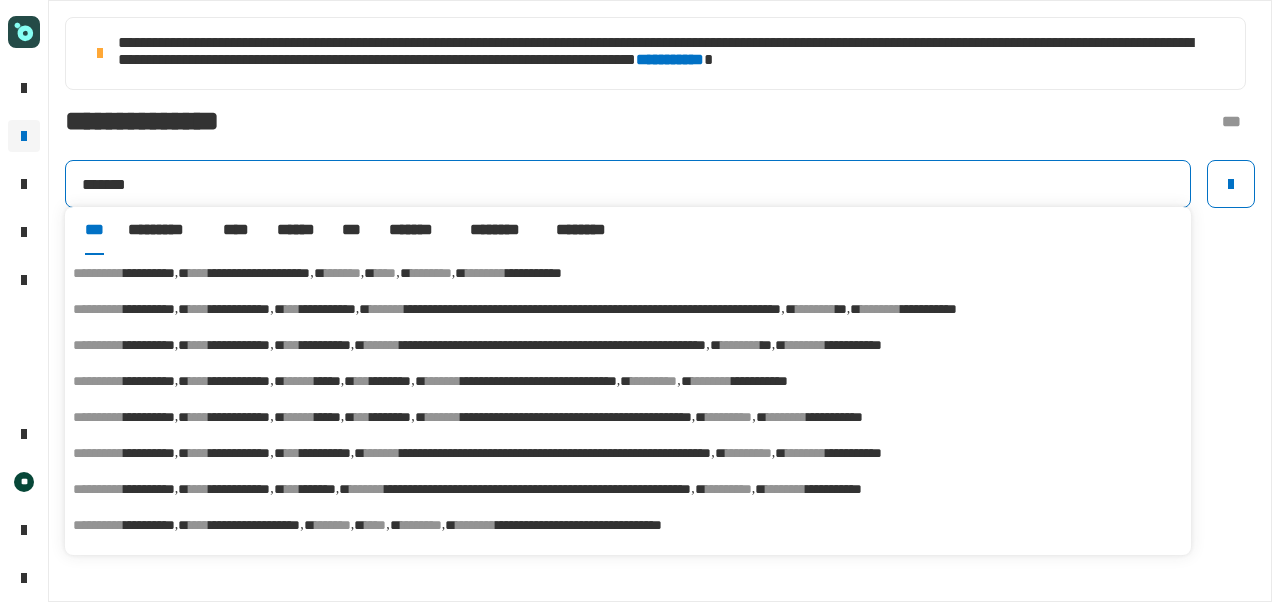 type on "*******" 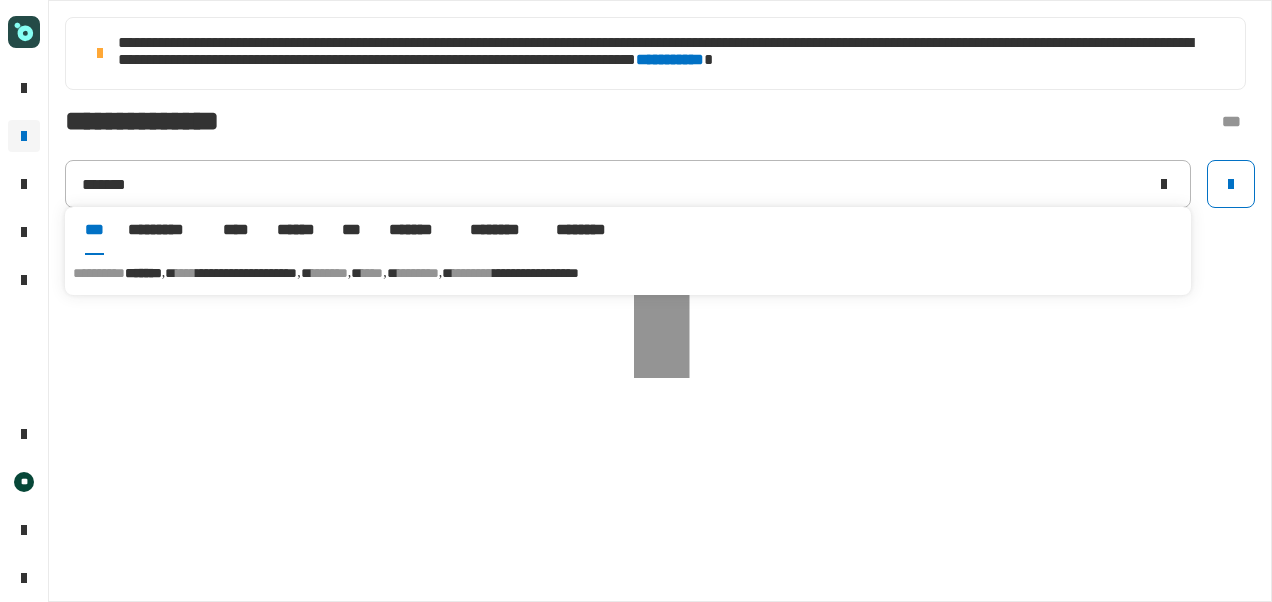 click on "**********" at bounding box center [536, 273] 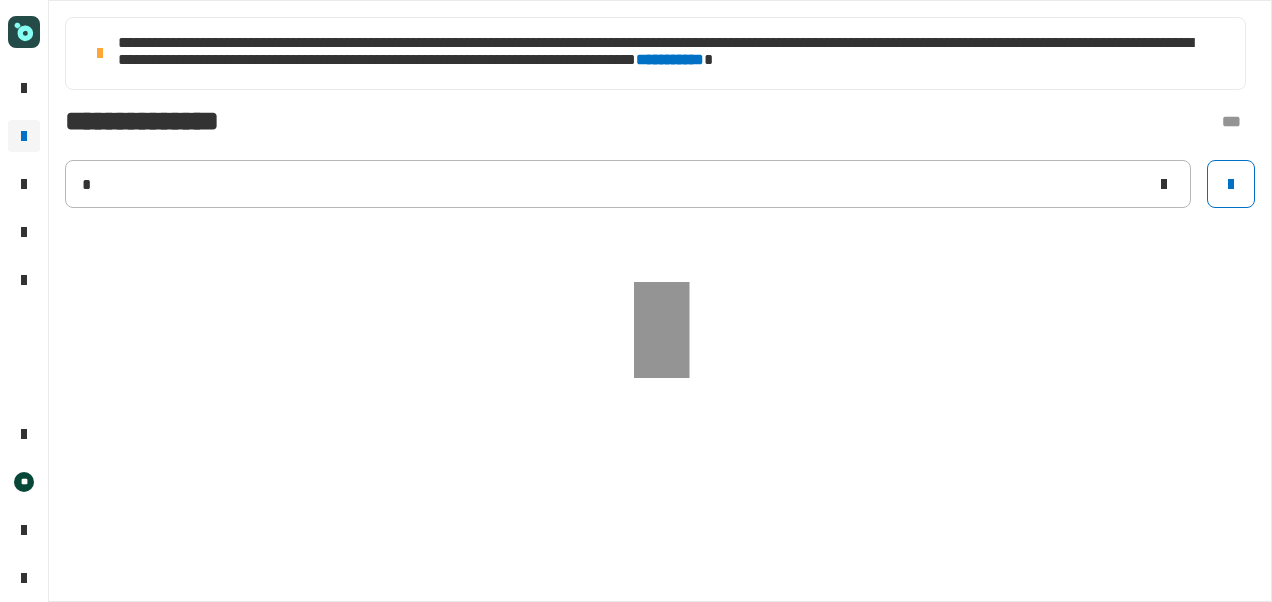 type 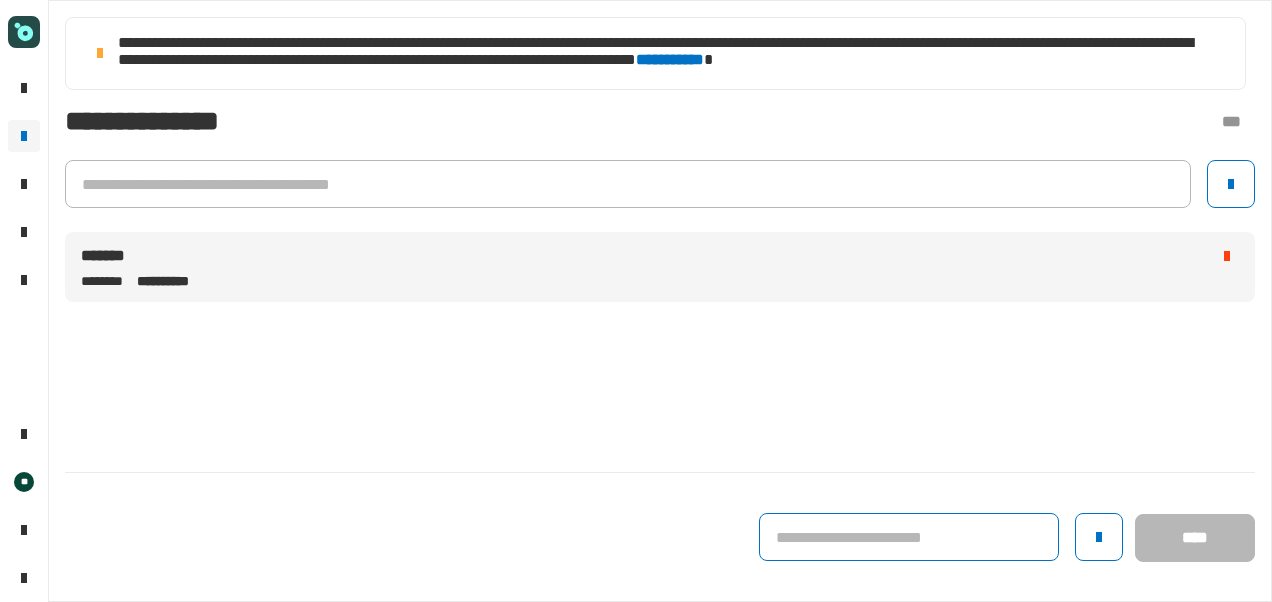 click 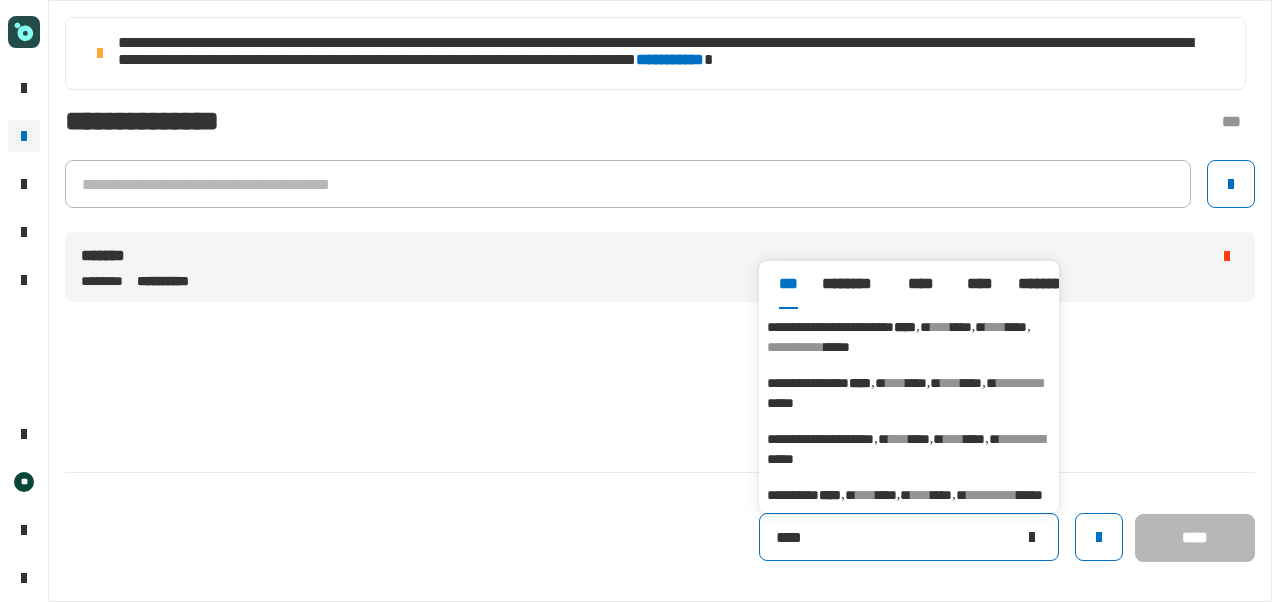 type on "****" 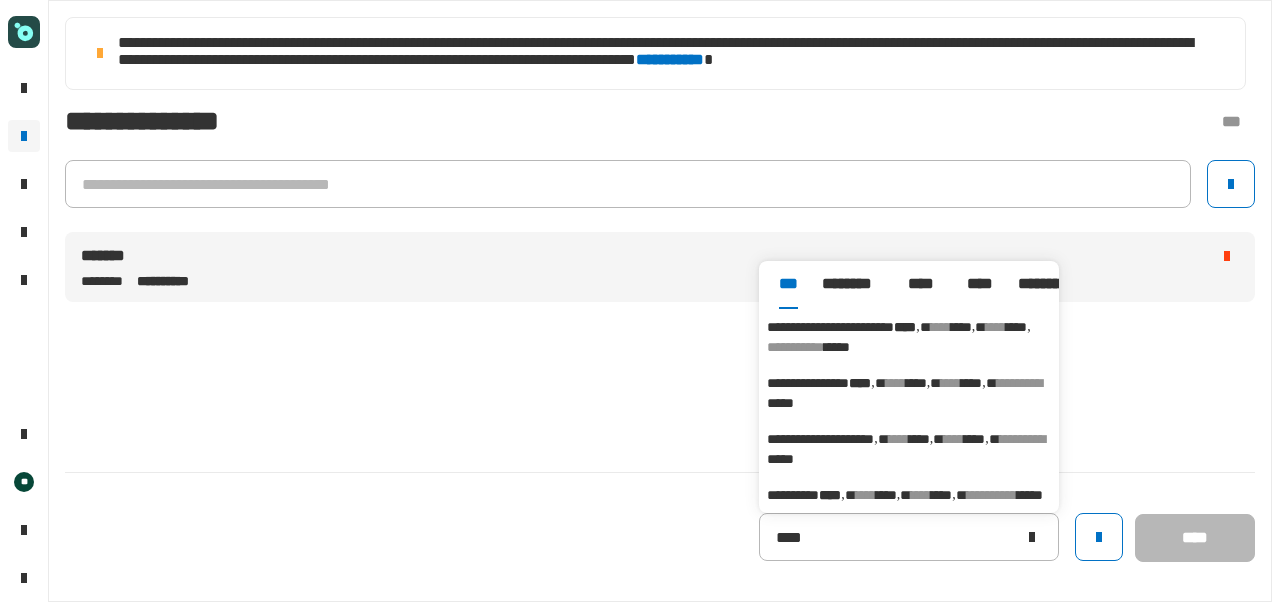click on "**********" at bounding box center [811, 495] 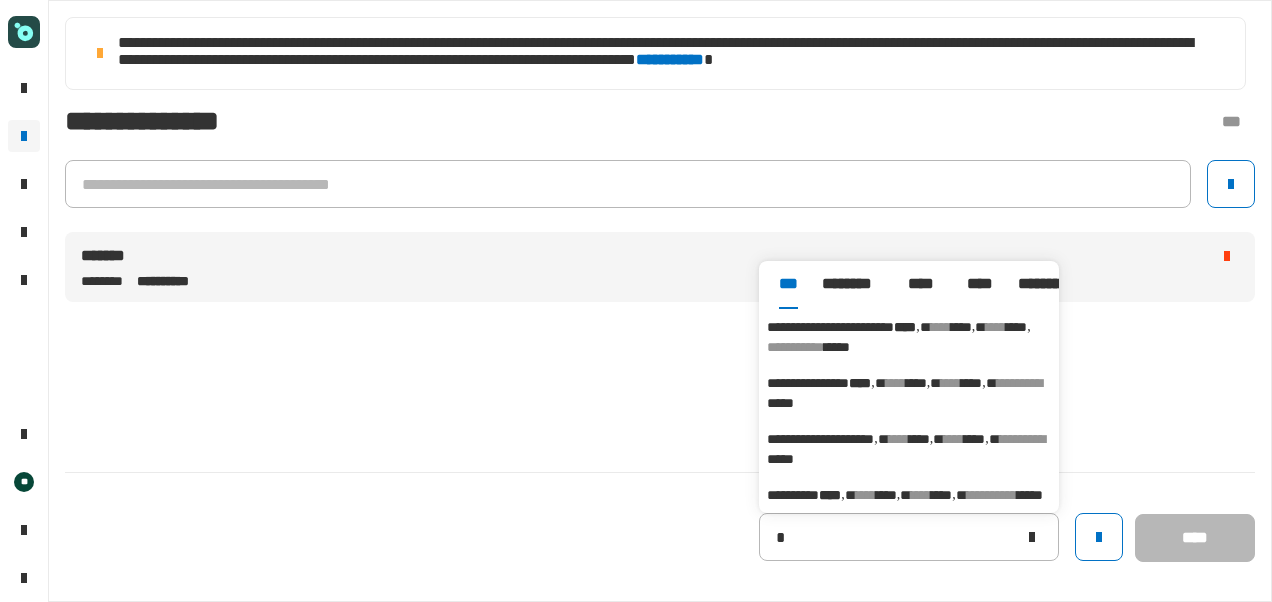 type on "**********" 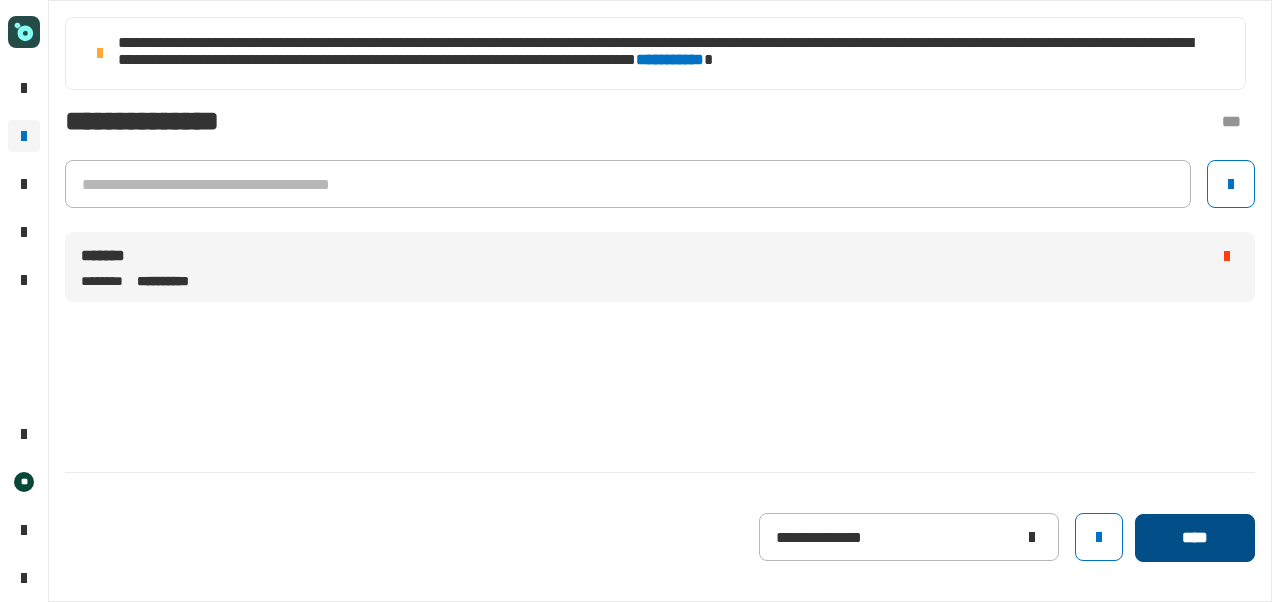 click on "****" 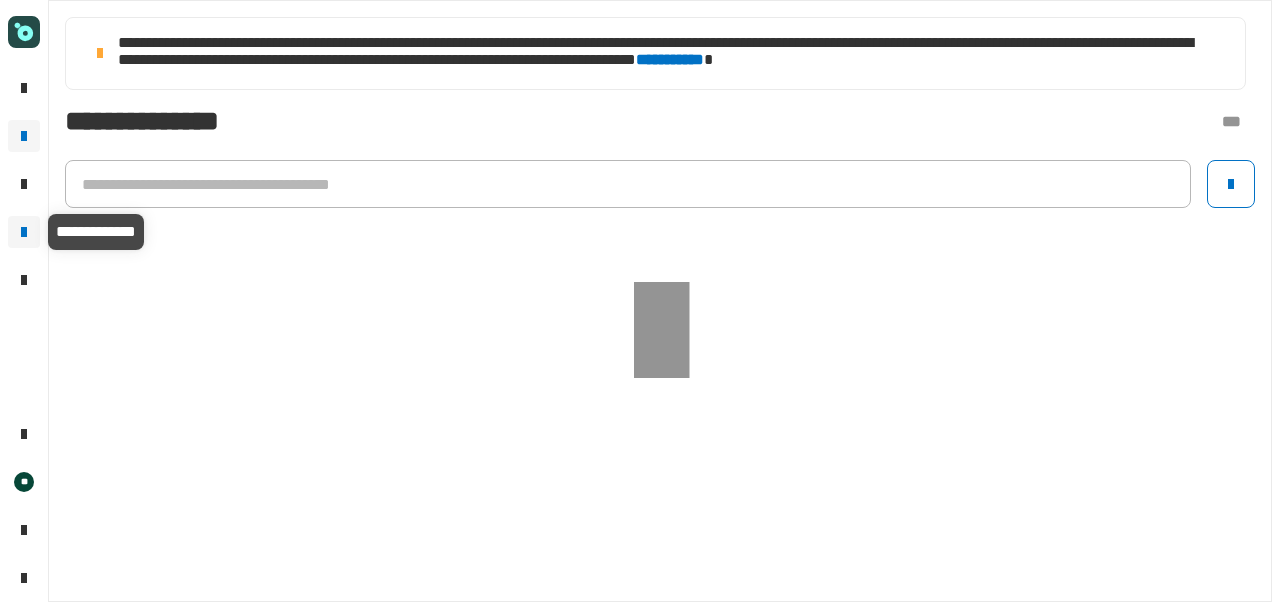 click 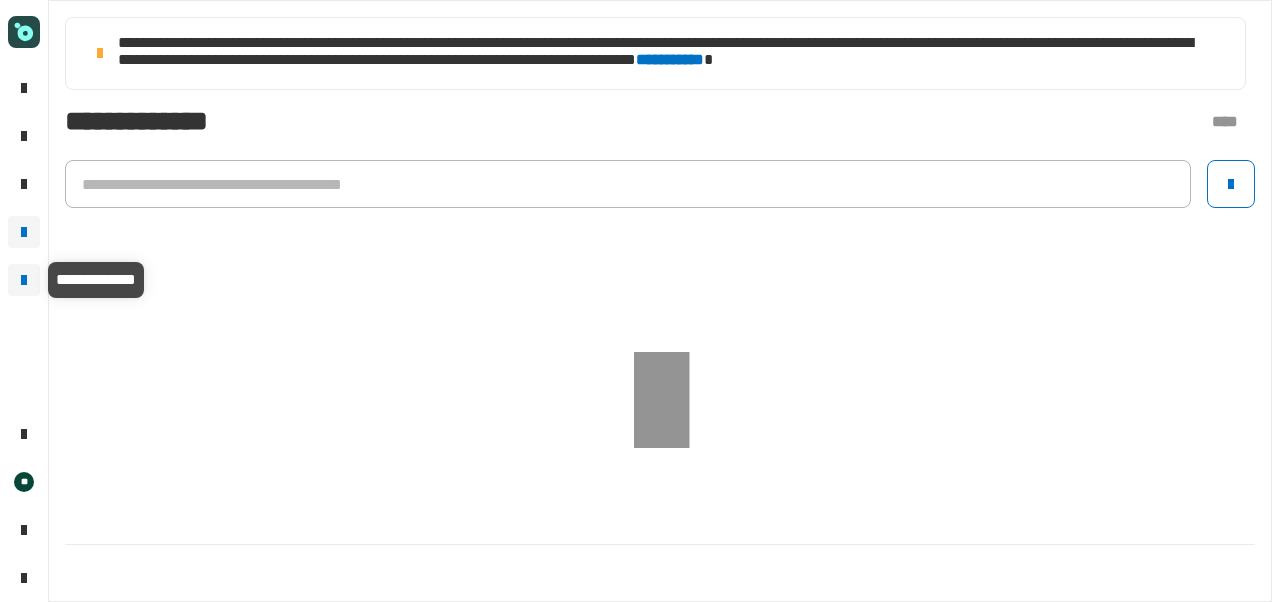 click 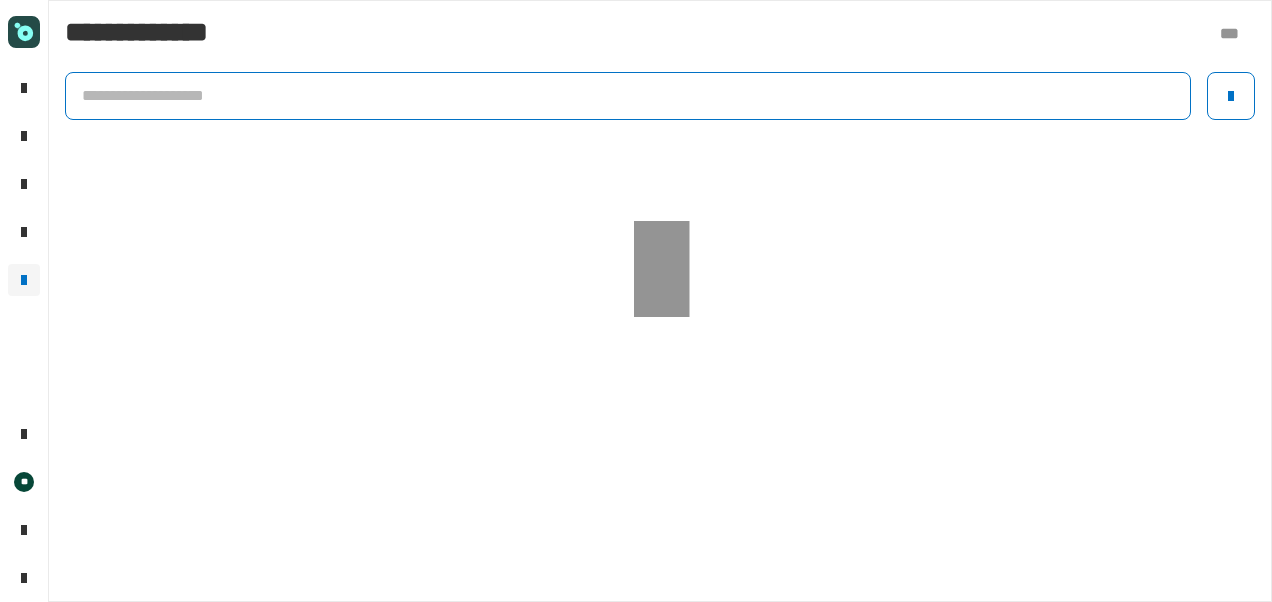 click 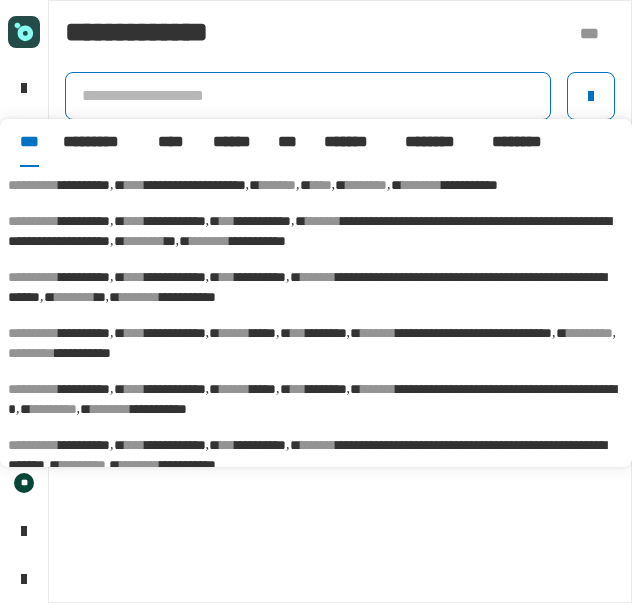 click 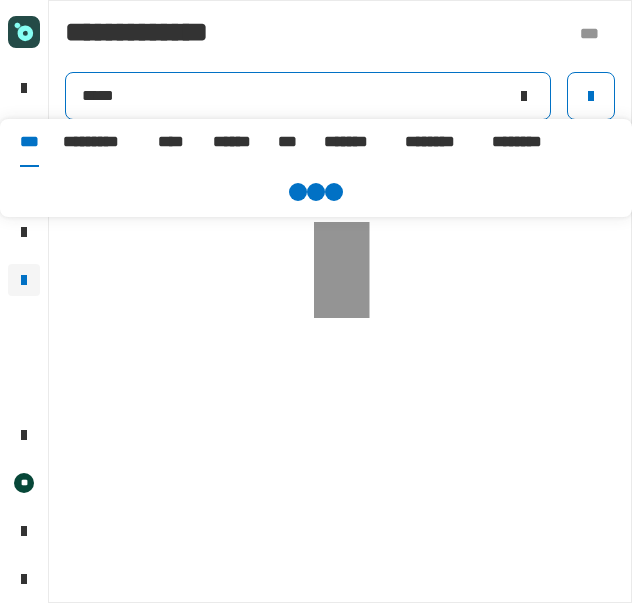 type on "*****" 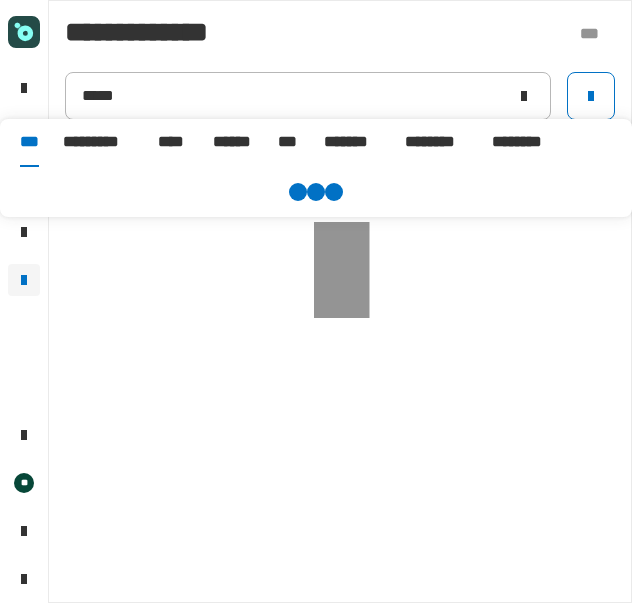 click on "******" at bounding box center [233, 142] 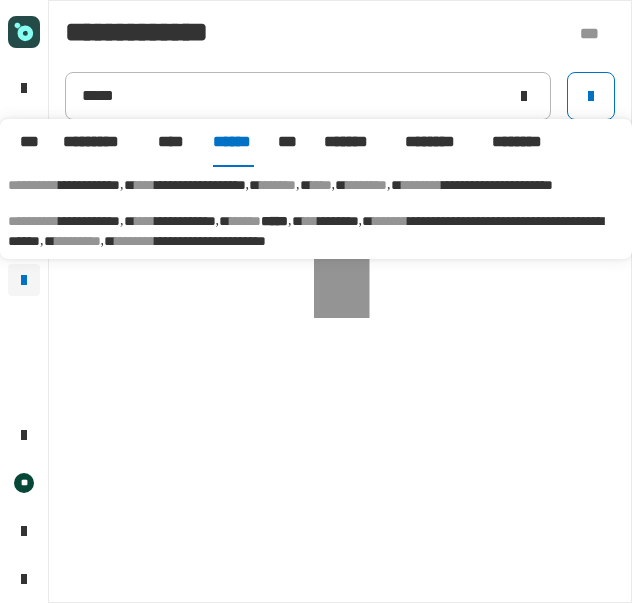 click on "********" at bounding box center [78, 241] 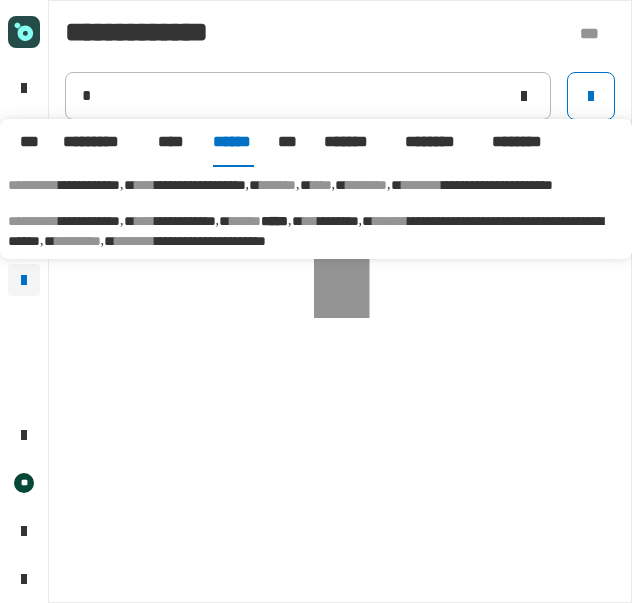 type on "**********" 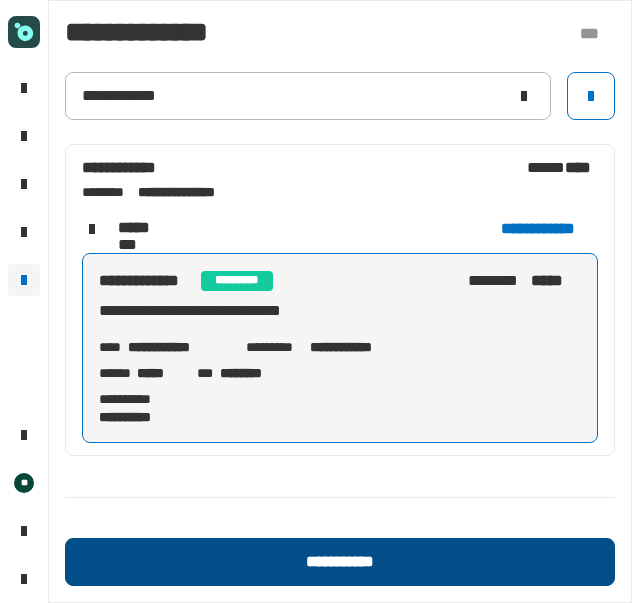 click on "**********" 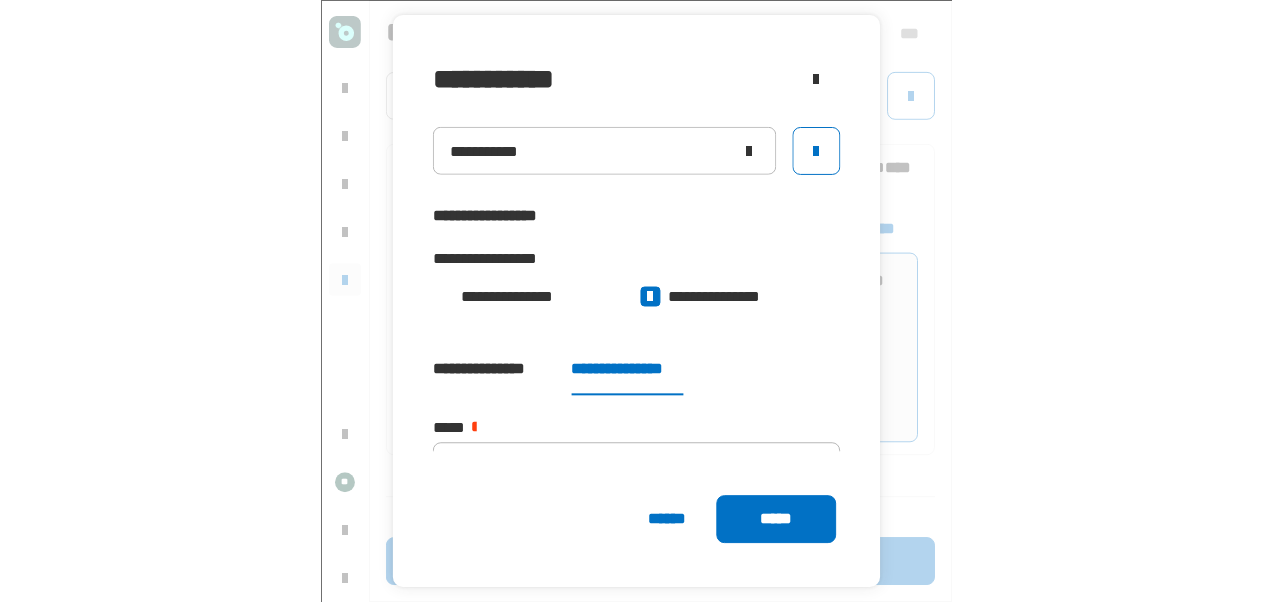 scroll, scrollTop: 142, scrollLeft: 0, axis: vertical 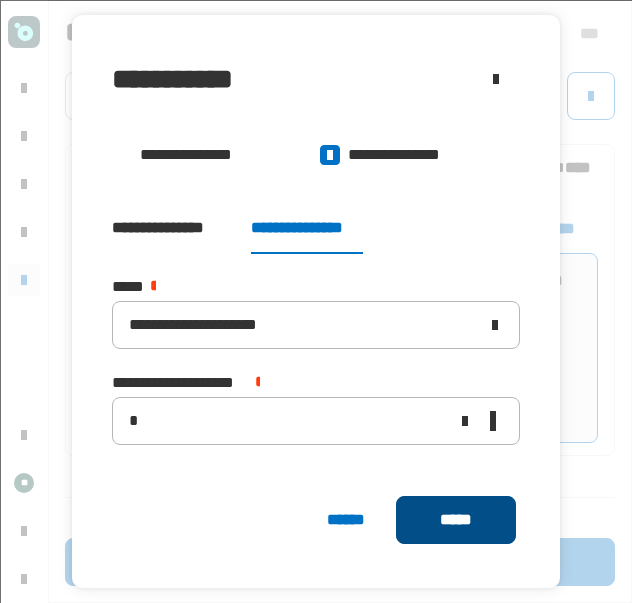 click on "*****" 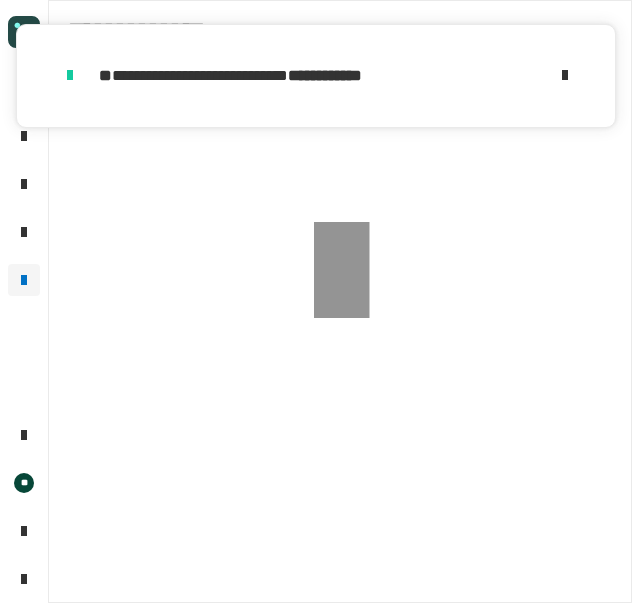 click 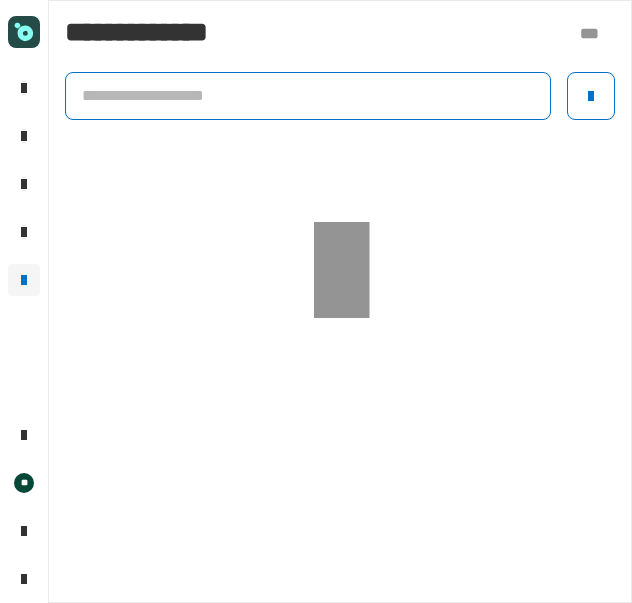 click 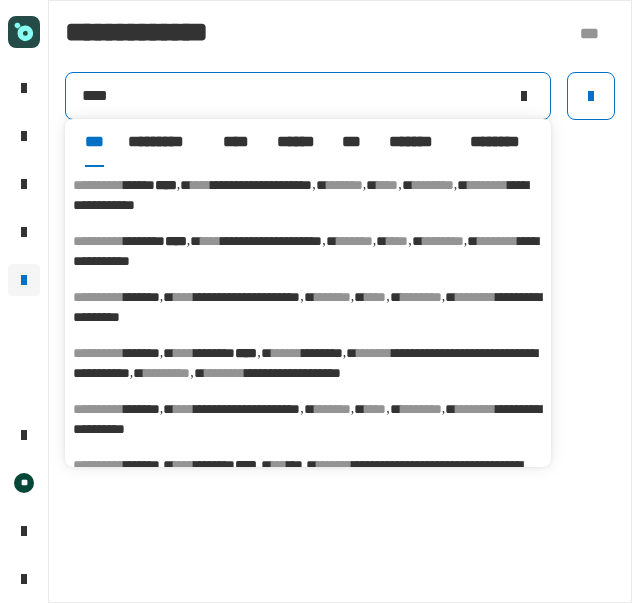 type on "****" 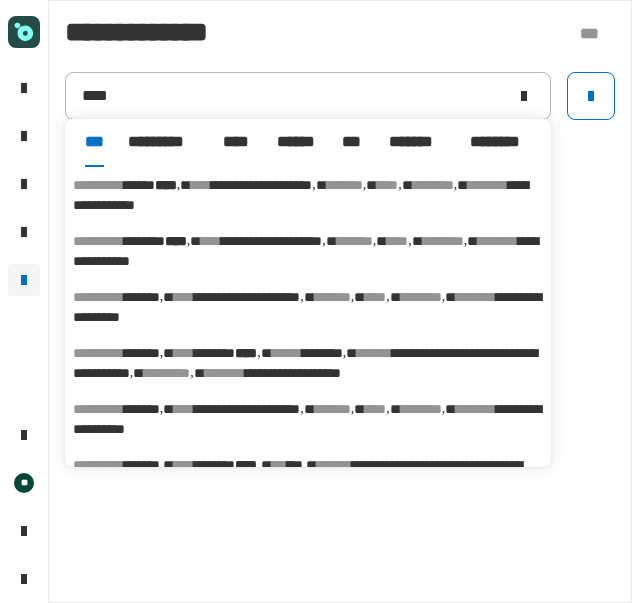 click on "******" at bounding box center [297, 142] 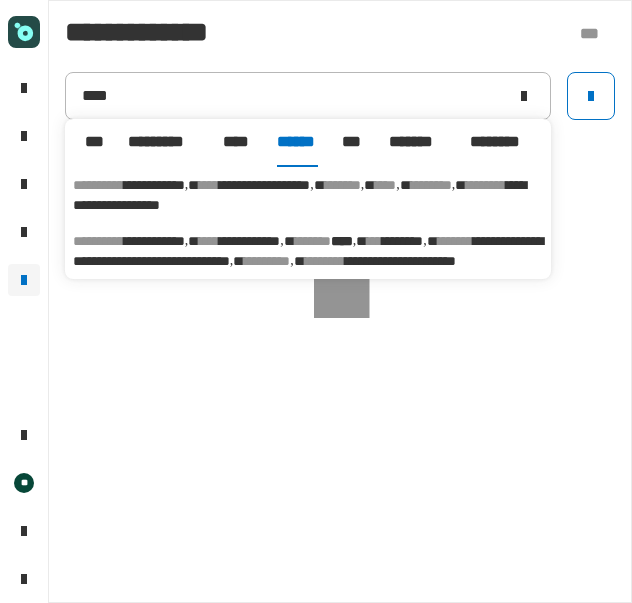 click on "**********" at bounding box center (308, 251) 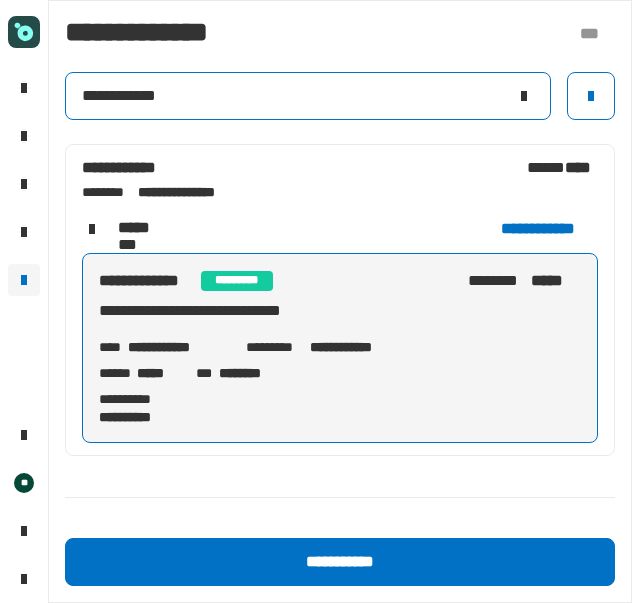 click on "**********" 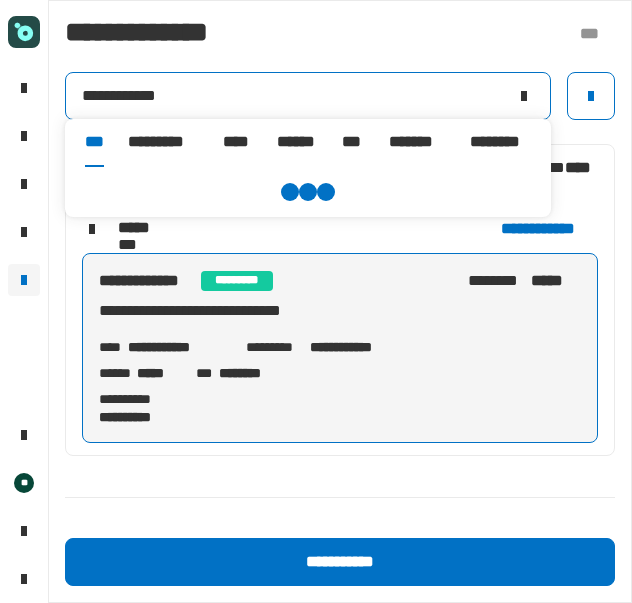click 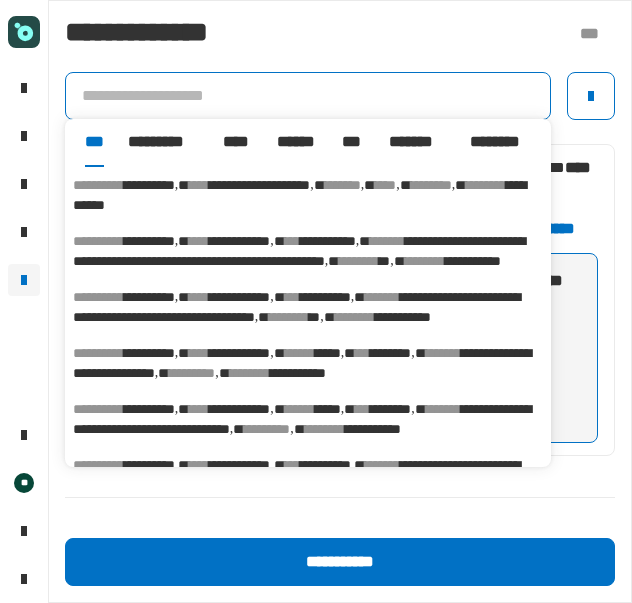 click 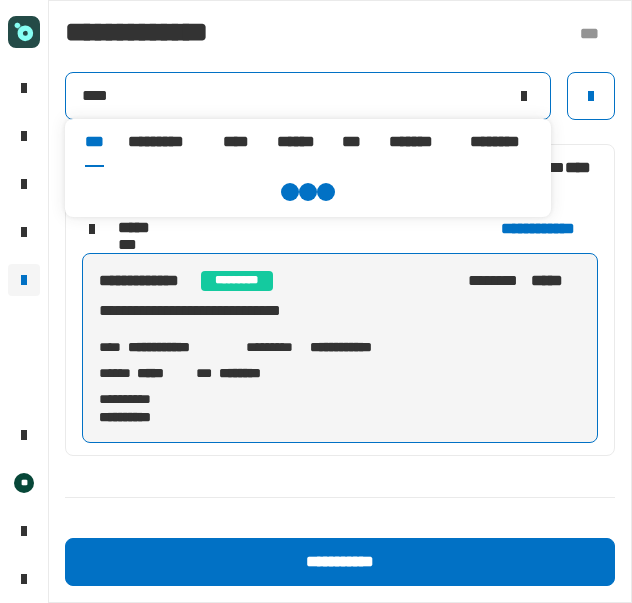 type on "****" 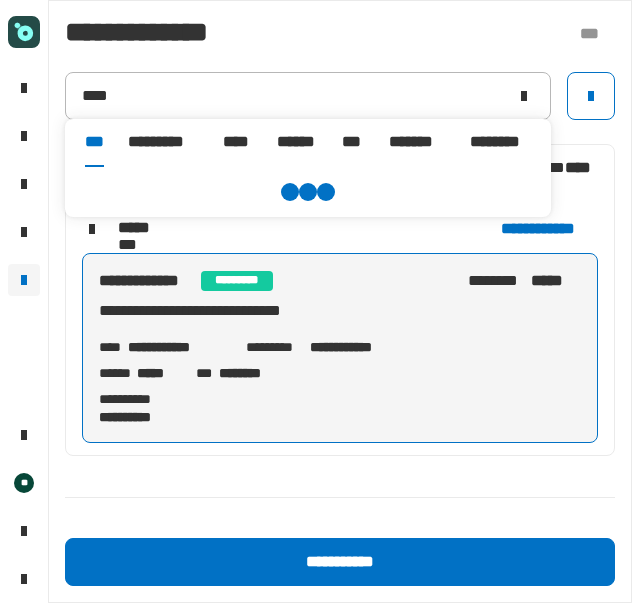click on "******" at bounding box center (297, 142) 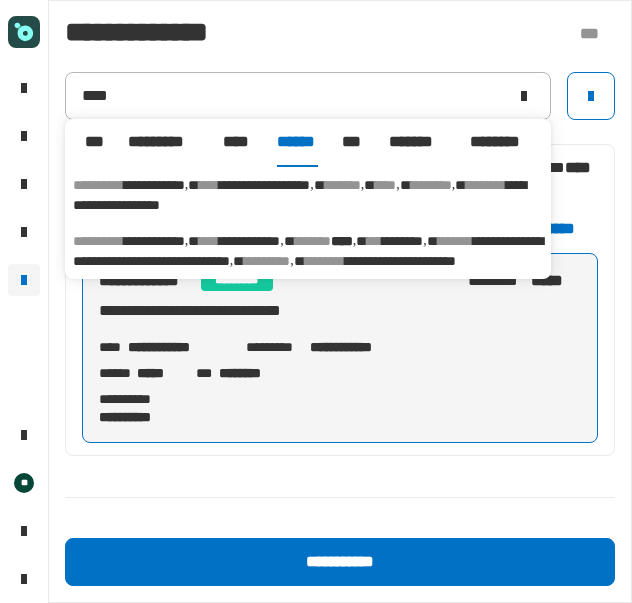 click on "**********" at bounding box center [380, 261] 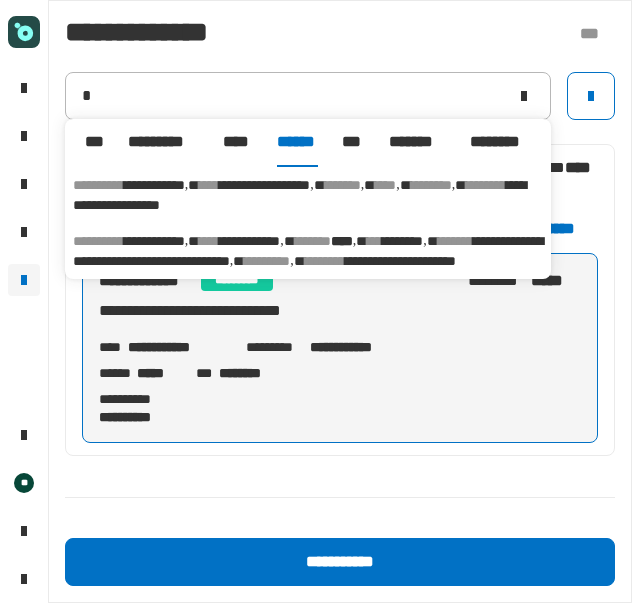 type on "**********" 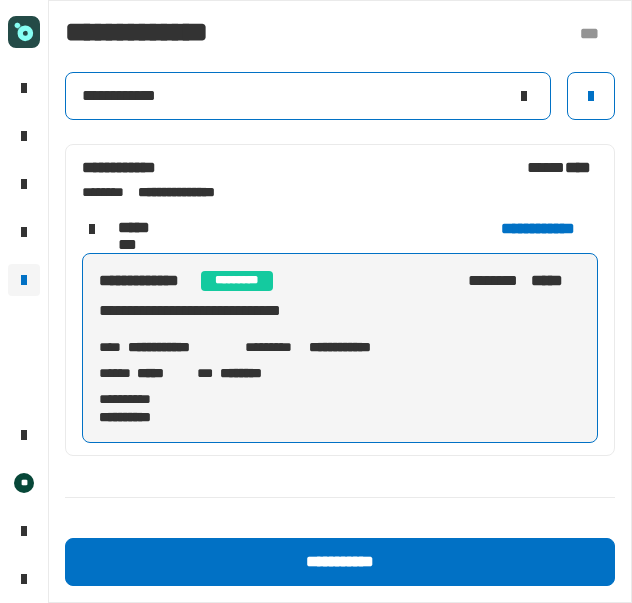 click 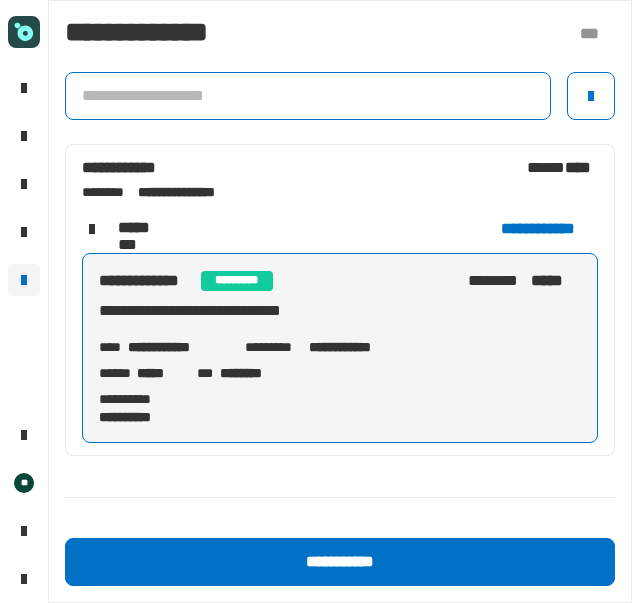 click 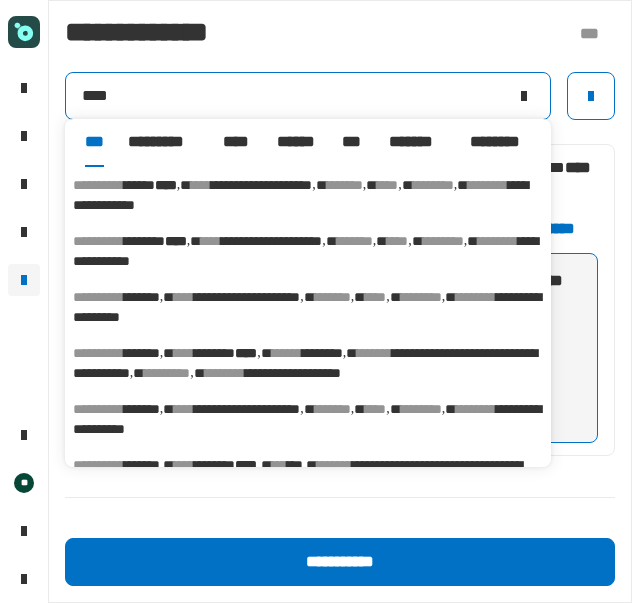 type on "****" 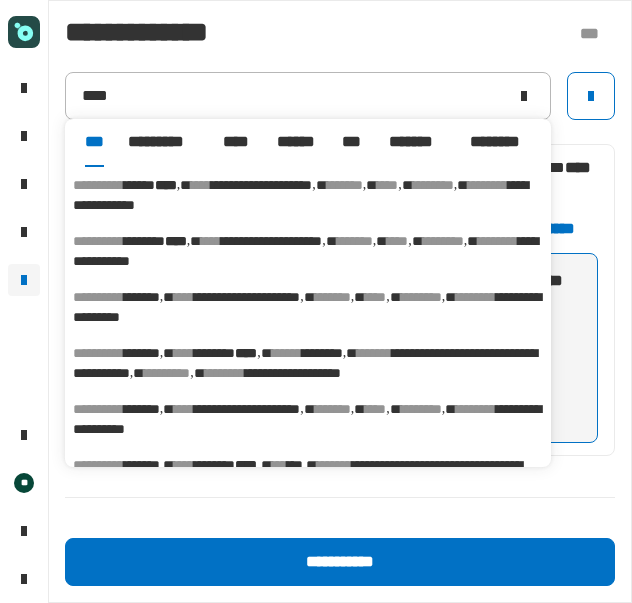 click on "******" at bounding box center [297, 142] 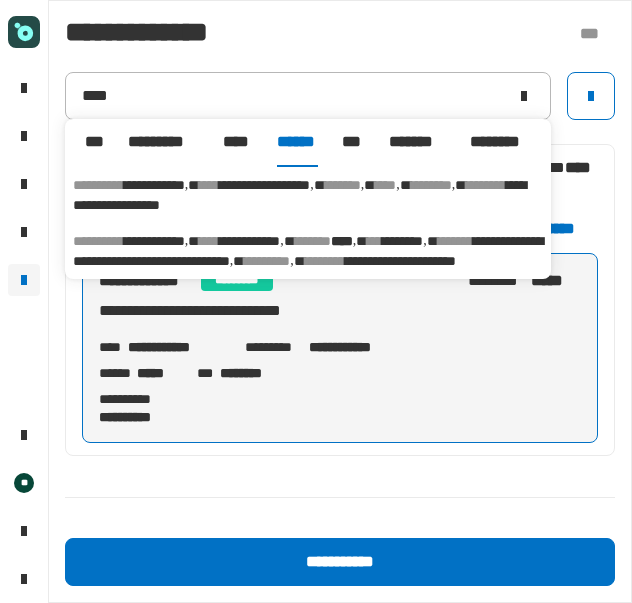 click on "**********" at bounding box center [308, 251] 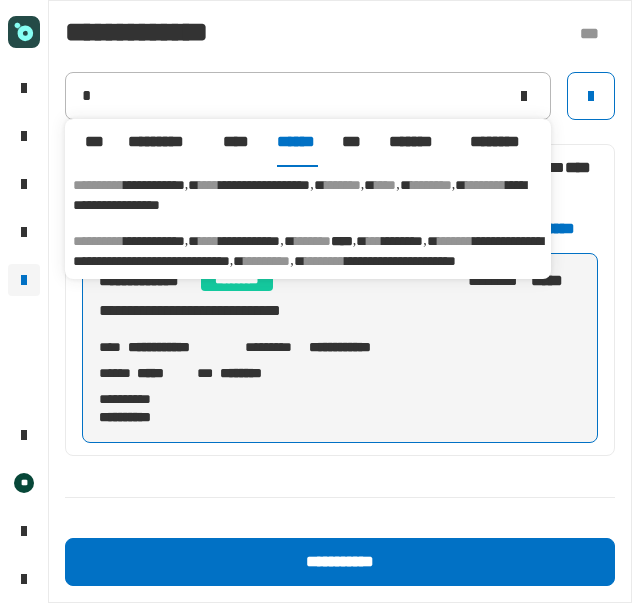 type on "**********" 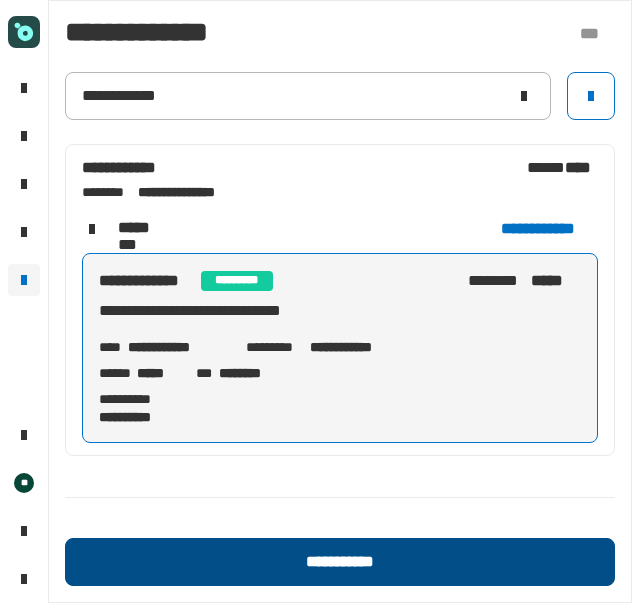 click on "**********" 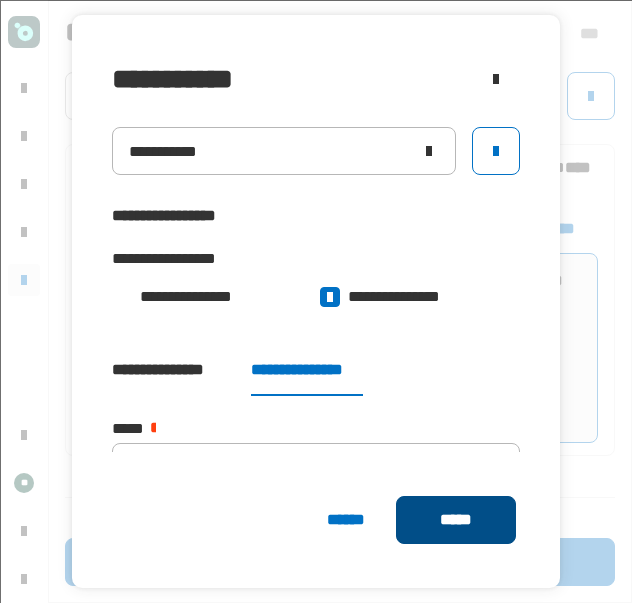 click on "*****" 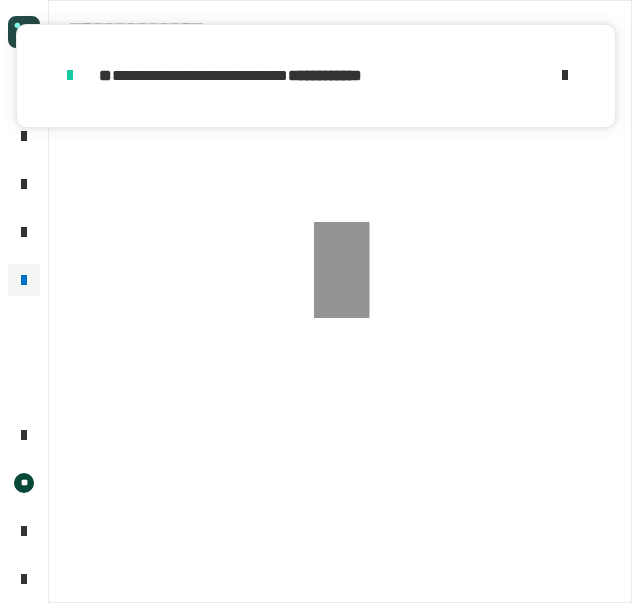 click 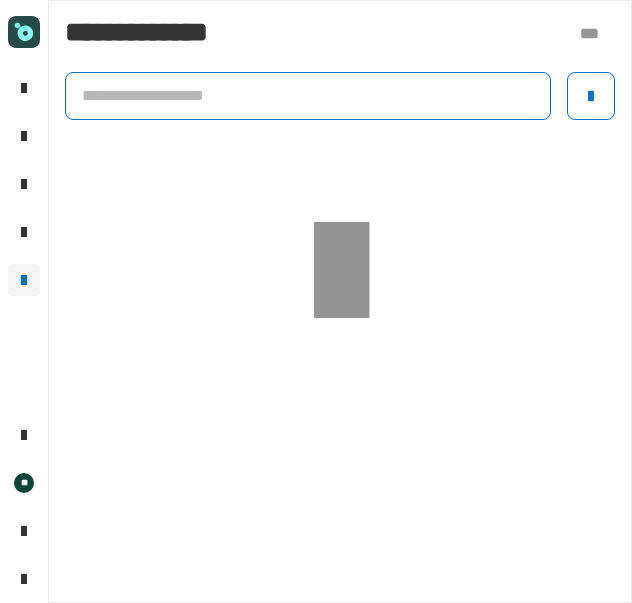 click 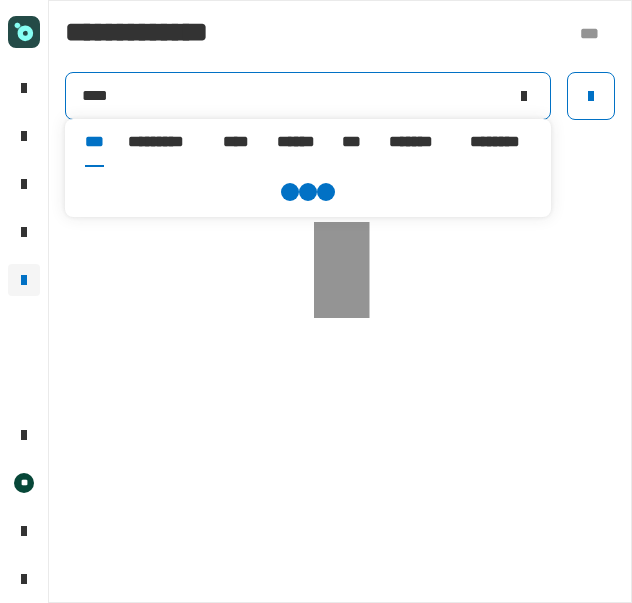 type on "****" 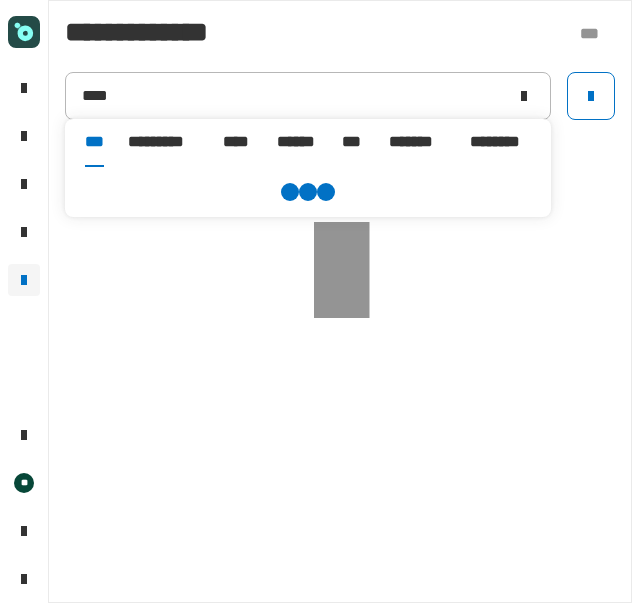 click on "******" at bounding box center (297, 142) 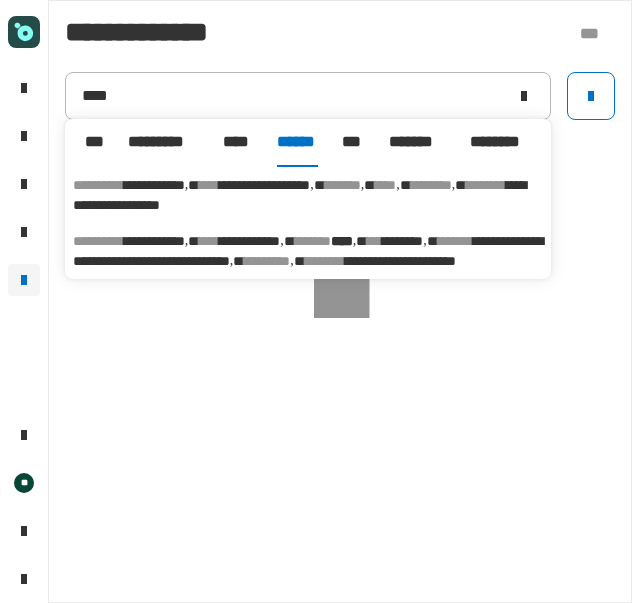 click on "**********" at bounding box center (308, 251) 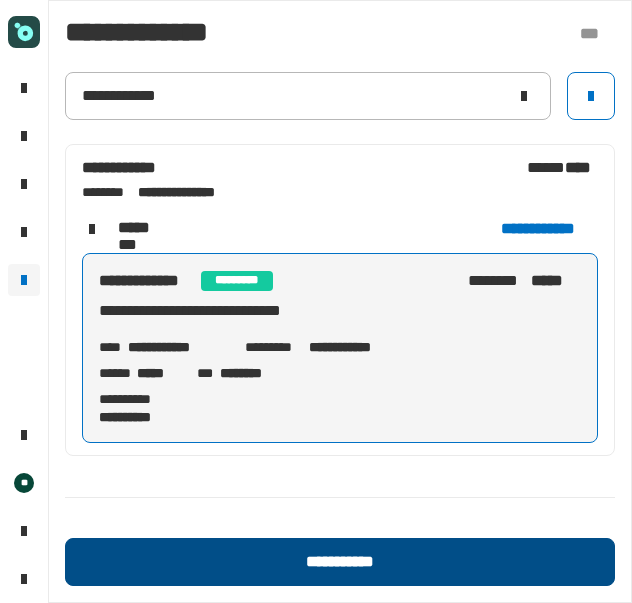 click on "**********" 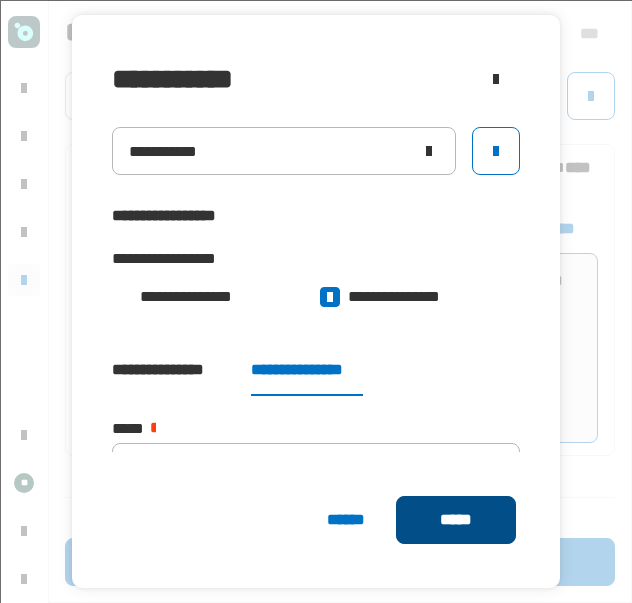 click on "*****" 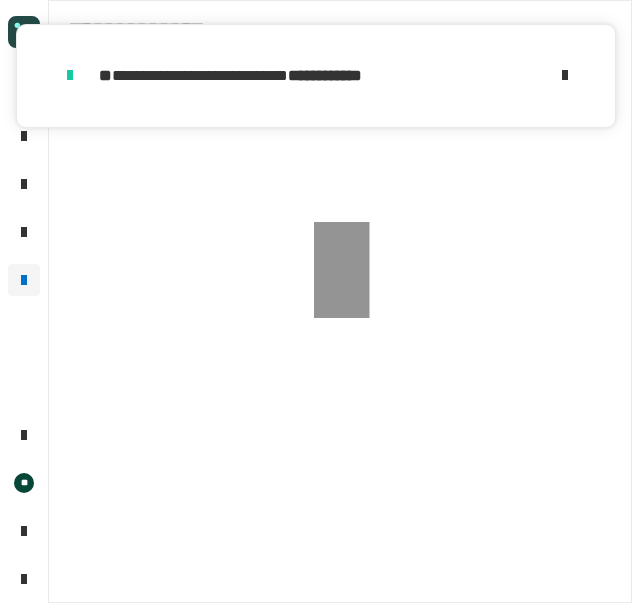 click 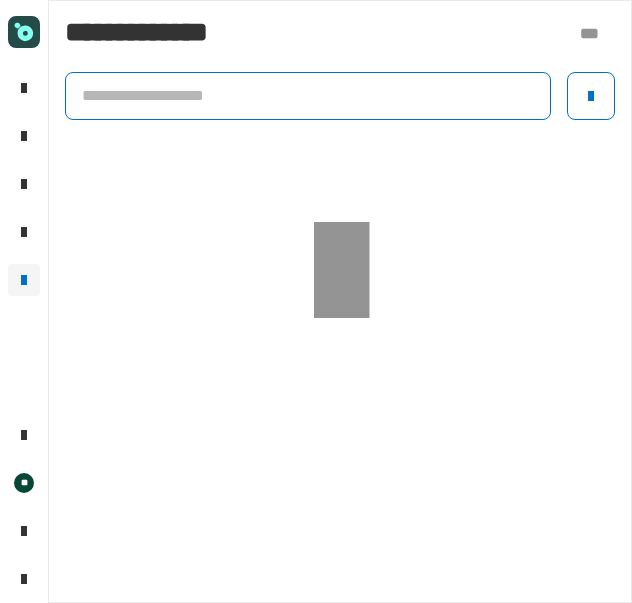click 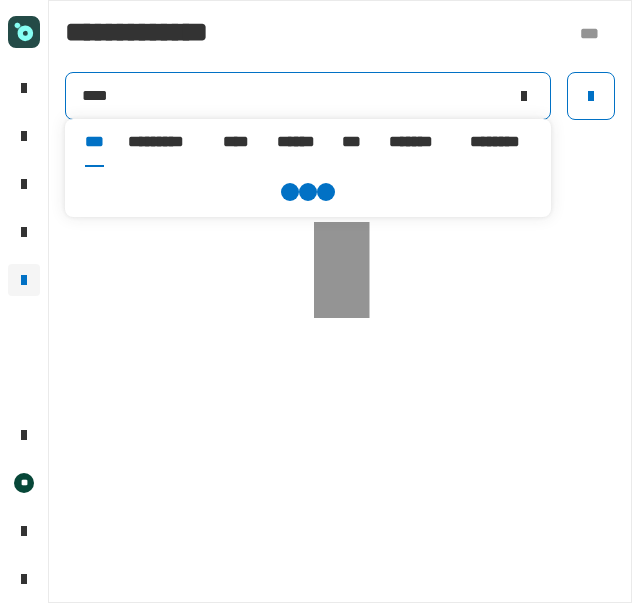 type on "****" 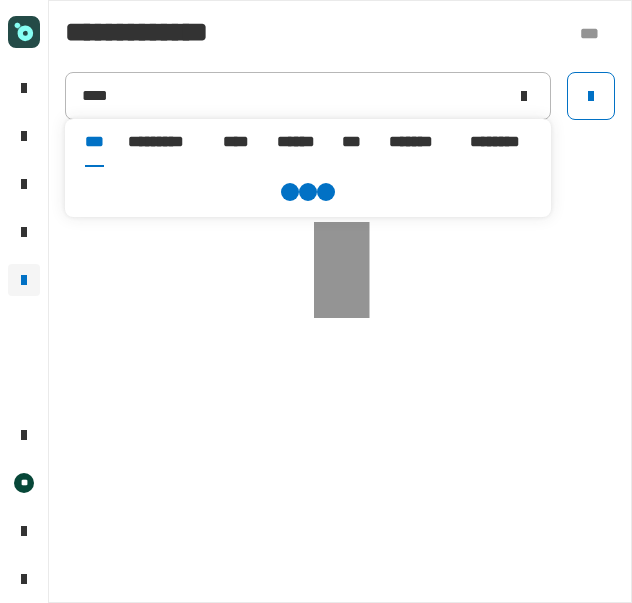 click on "******" at bounding box center (297, 142) 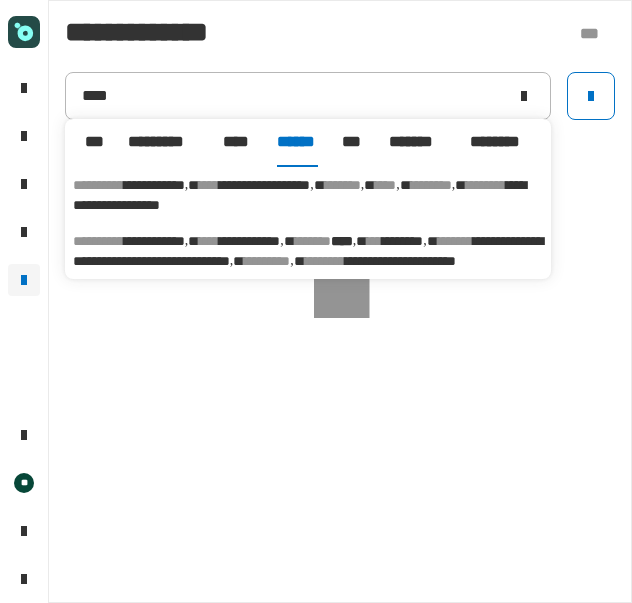 click on "**********" at bounding box center (308, 251) 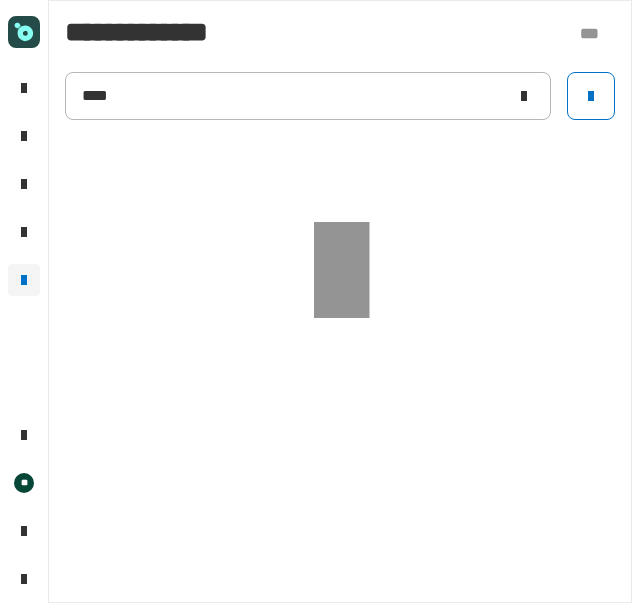 type on "**********" 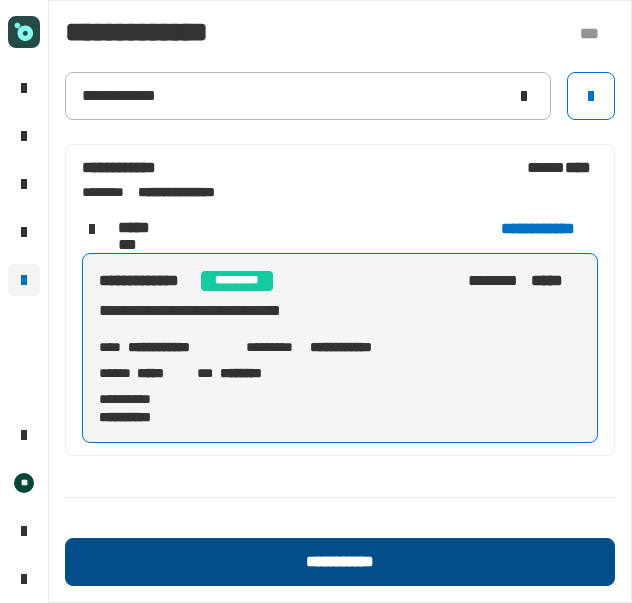 click on "**********" 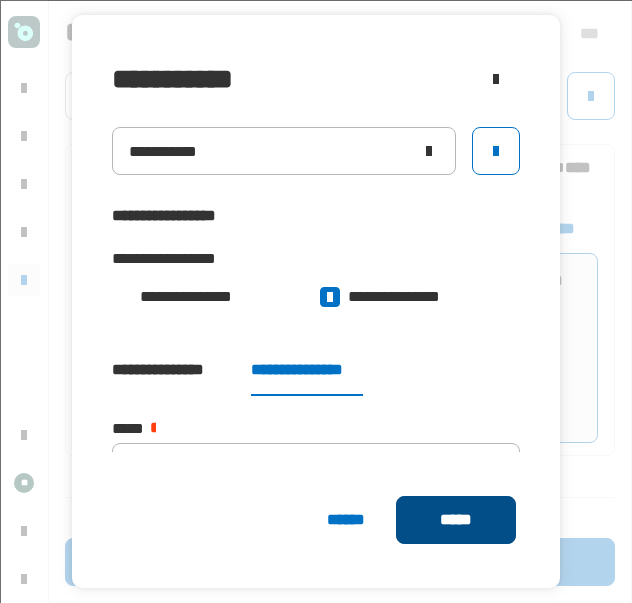 click on "*****" 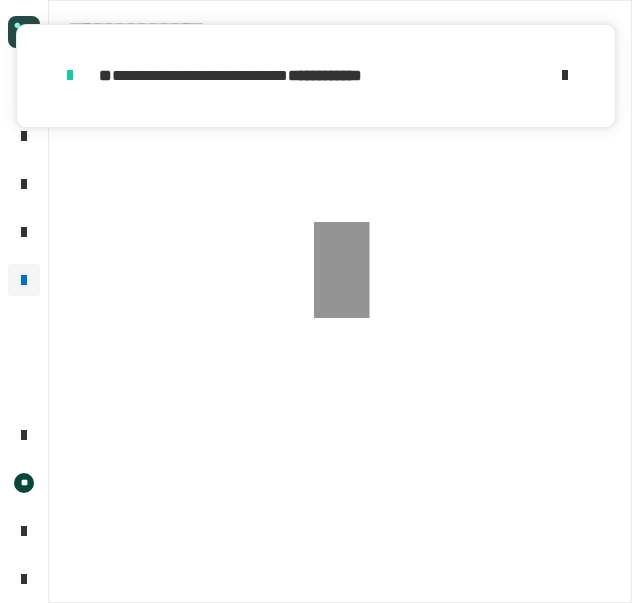 click 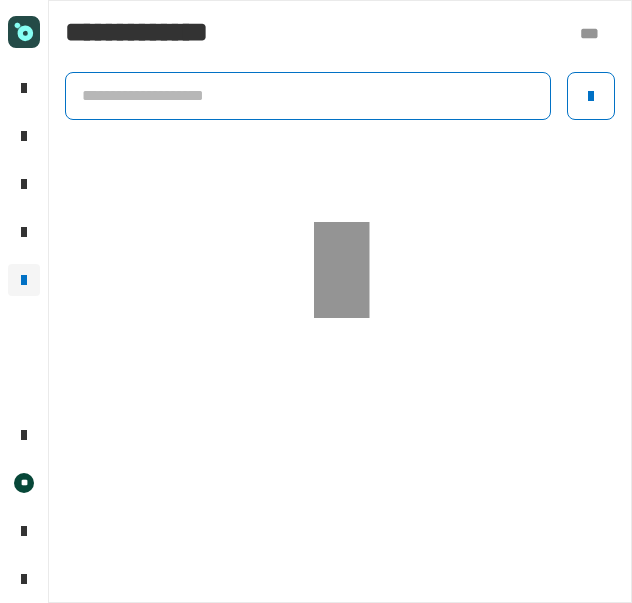 click 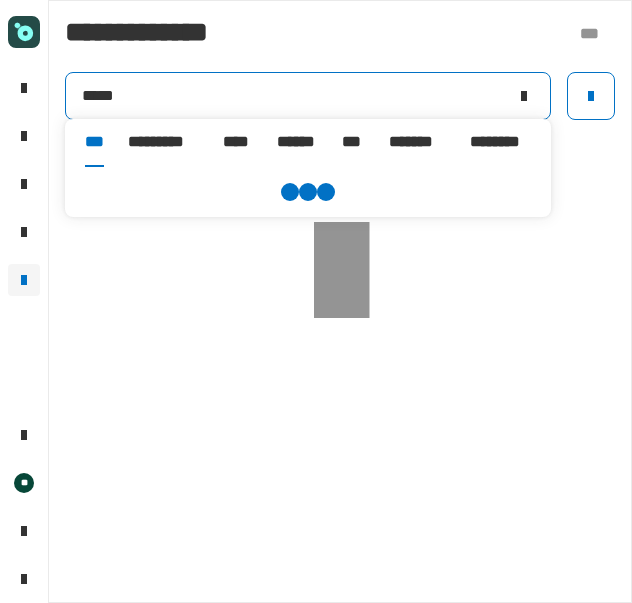 type on "*****" 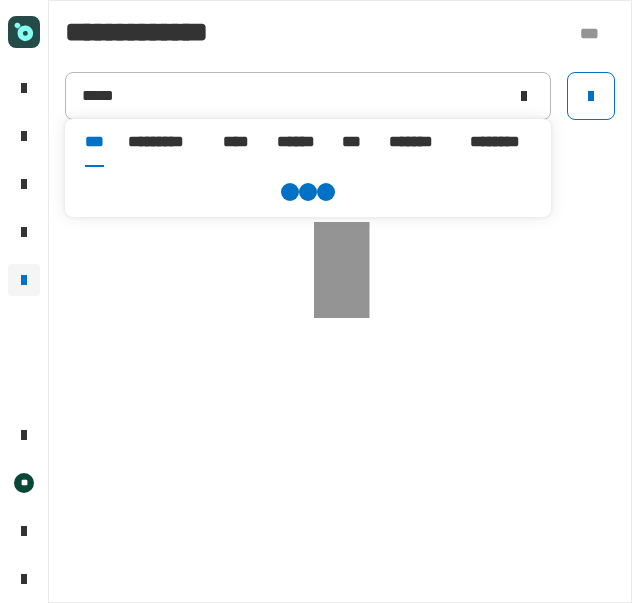 click on "******" at bounding box center [297, 143] 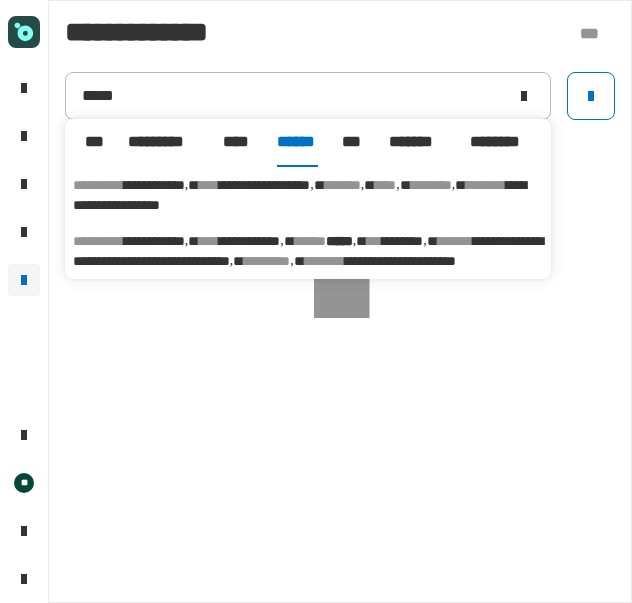 click on "**********" at bounding box center [308, 251] 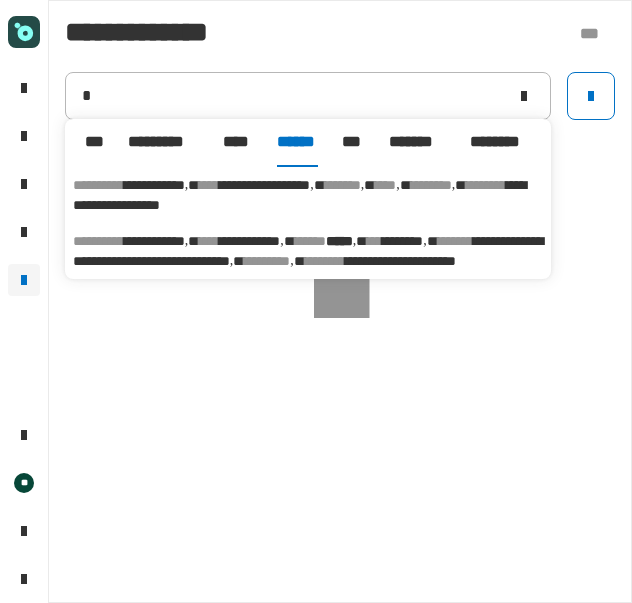 type on "**********" 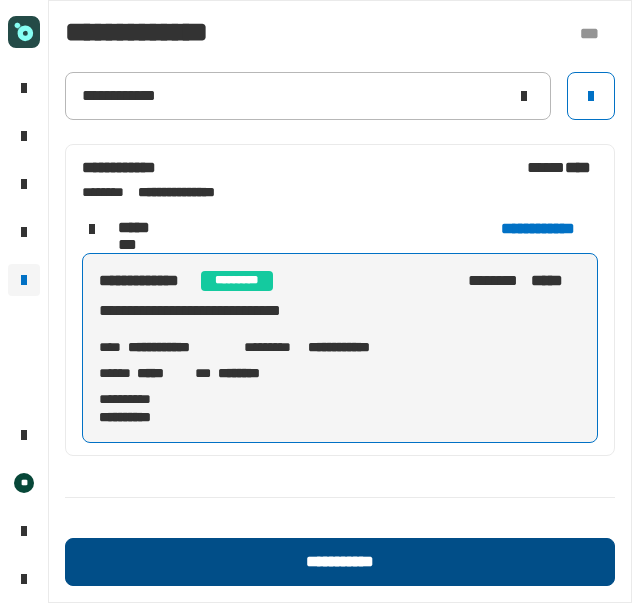 click on "**********" 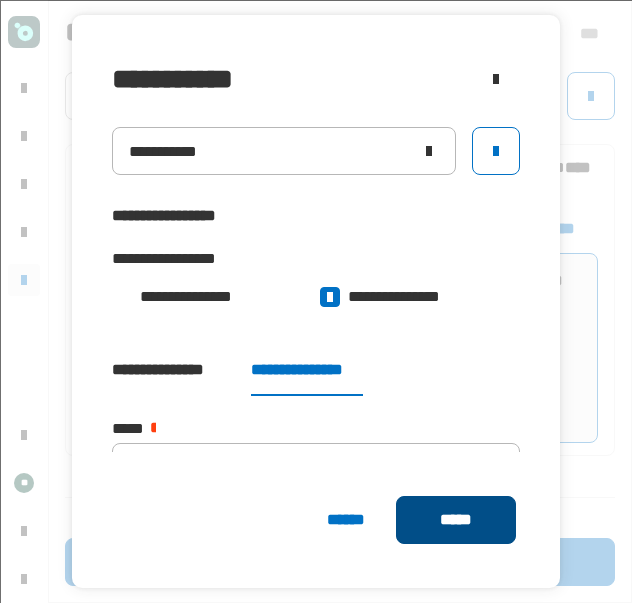 click on "*****" 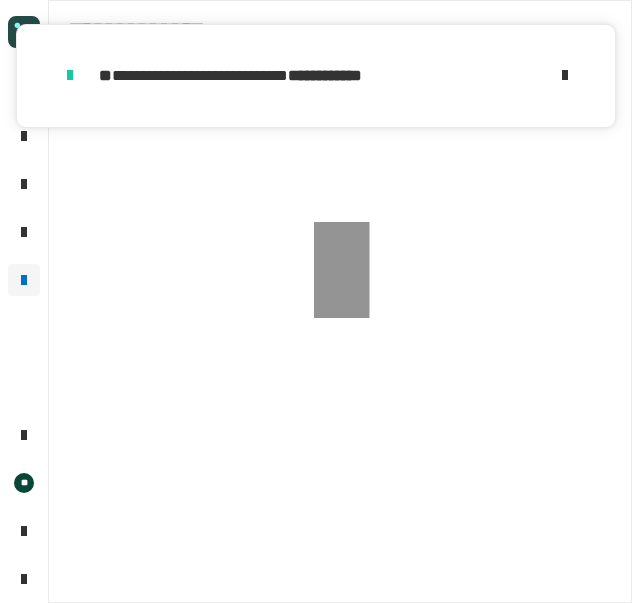 click 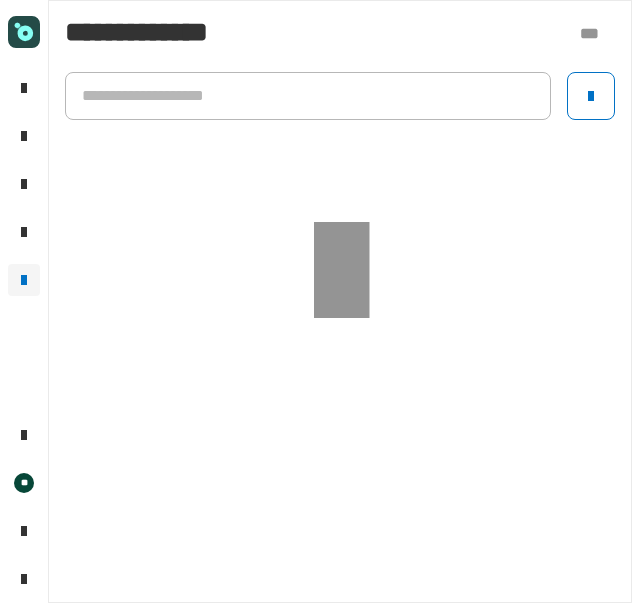 click 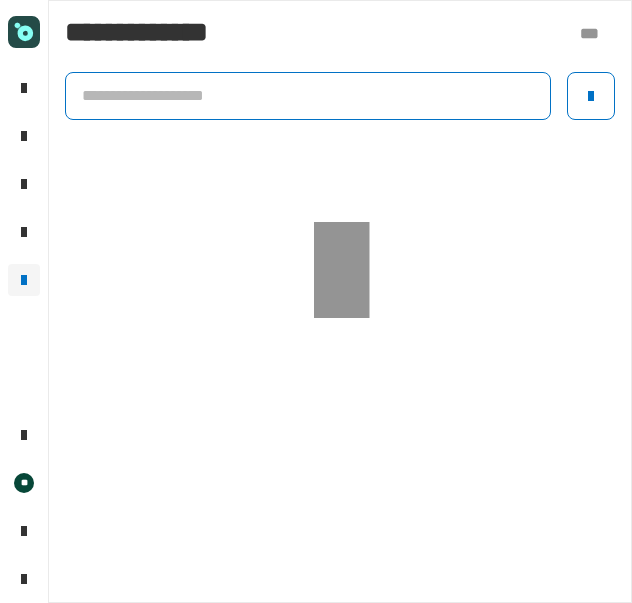click 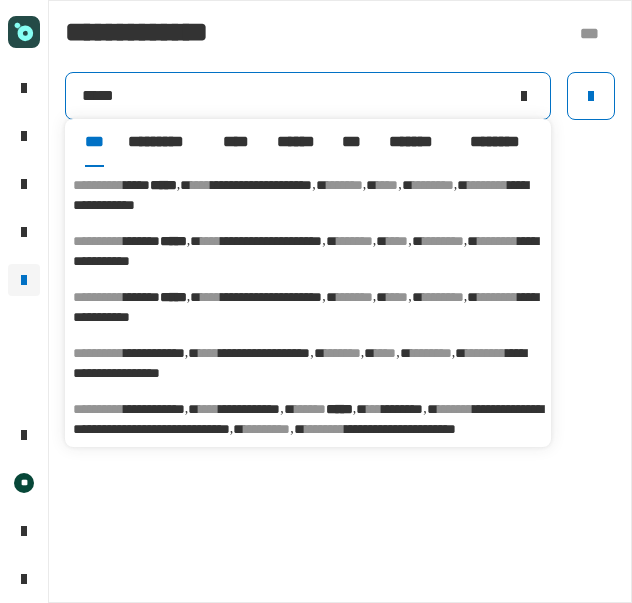type on "*****" 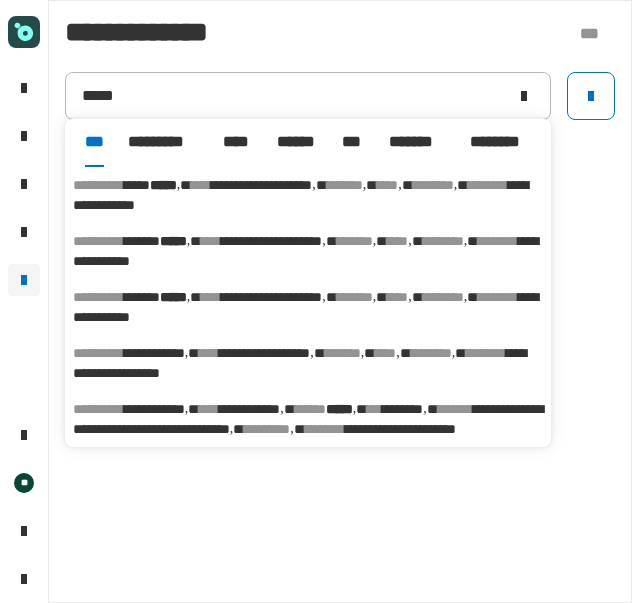 click on "******" at bounding box center (297, 142) 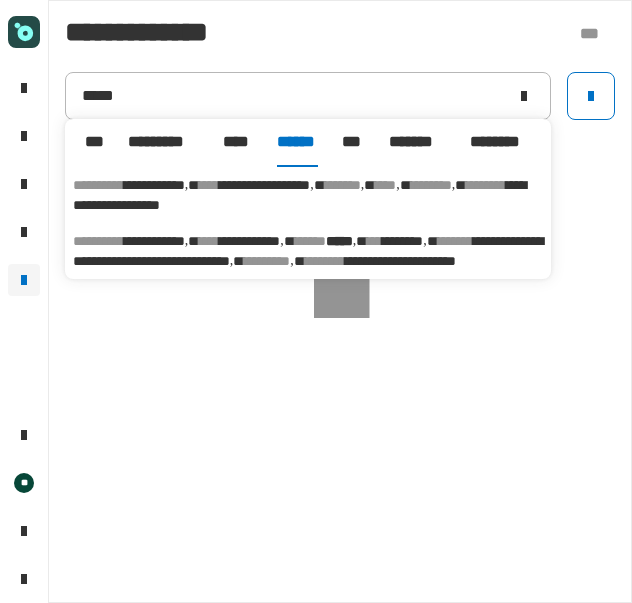 click on "**********" at bounding box center [308, 251] 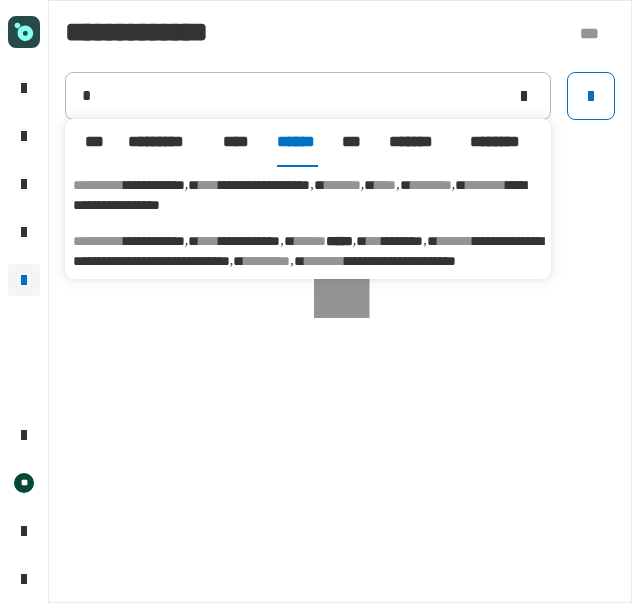 type on "**********" 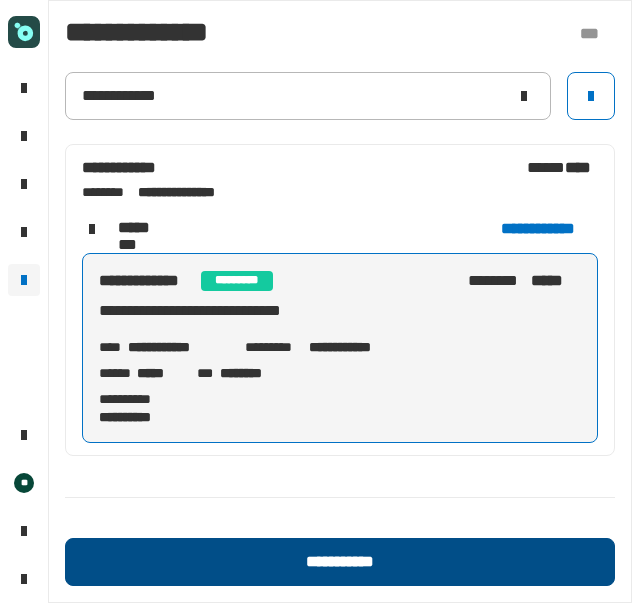 click on "**********" 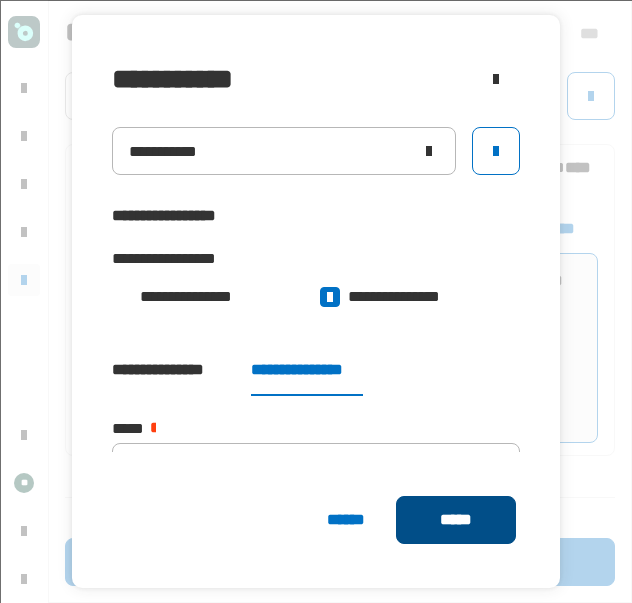 click on "*****" 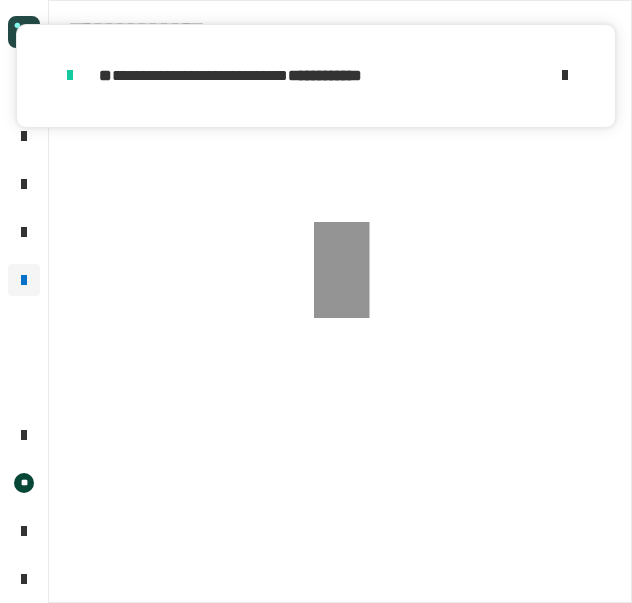 click 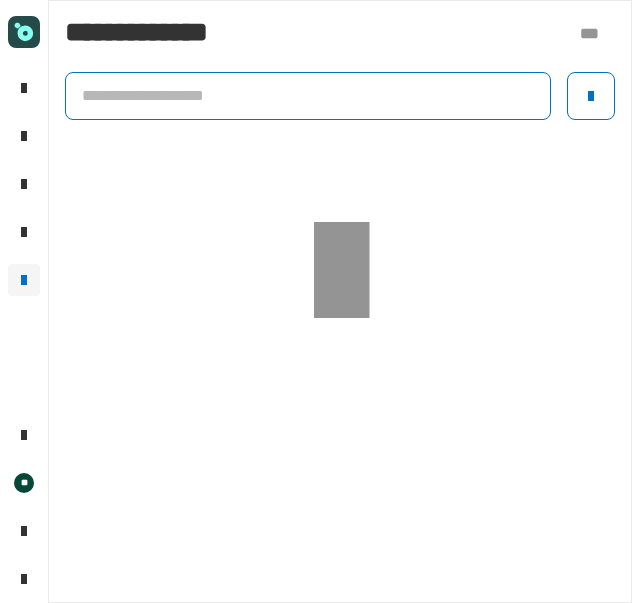 click 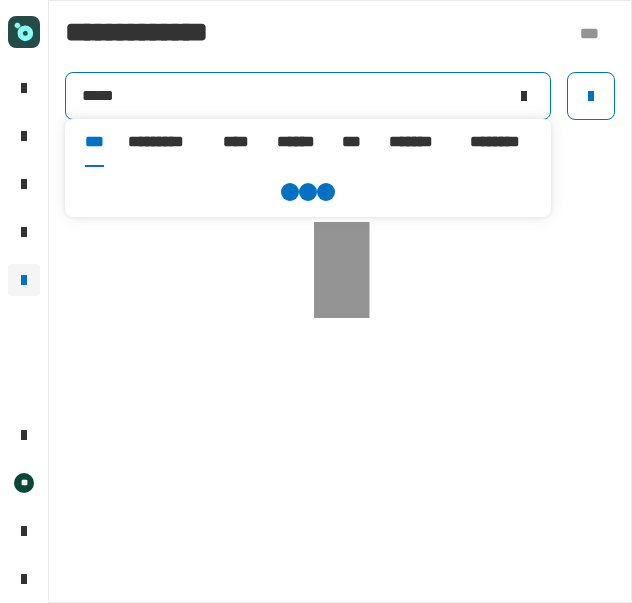 type on "*****" 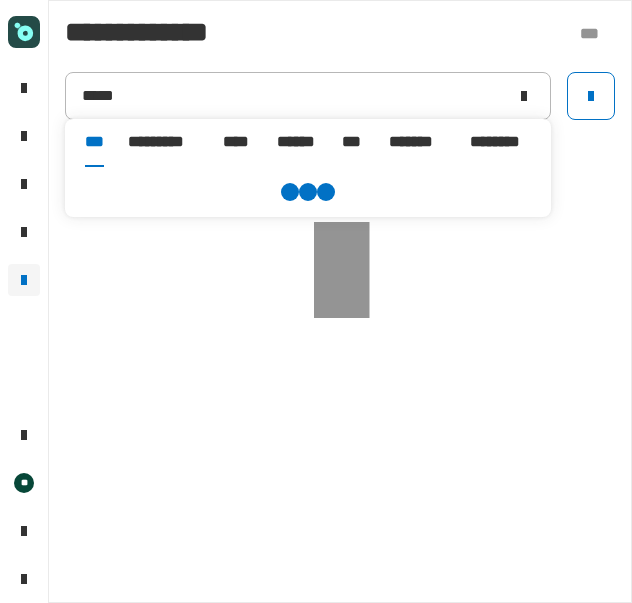 click on "******" at bounding box center (297, 142) 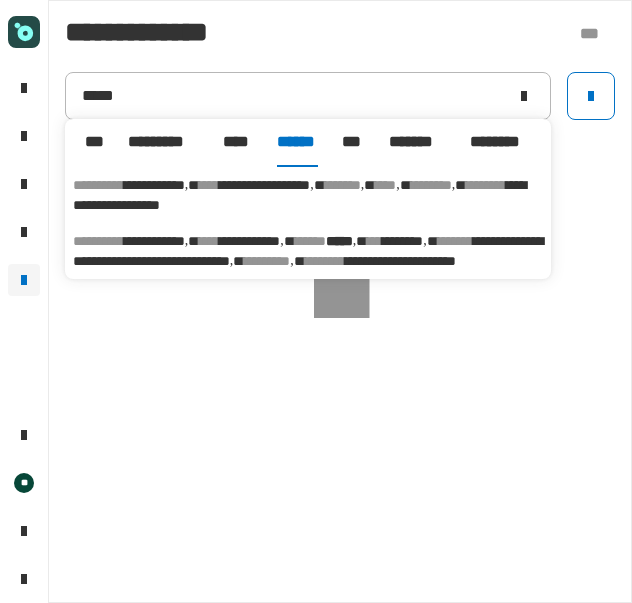 click on "**********" at bounding box center [308, 251] 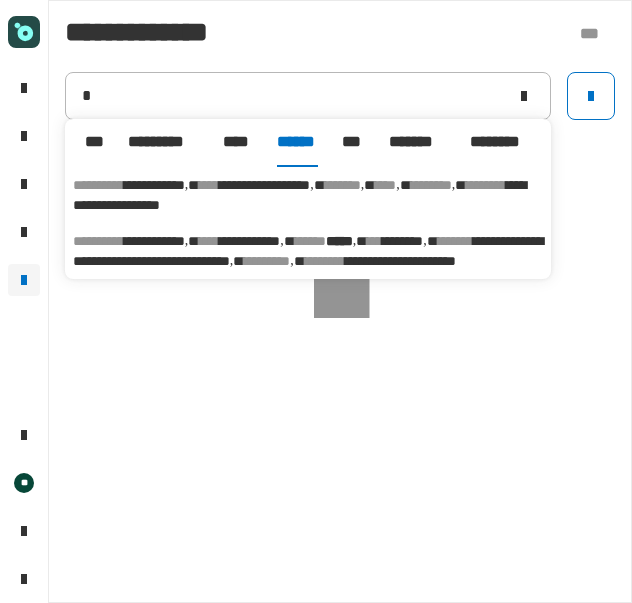 type on "**********" 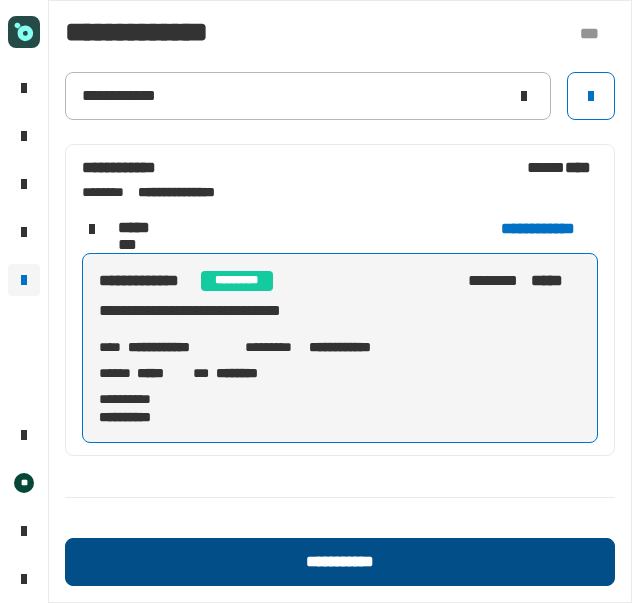 click on "**********" 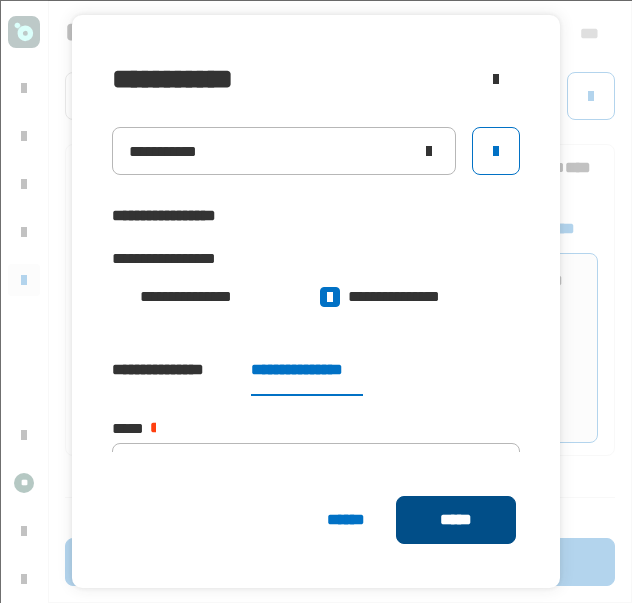 click on "*****" 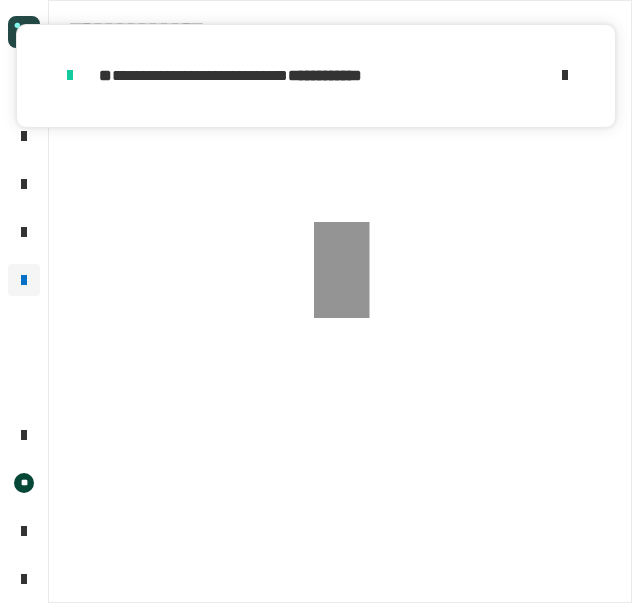 click 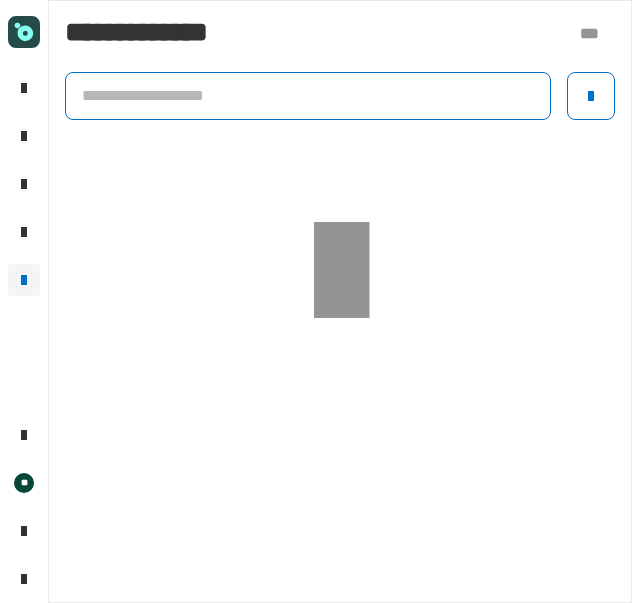 click 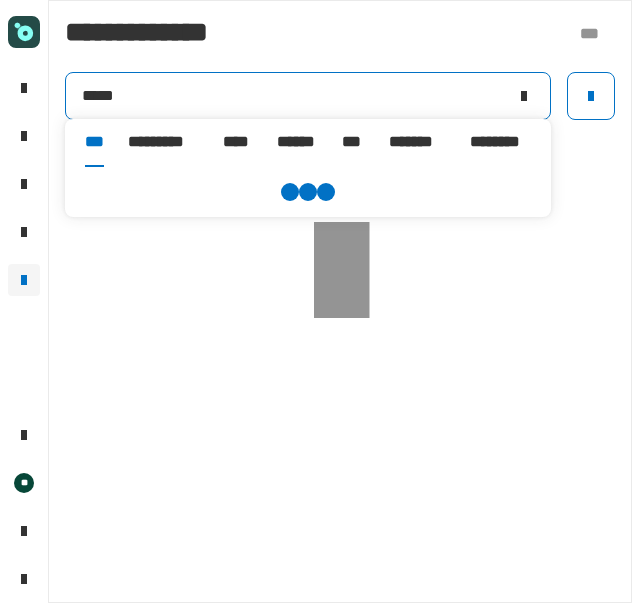 type on "*****" 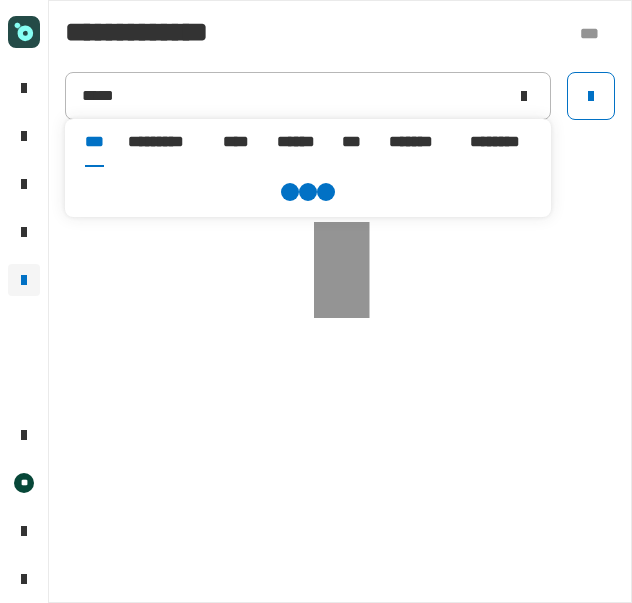 click on "******" at bounding box center (297, 142) 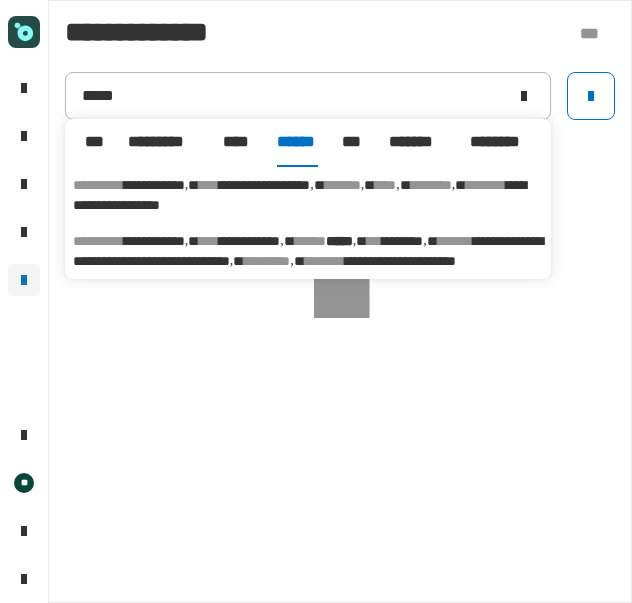 click on "**********" at bounding box center (308, 251) 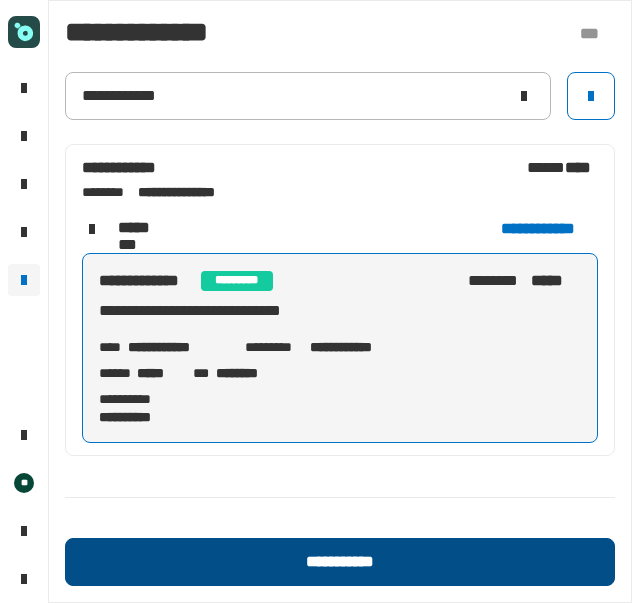 click on "**********" 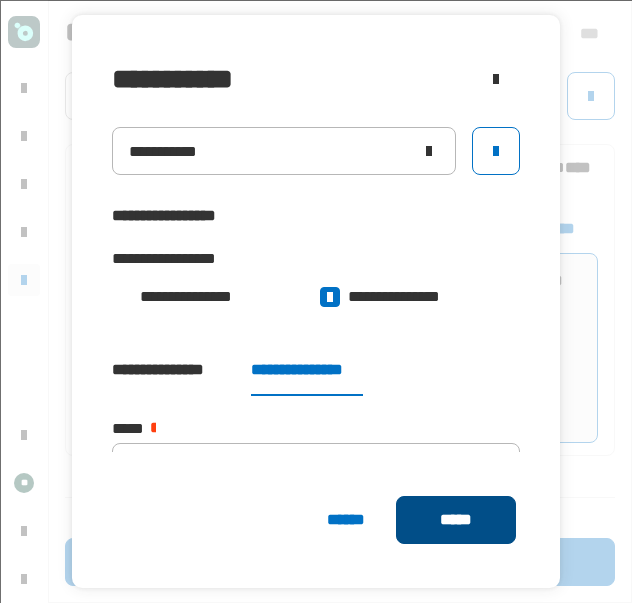 click on "*****" 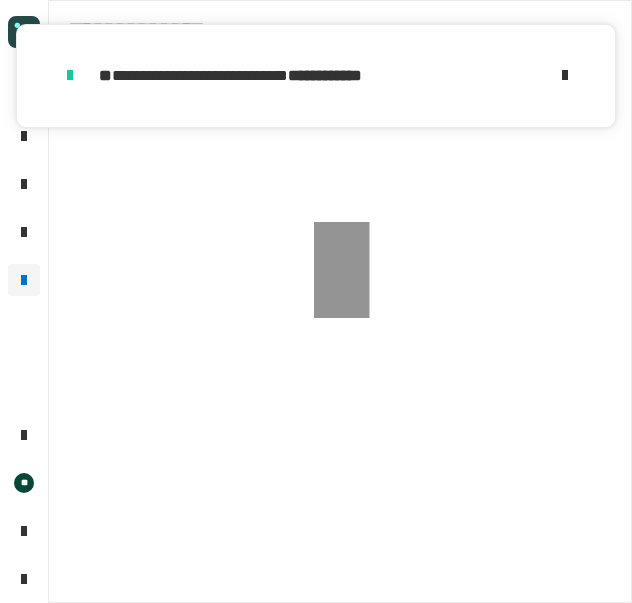 click 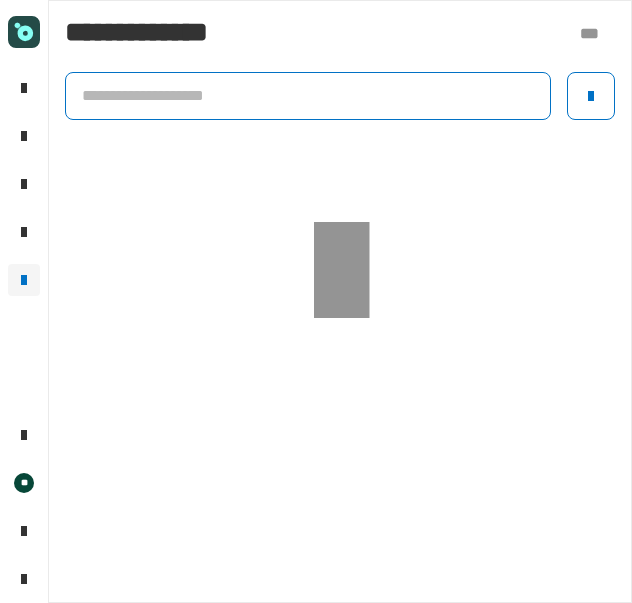 click 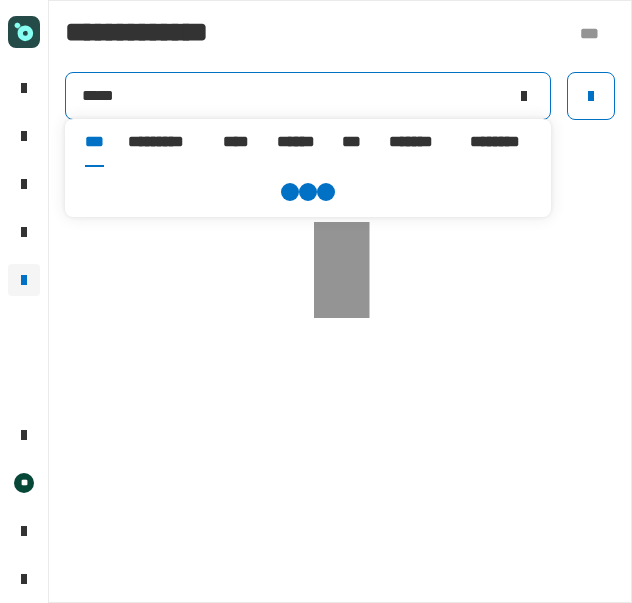 type on "*****" 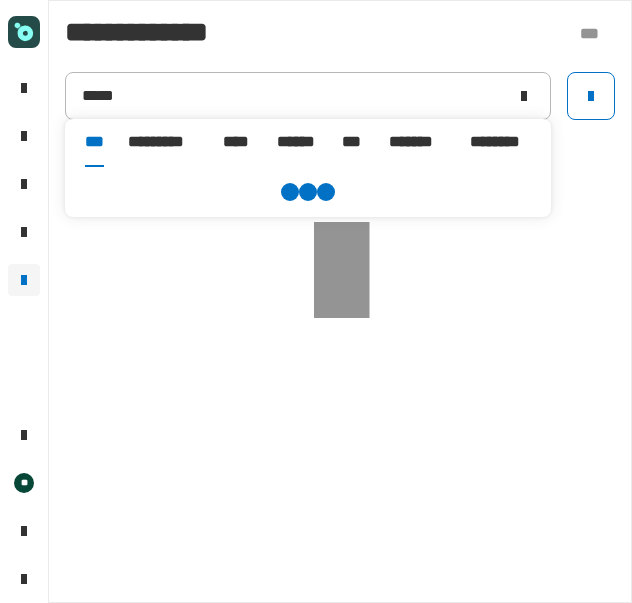 click on "******" at bounding box center (297, 142) 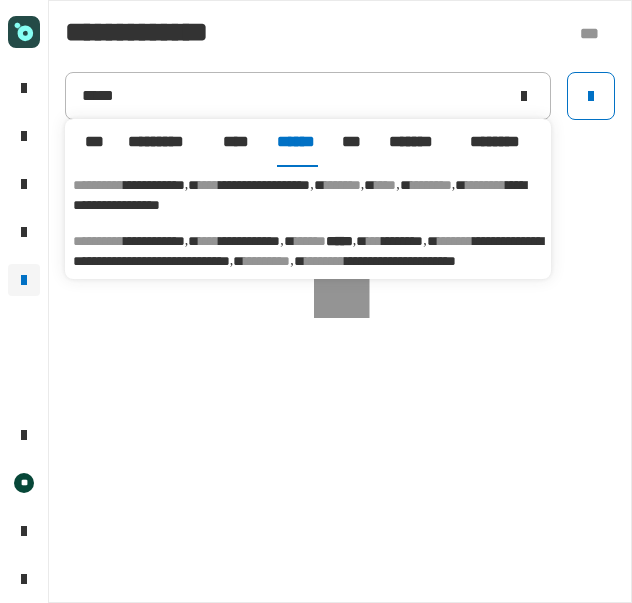 click on "**********" at bounding box center [308, 251] 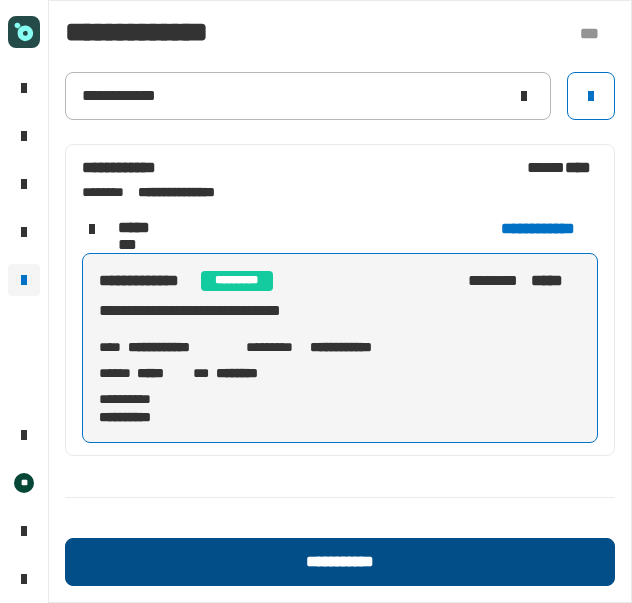 click on "**********" 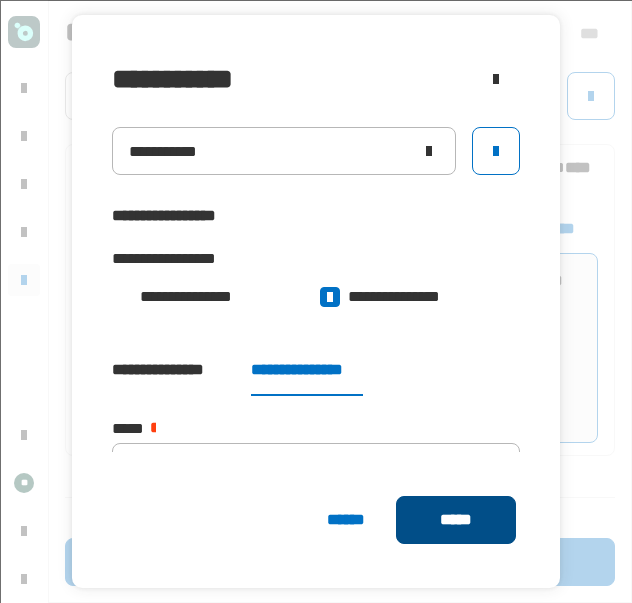 click on "*****" 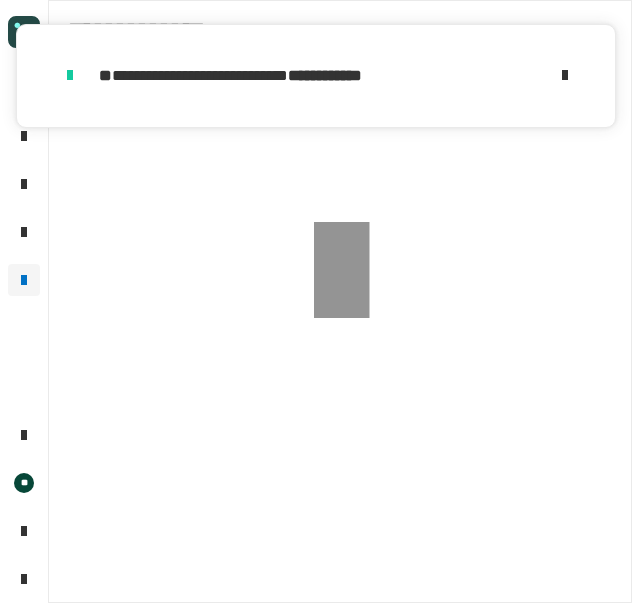 click 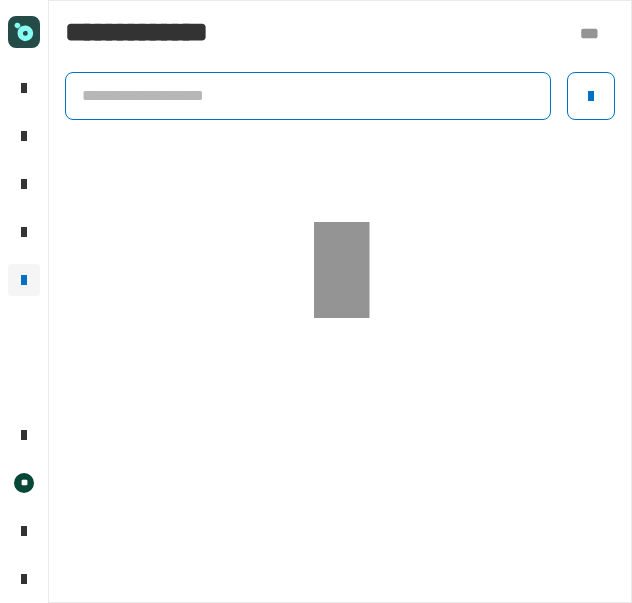 click 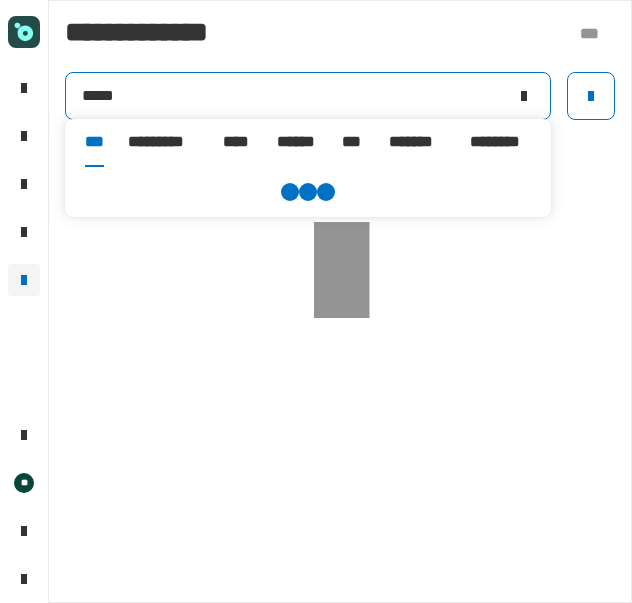 type on "*****" 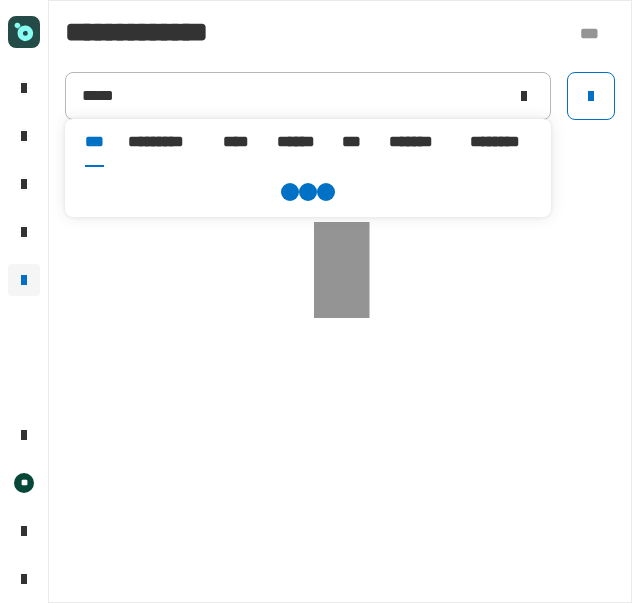 click on "******" at bounding box center (297, 142) 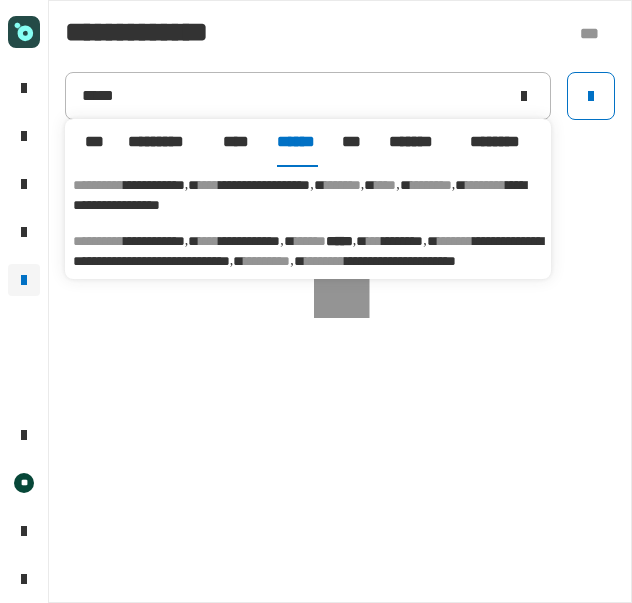 click on "**********" at bounding box center [308, 251] 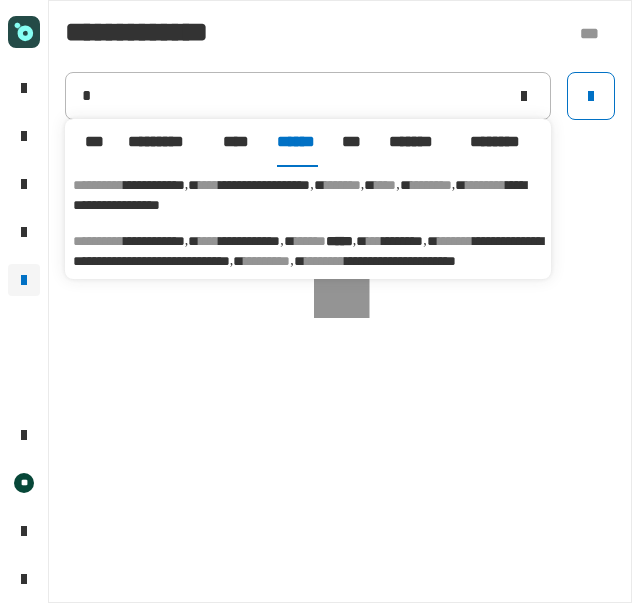 type on "**********" 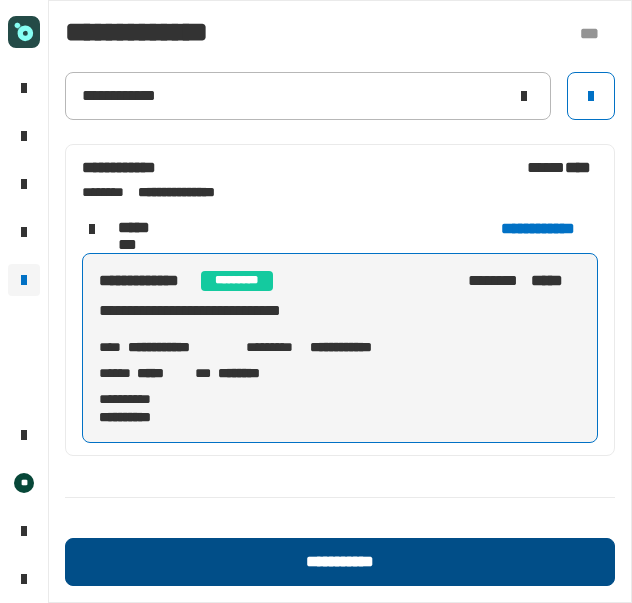 click on "**********" 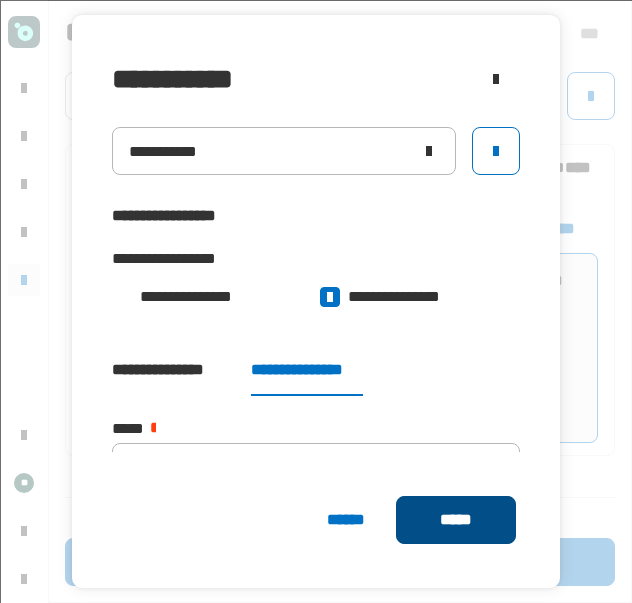 click on "*****" 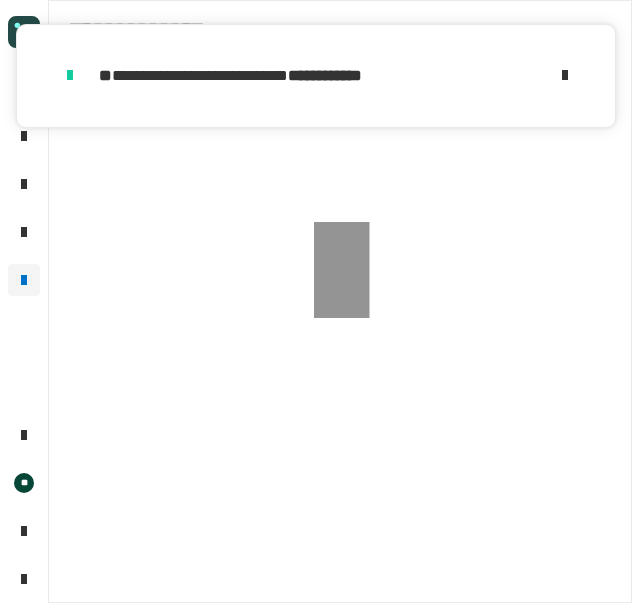 click 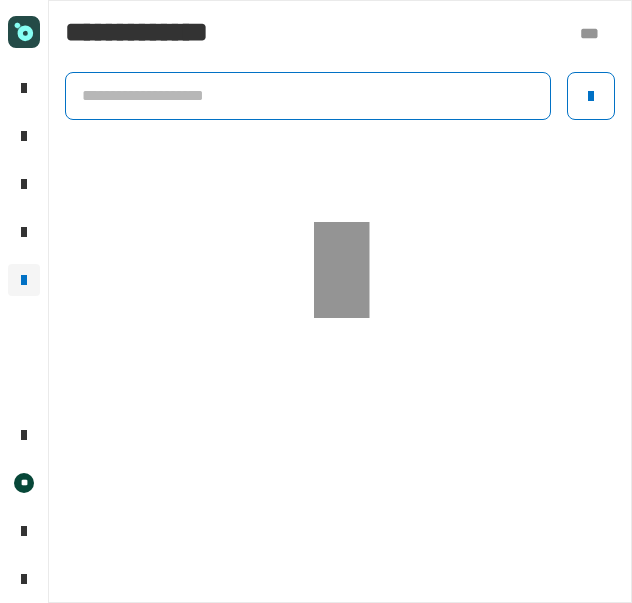 click 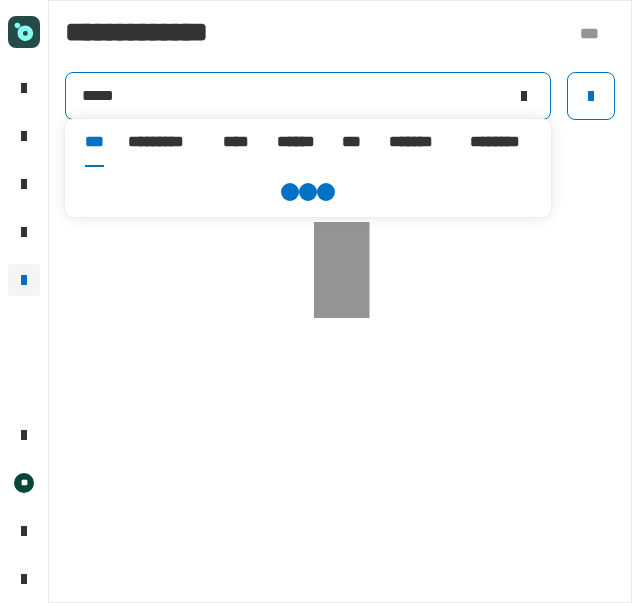 type on "*****" 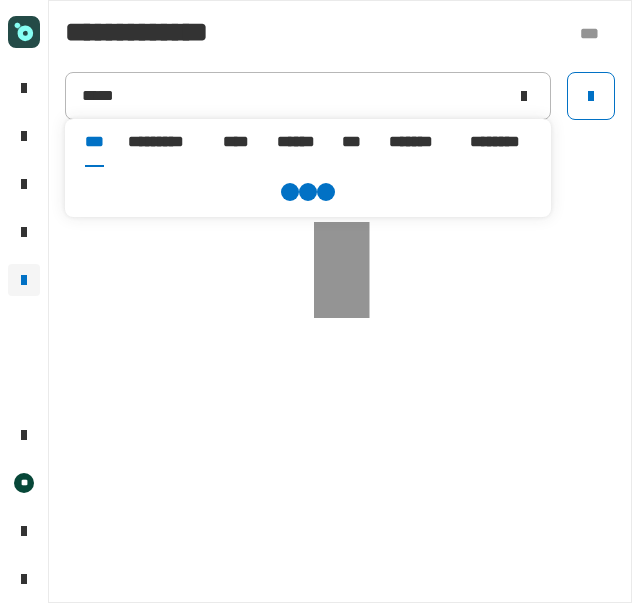 click on "******" at bounding box center (297, 142) 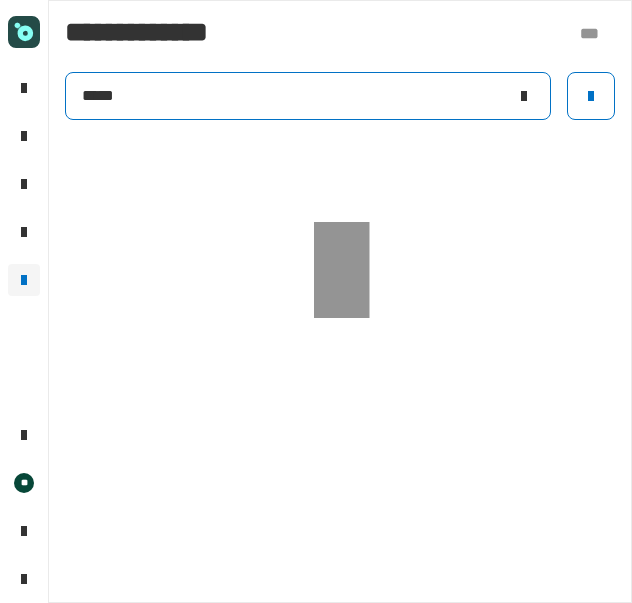 drag, startPoint x: 357, startPoint y: 329, endPoint x: 232, endPoint y: 101, distance: 260.0173 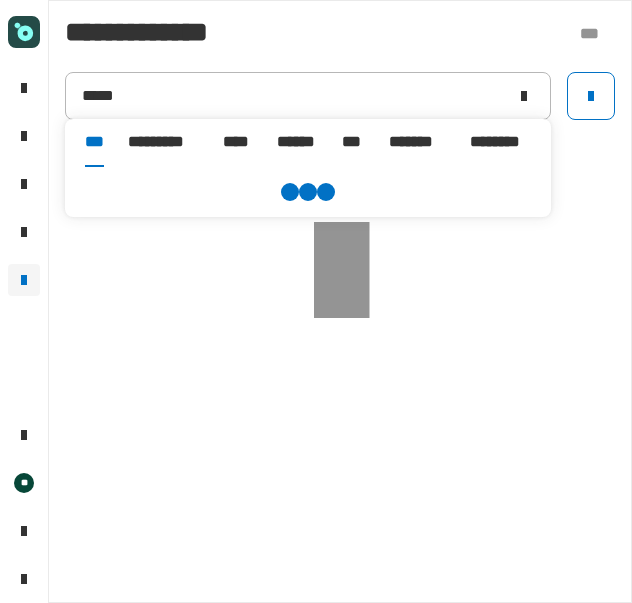 click on "******" at bounding box center [297, 142] 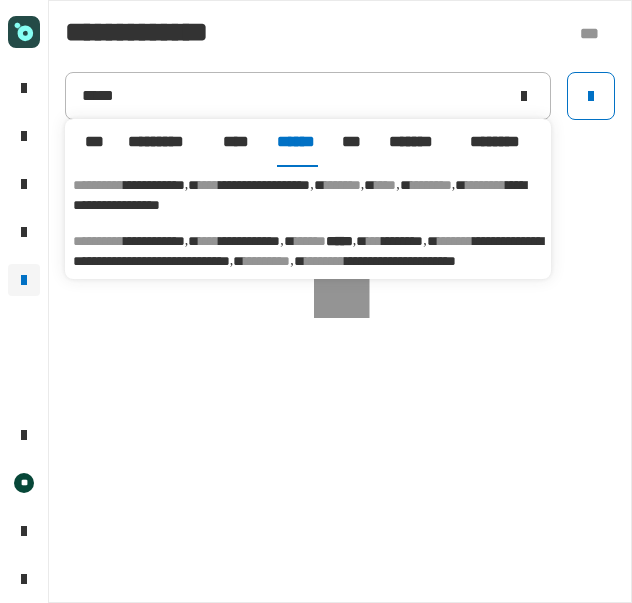 click on "**********" at bounding box center [308, 251] 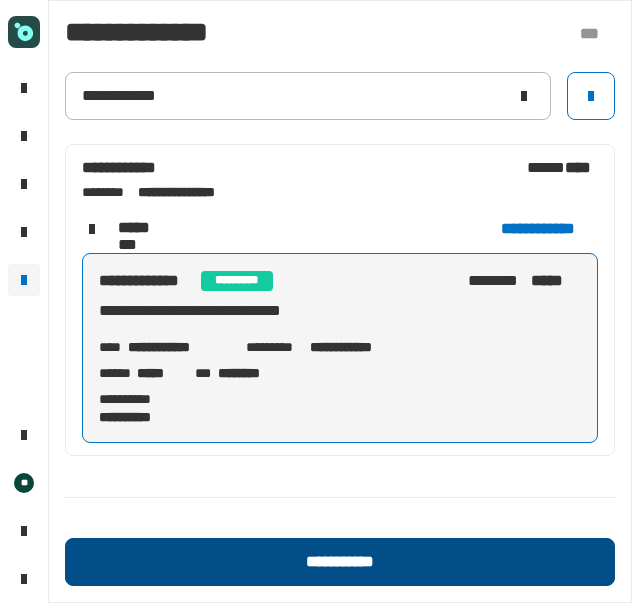 click on "**********" 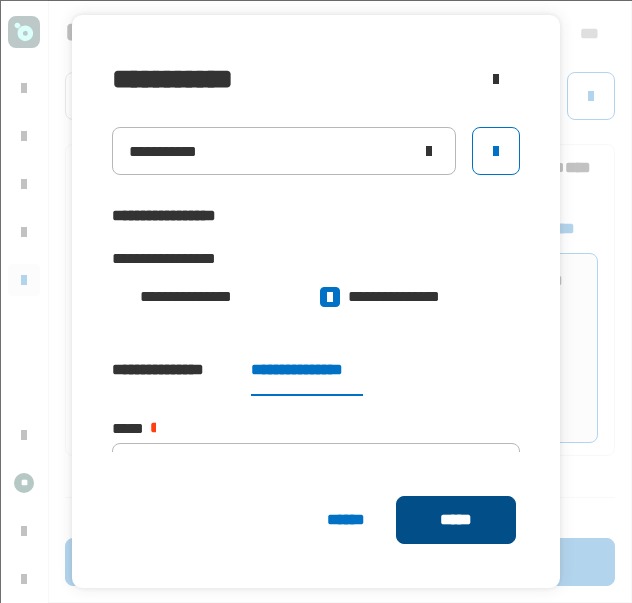 click on "*****" 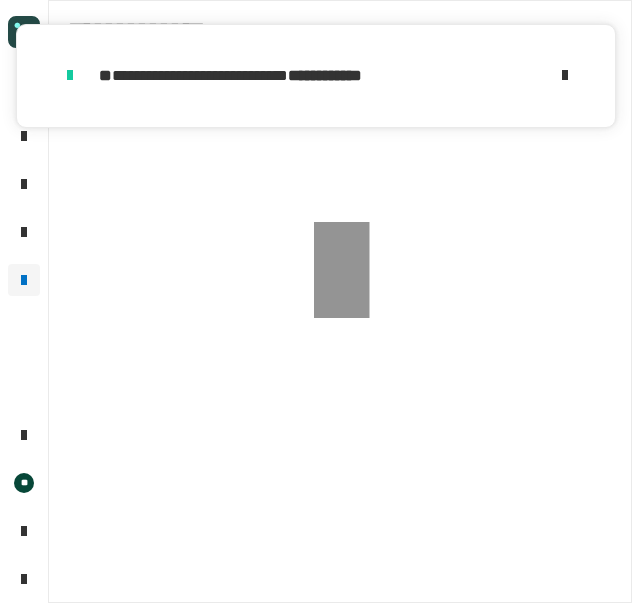 click 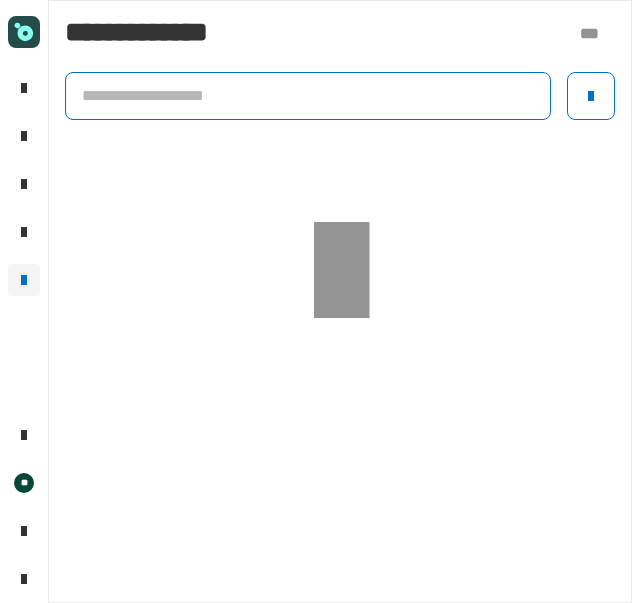 click 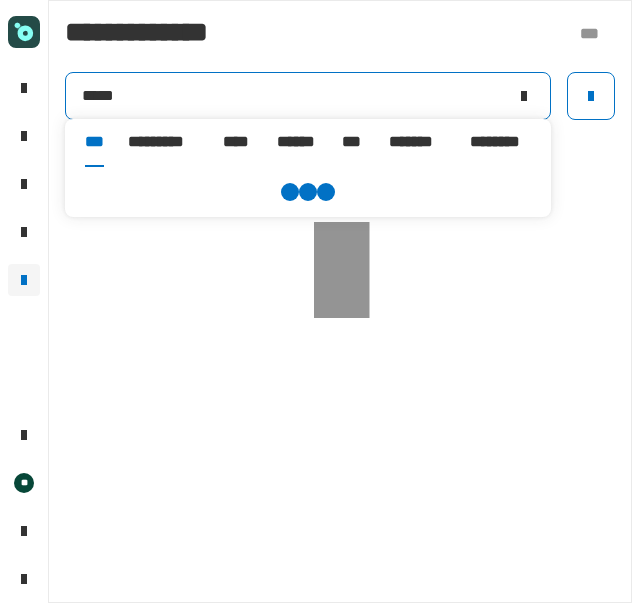type on "*****" 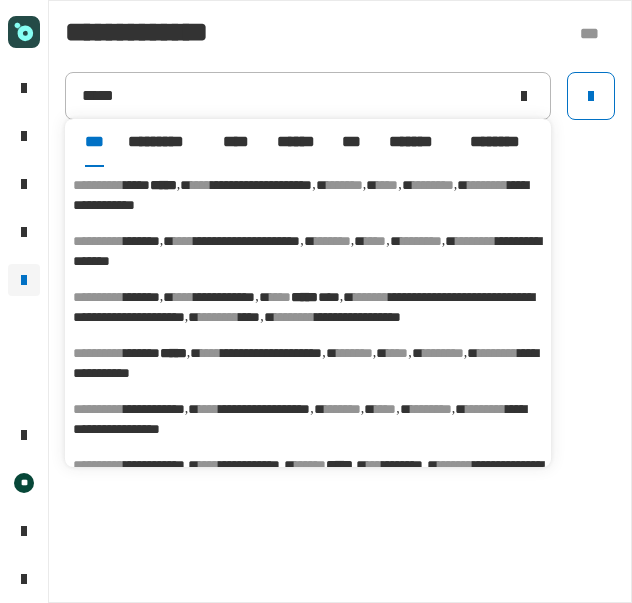 click on "******" at bounding box center (297, 142) 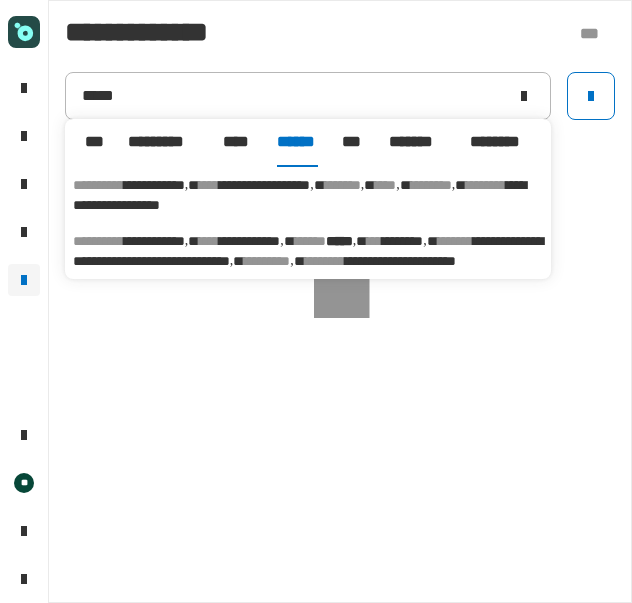 click on "**********" at bounding box center [308, 251] 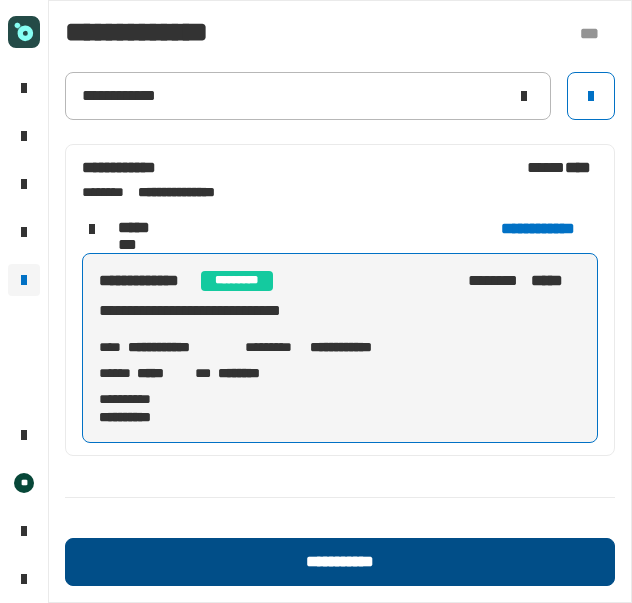 click on "**********" 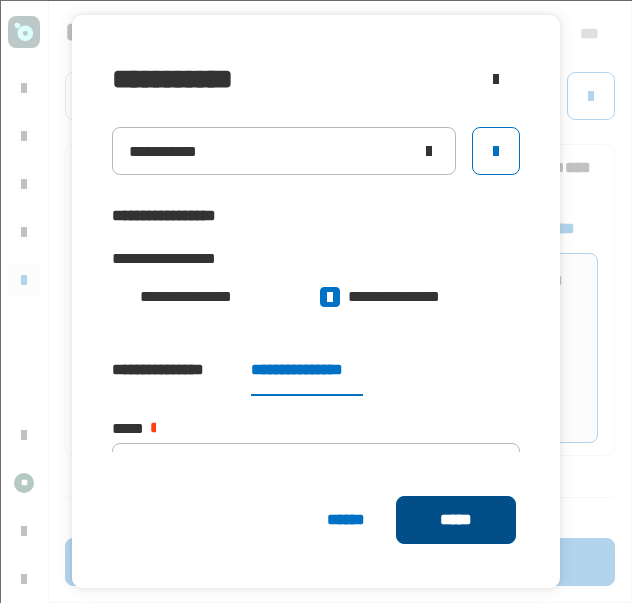 click on "*****" 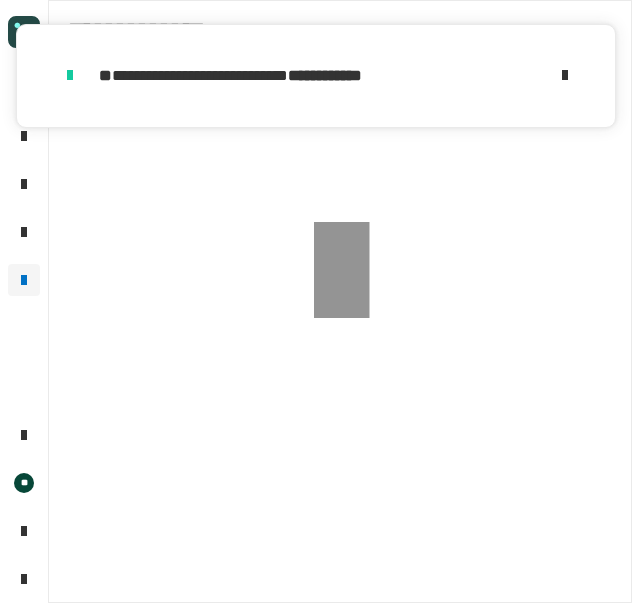 click 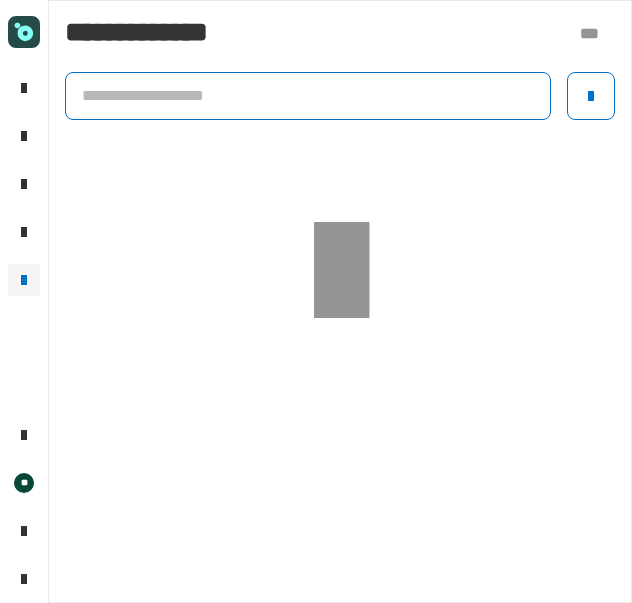 click 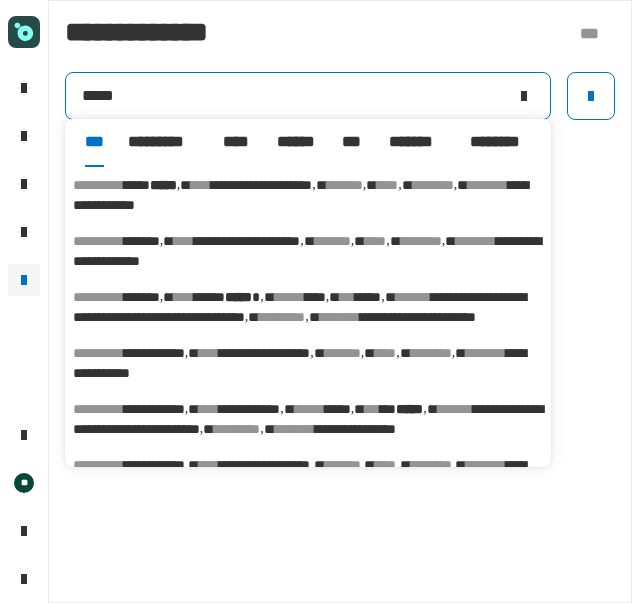 type on "*****" 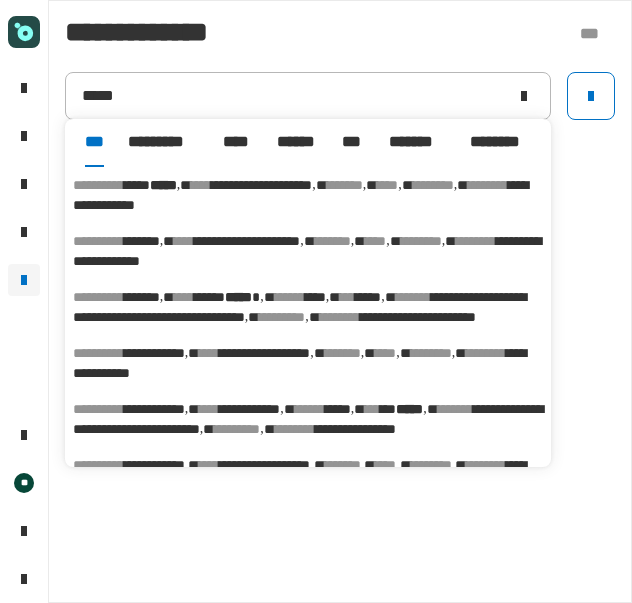 click on "******" at bounding box center (297, 143) 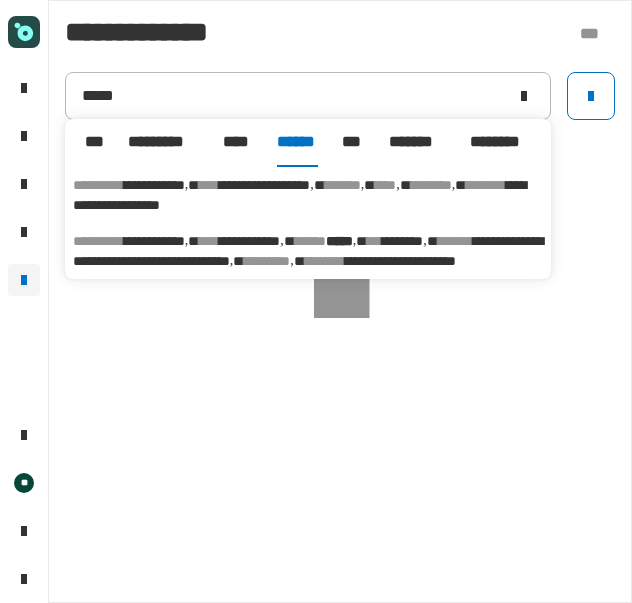 click on "**********" at bounding box center [308, 251] 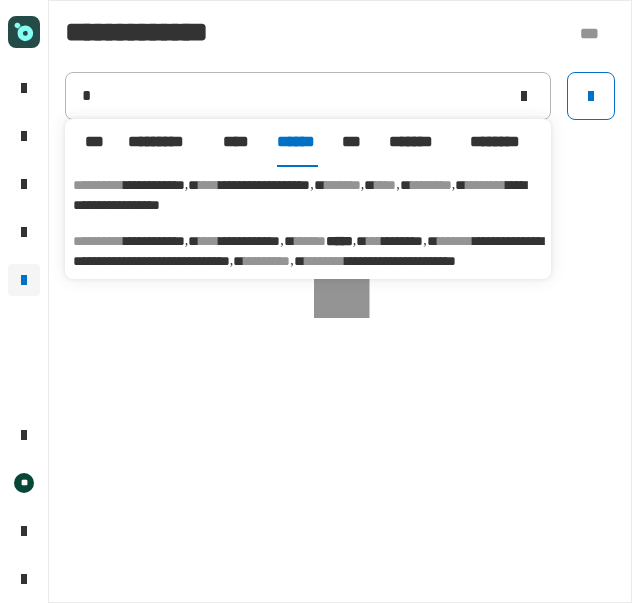 type on "**********" 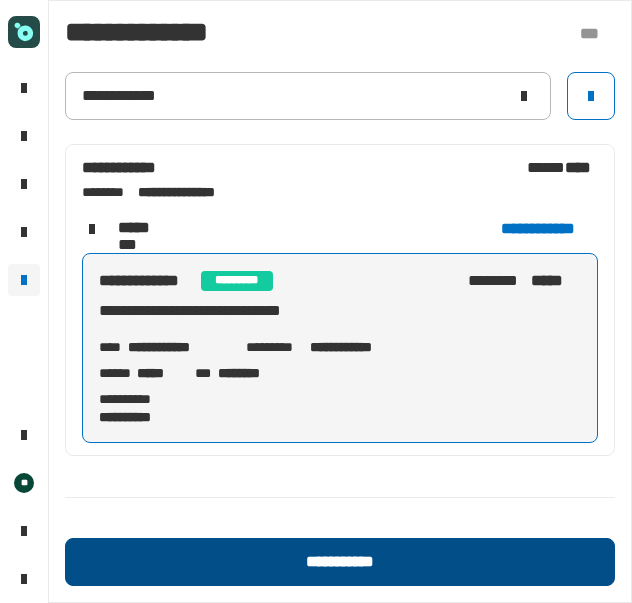 click on "**********" 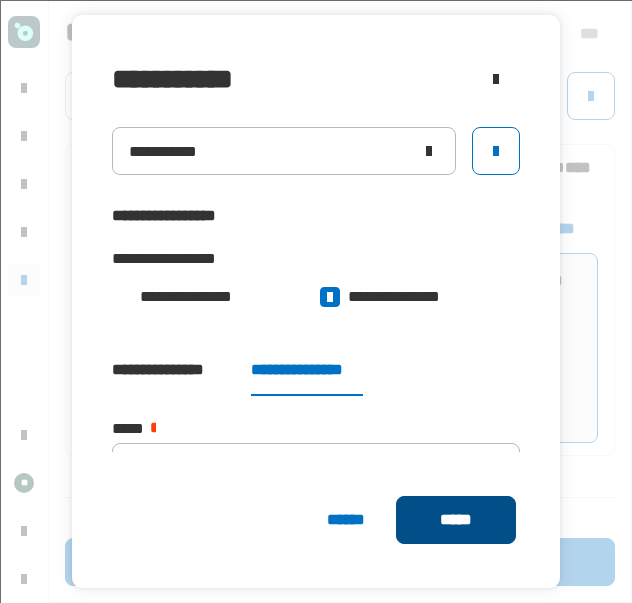 click on "*****" 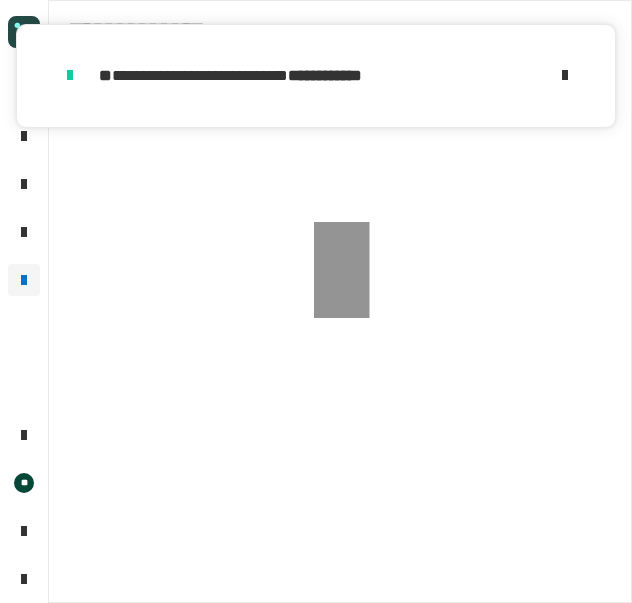 click 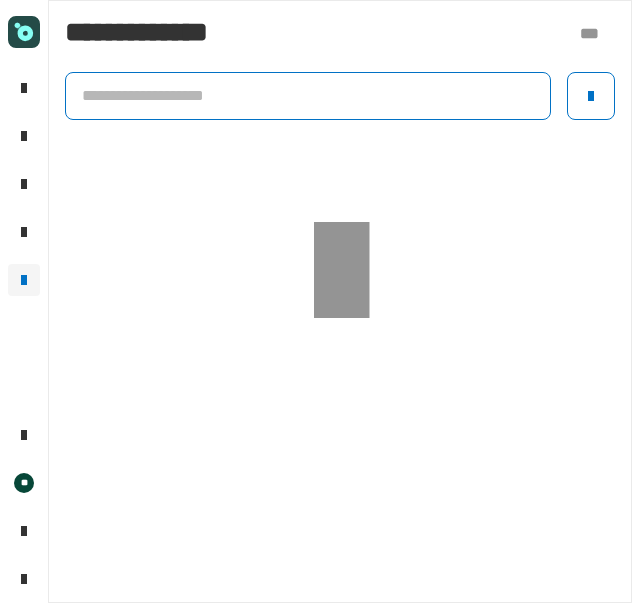 click 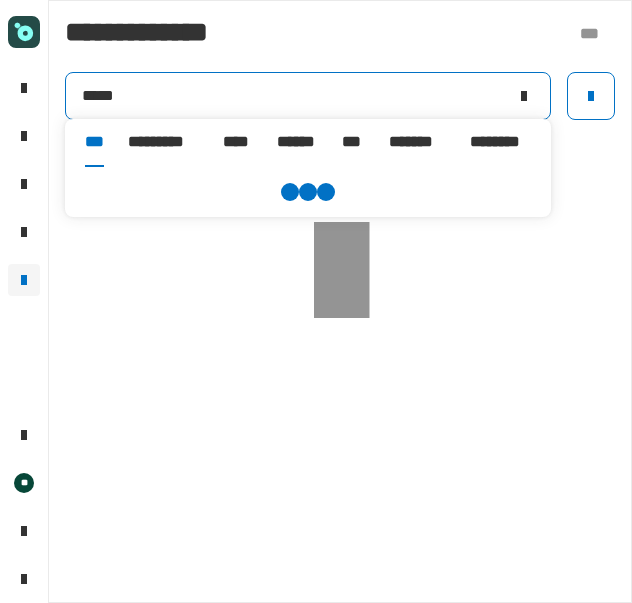 type on "*****" 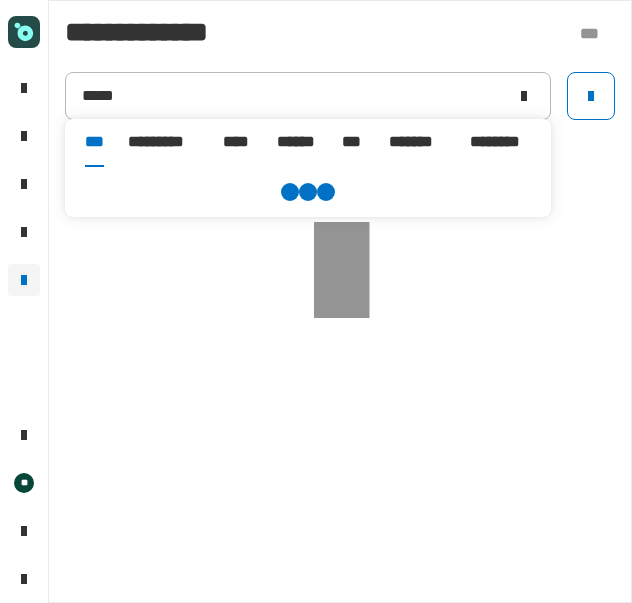 click on "******" at bounding box center [297, 142] 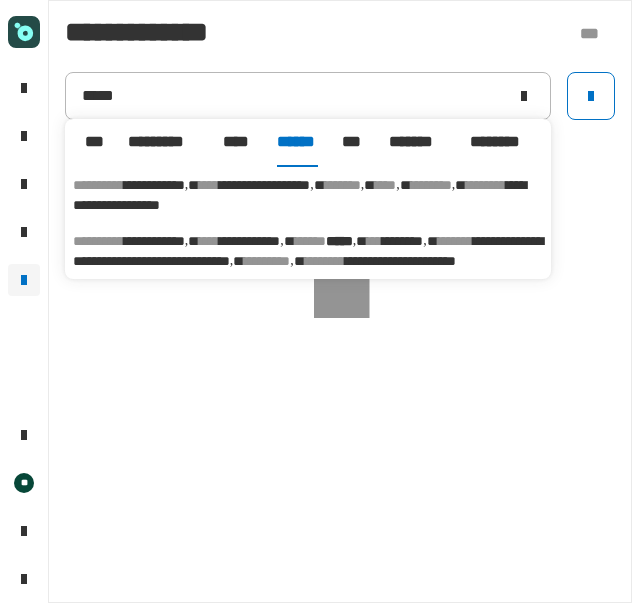 click on "**********" at bounding box center (308, 251) 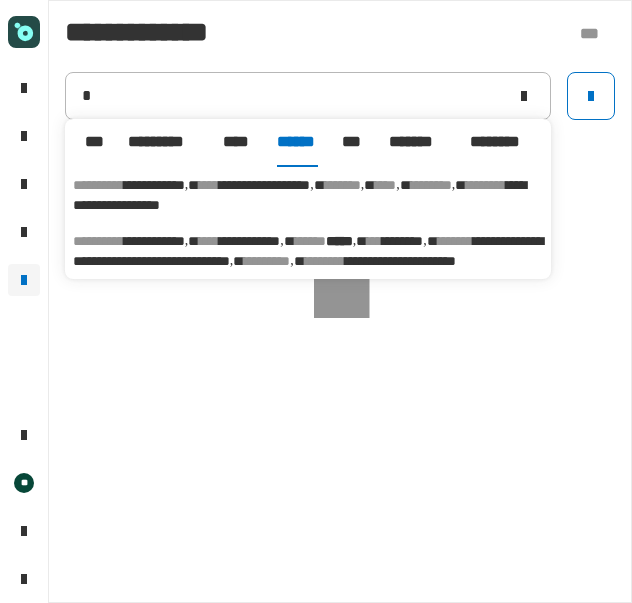 type on "**********" 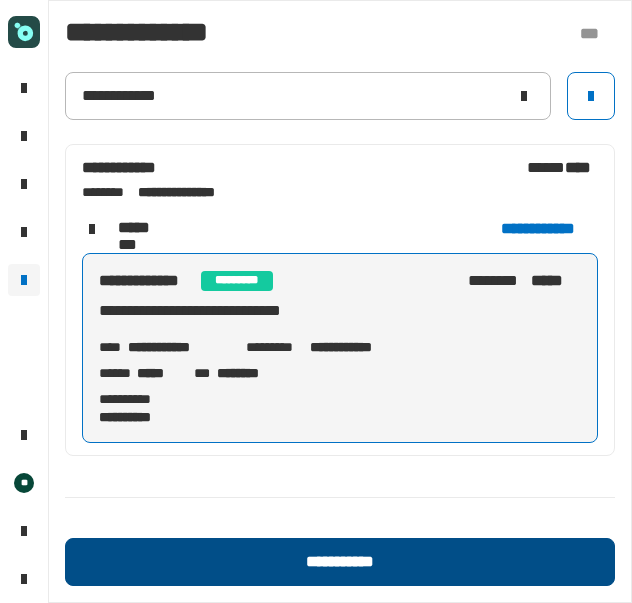 click on "**********" 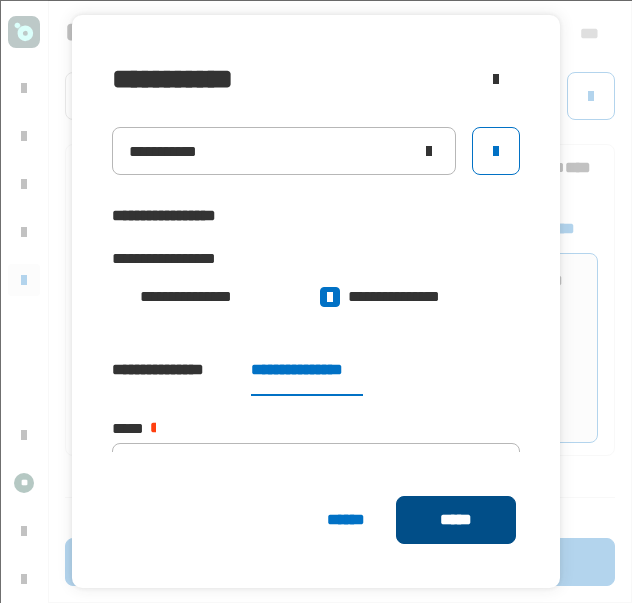 click on "*****" 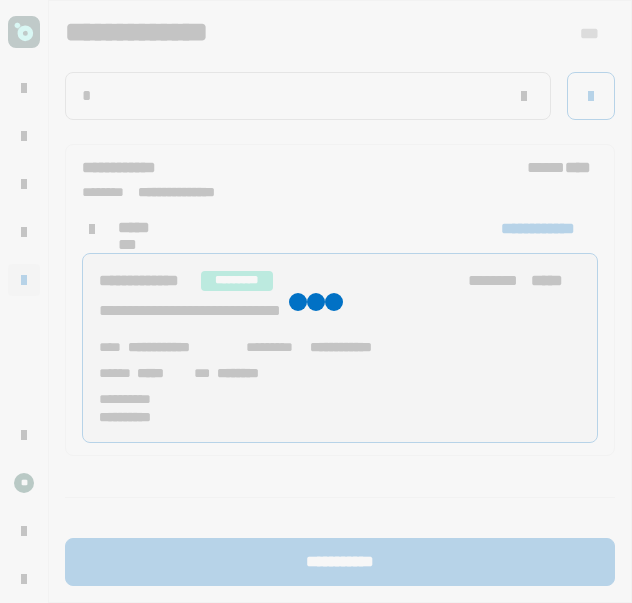 type 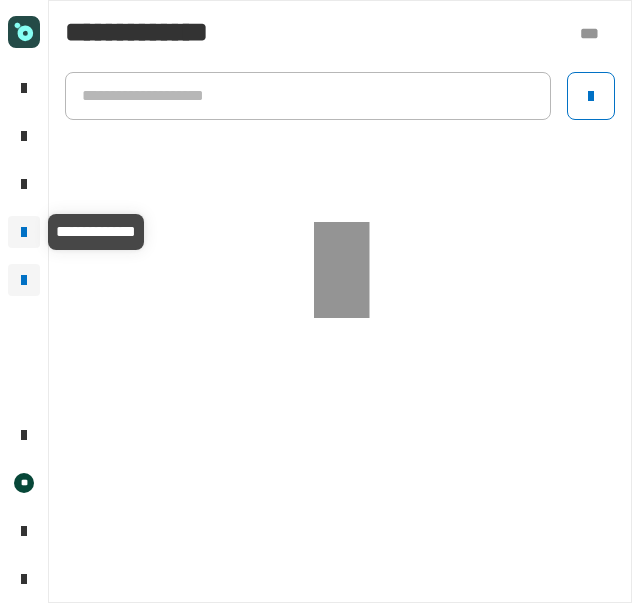 click 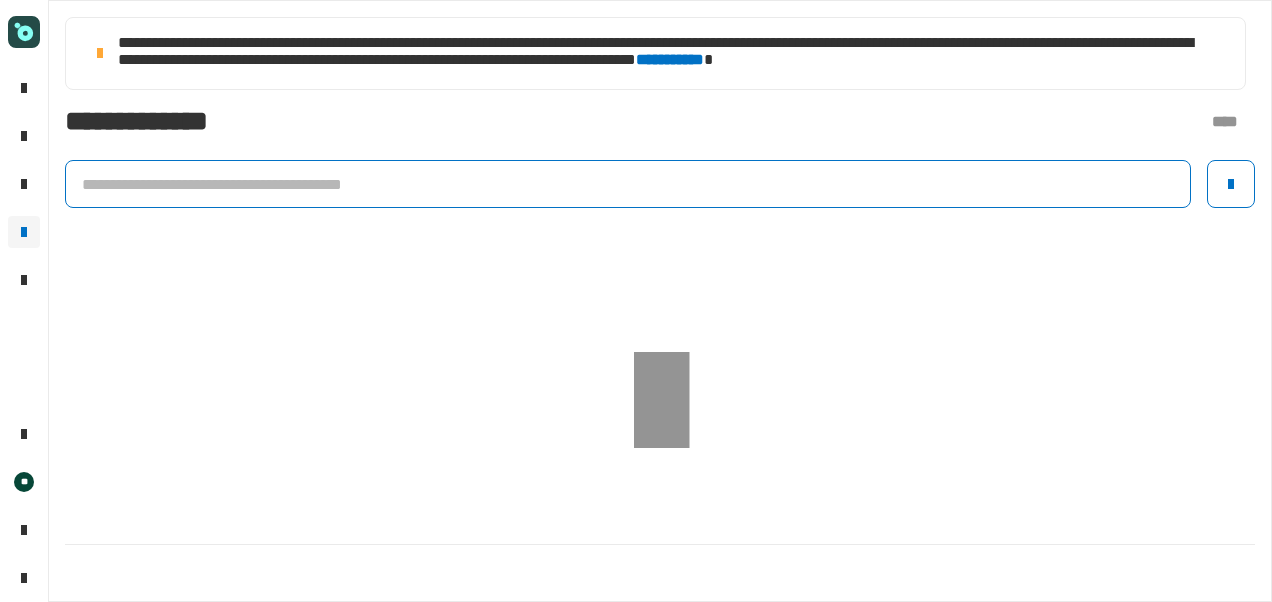 click 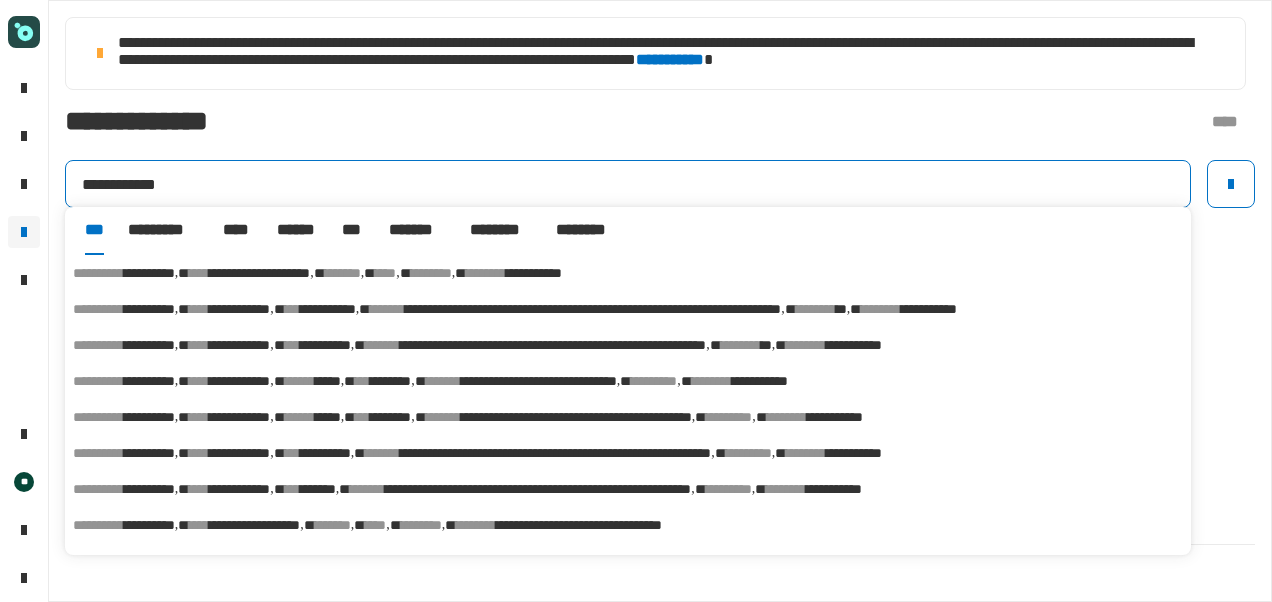 type on "**********" 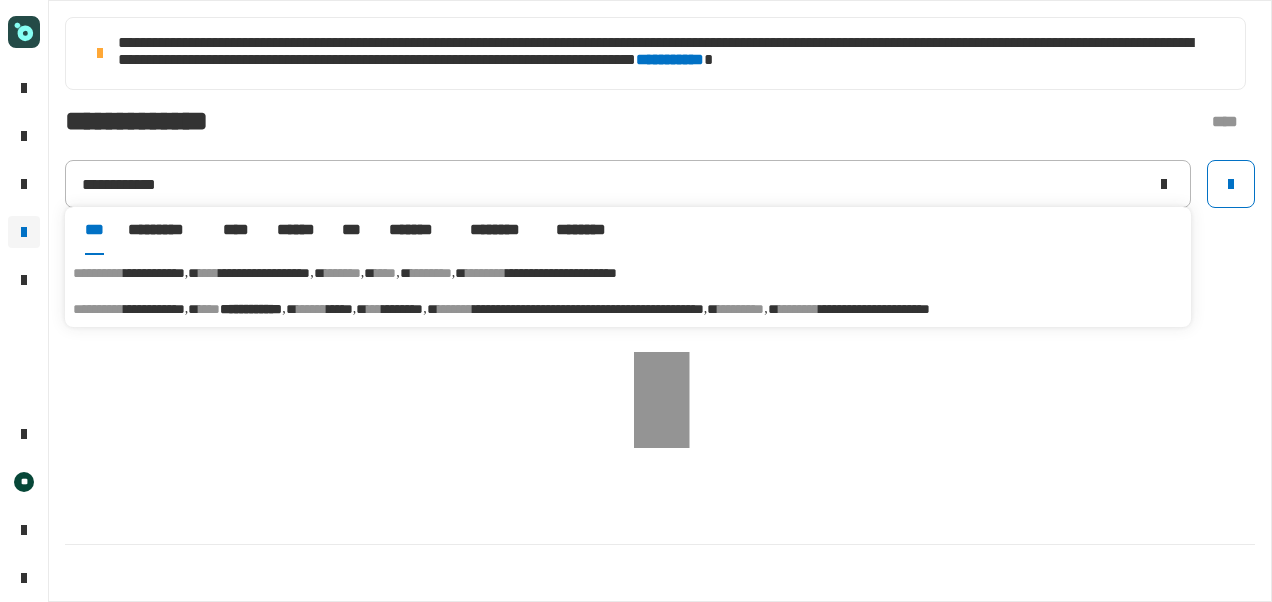 click on "********" at bounding box center (402, 309) 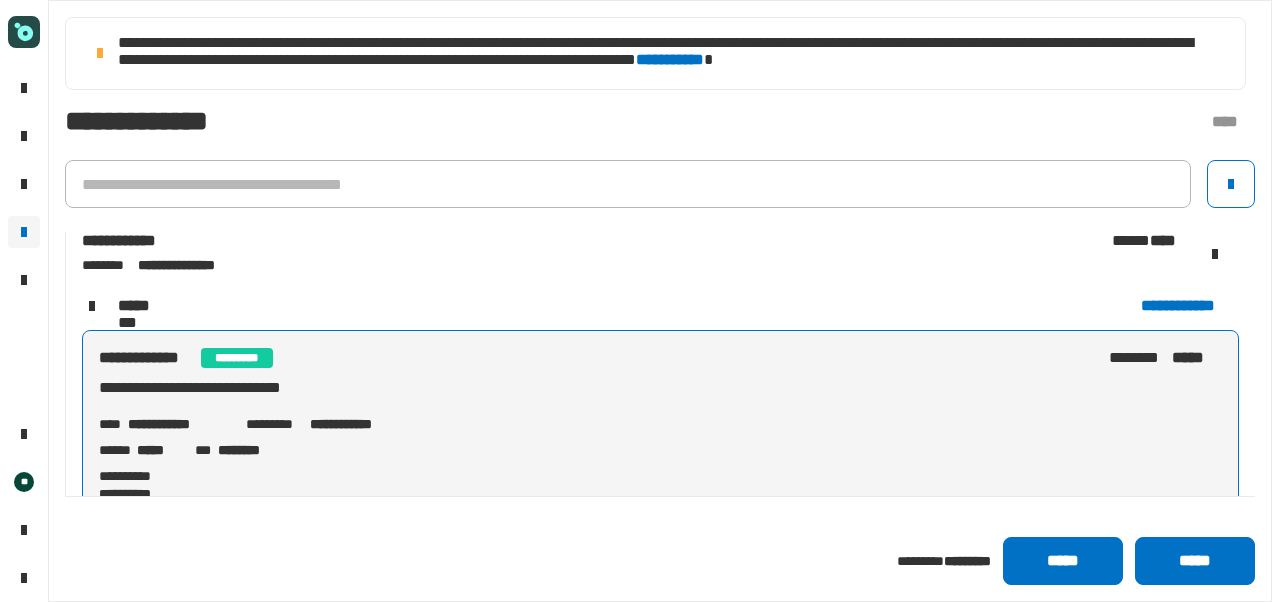 scroll, scrollTop: 0, scrollLeft: 0, axis: both 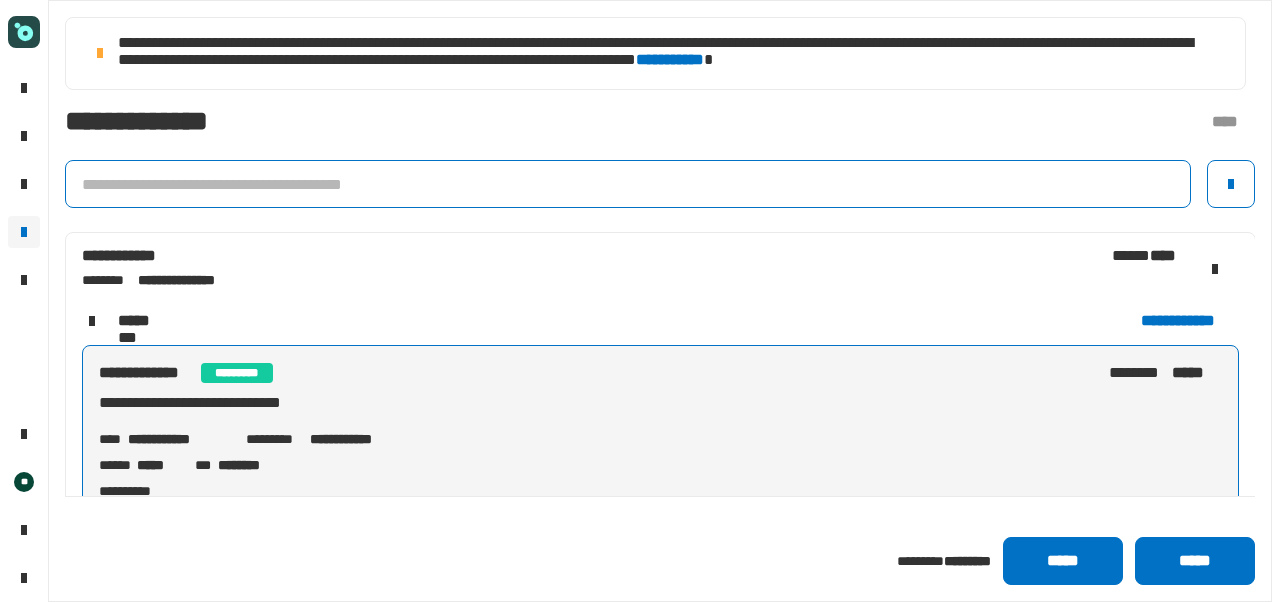 type on "**********" 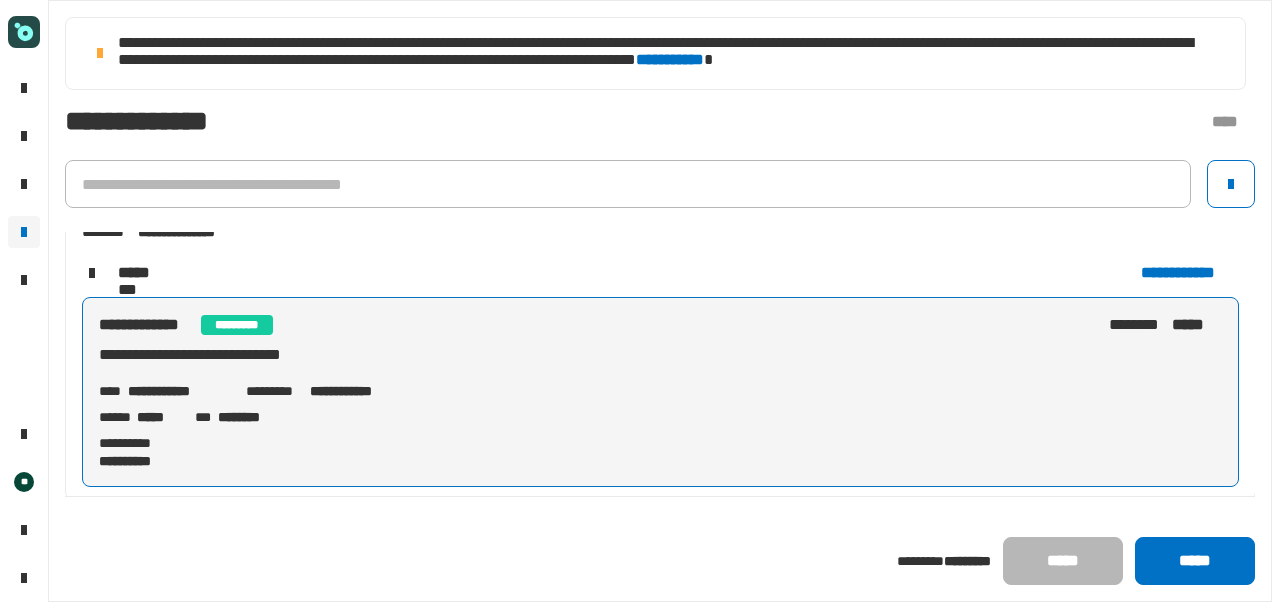 scroll, scrollTop: 371, scrollLeft: 0, axis: vertical 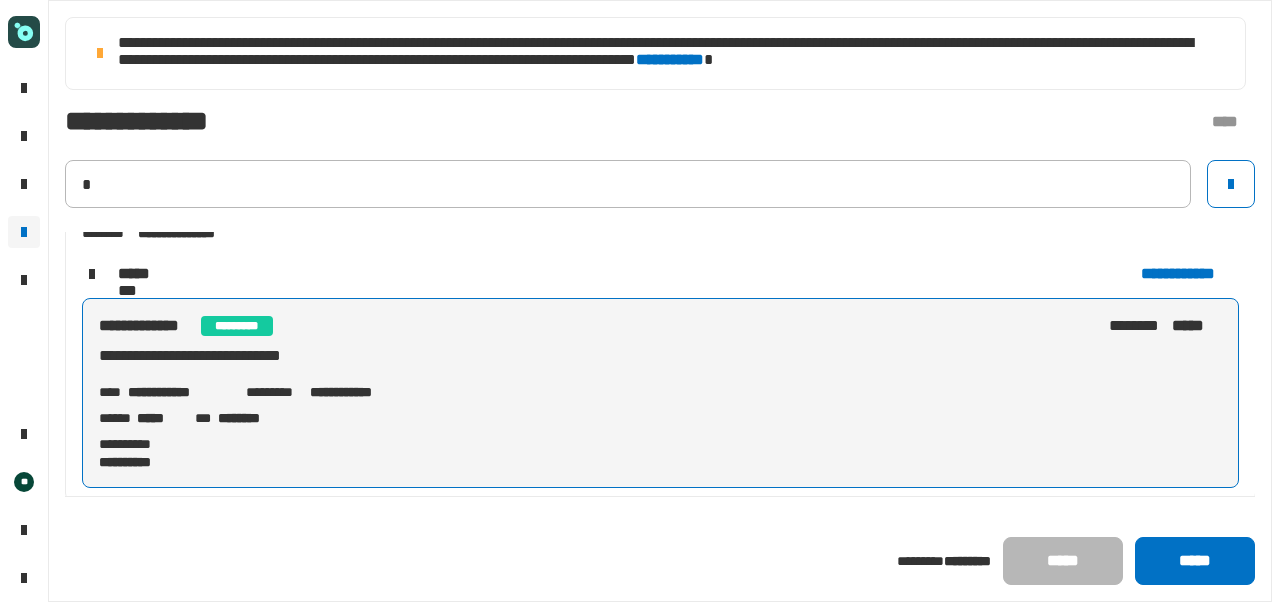 type on "**********" 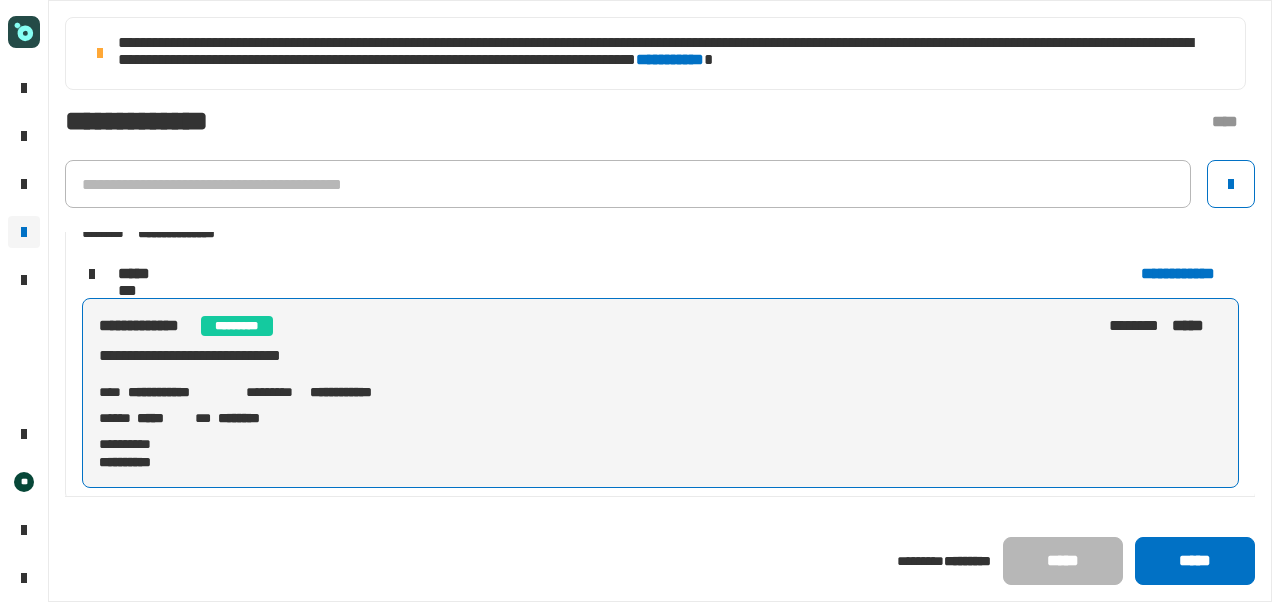 type on "**********" 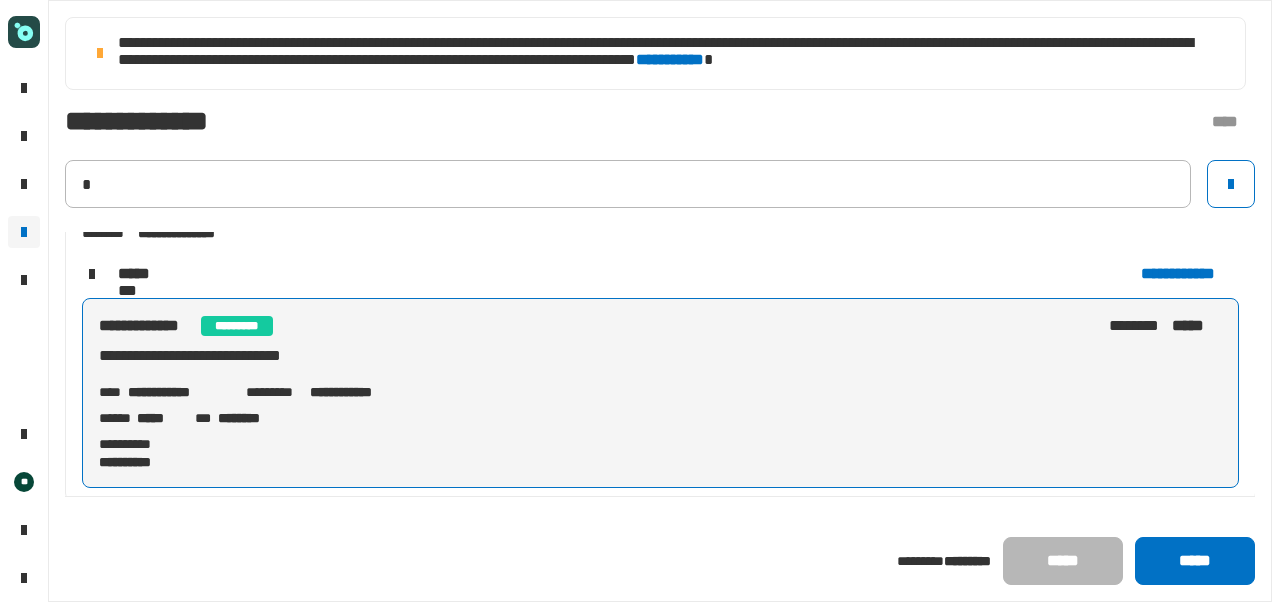 type on "**********" 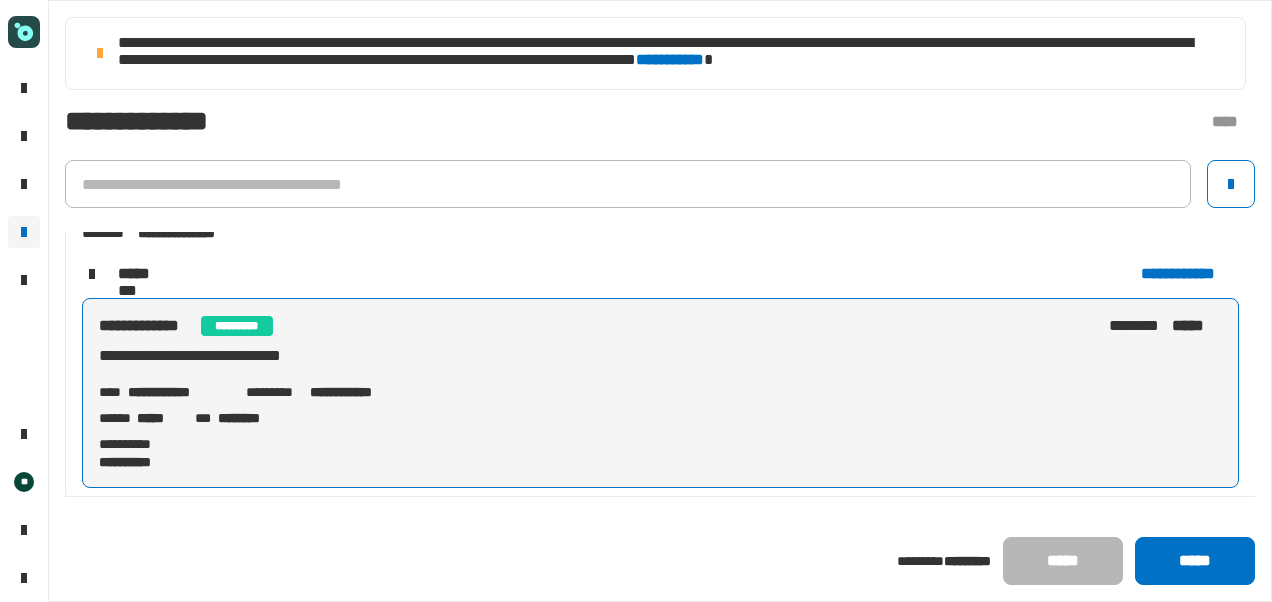 type on "**********" 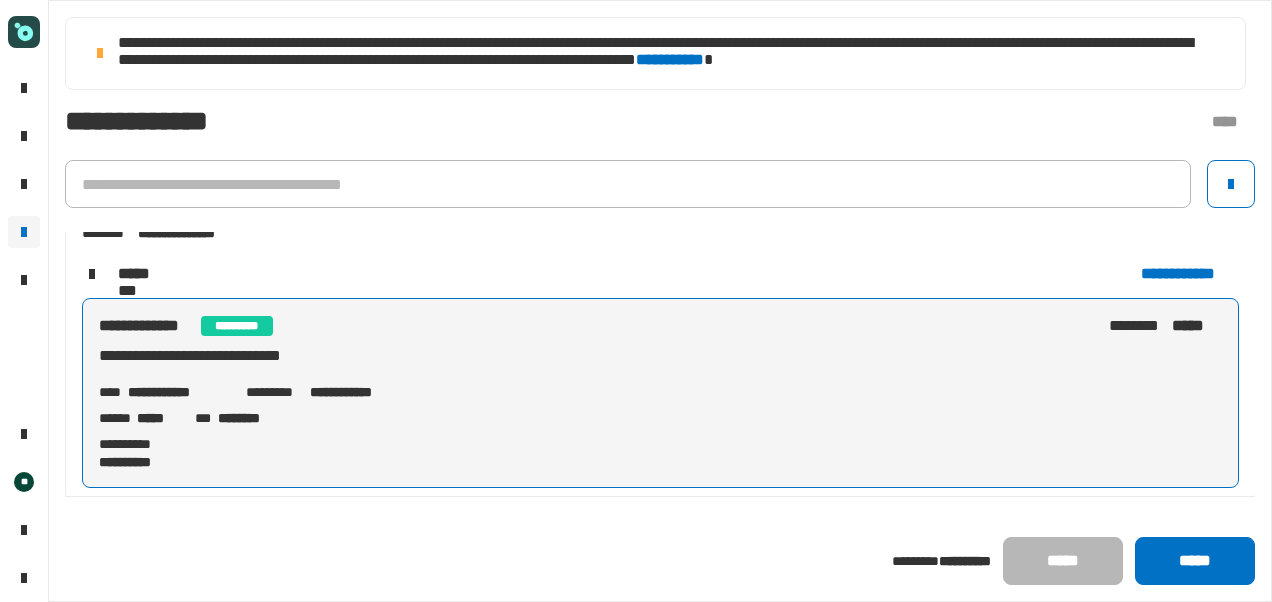 type on "**********" 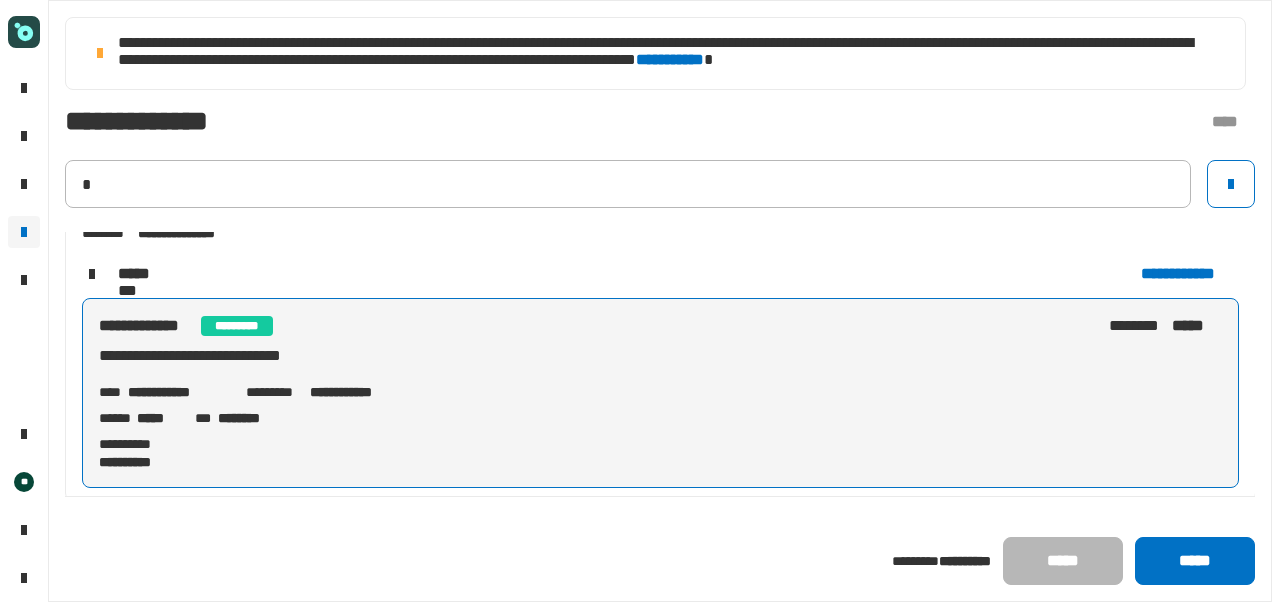 type on "**********" 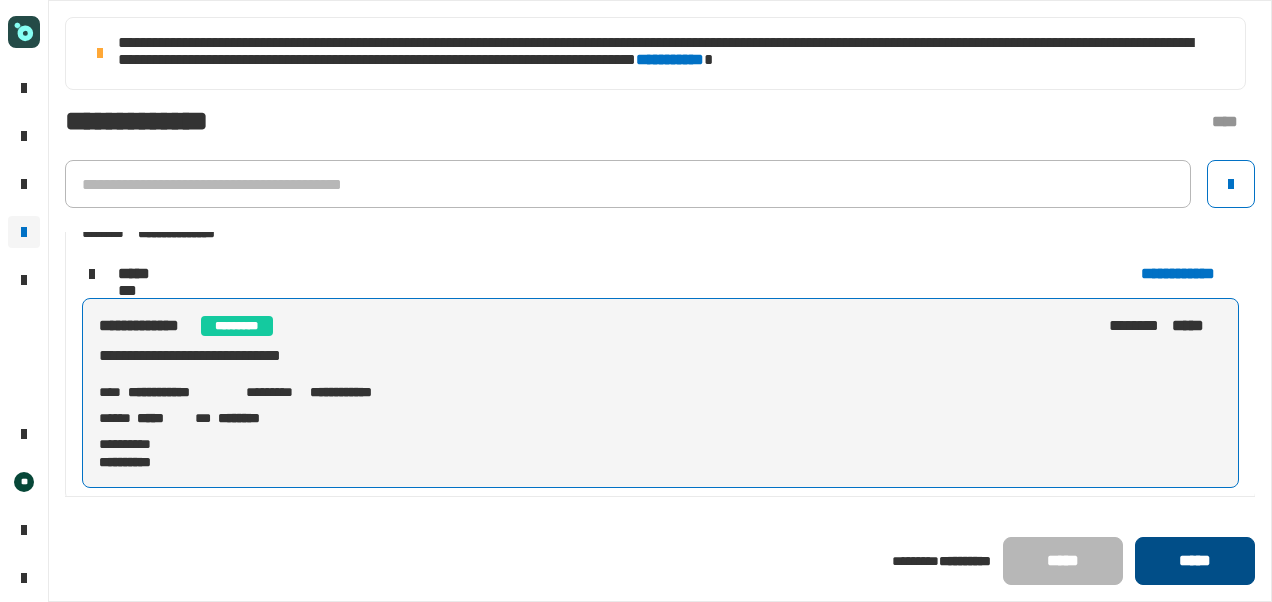 click on "*****" 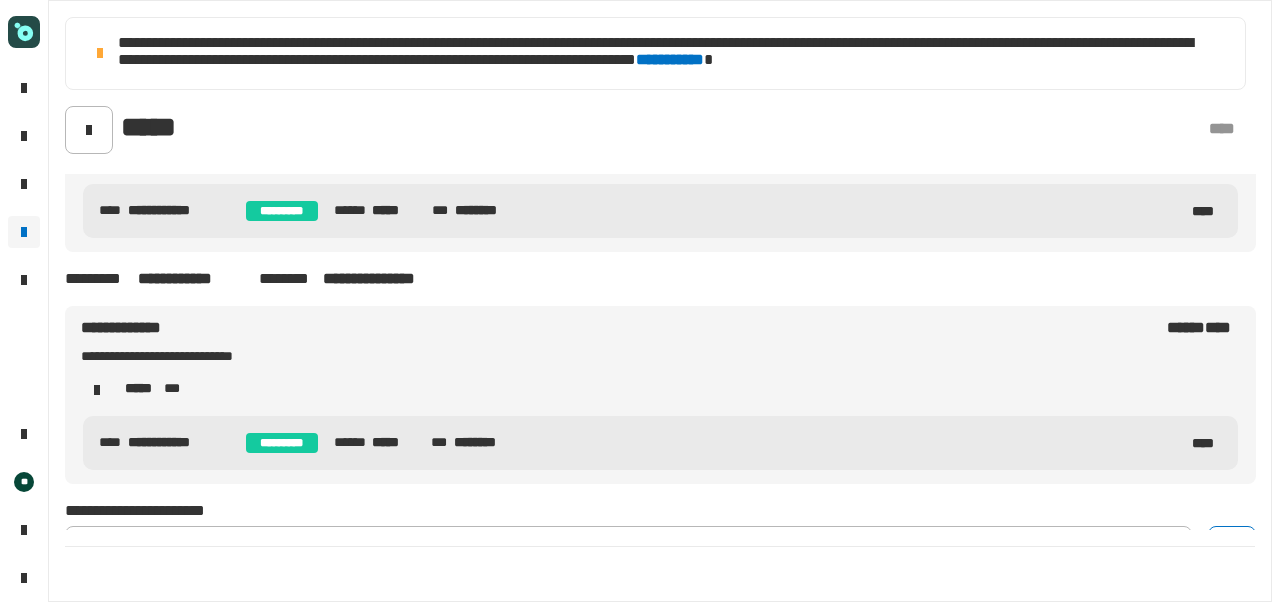scroll, scrollTop: 3066, scrollLeft: 0, axis: vertical 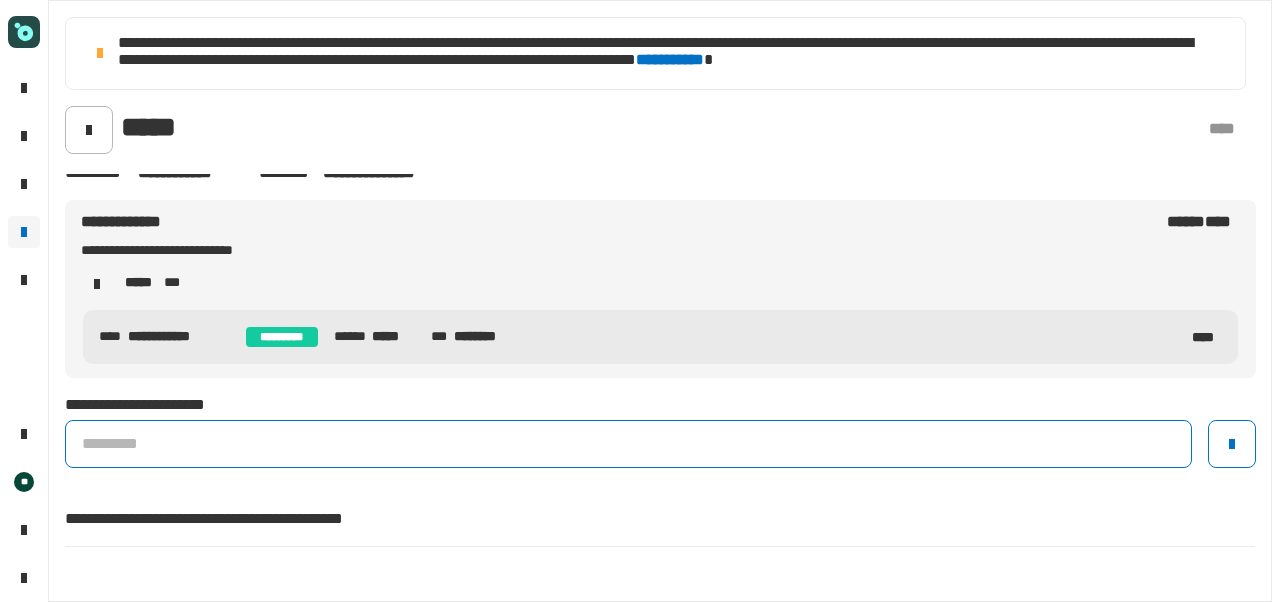 click 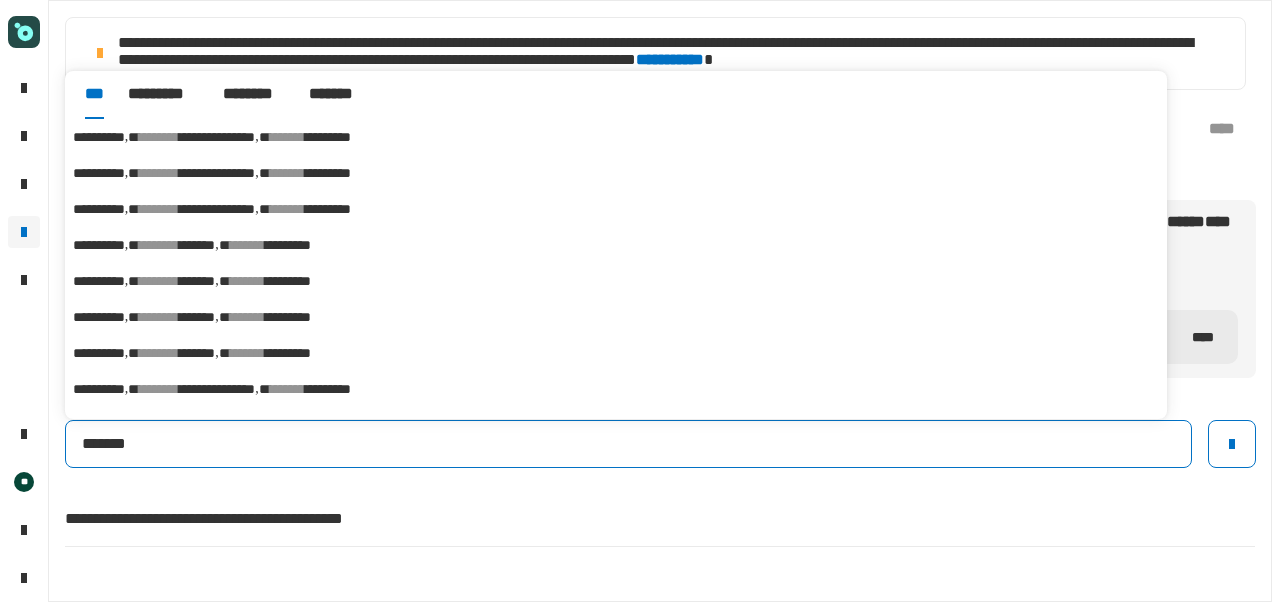 type on "*******" 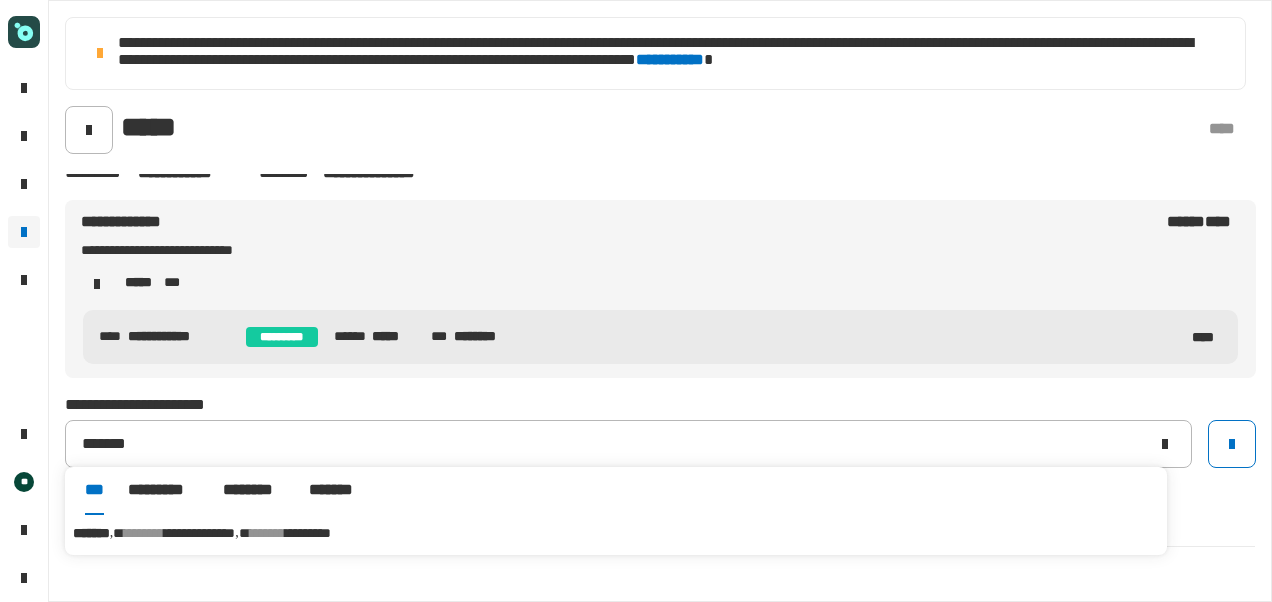 click on "**********" at bounding box center (616, 533) 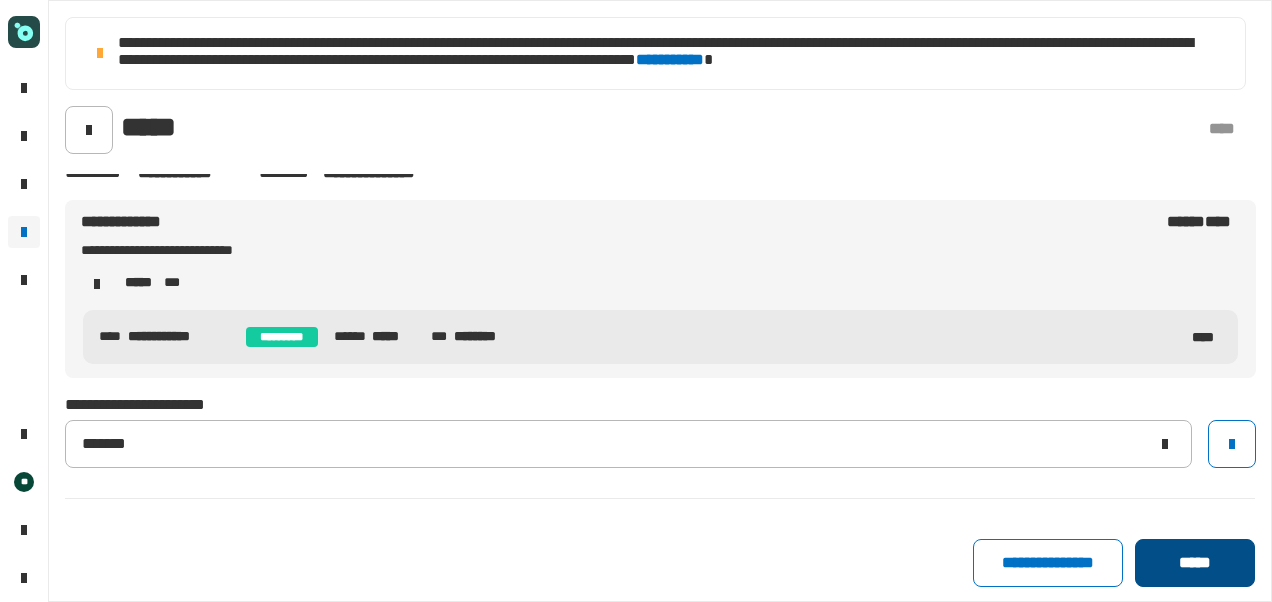 click on "*****" 